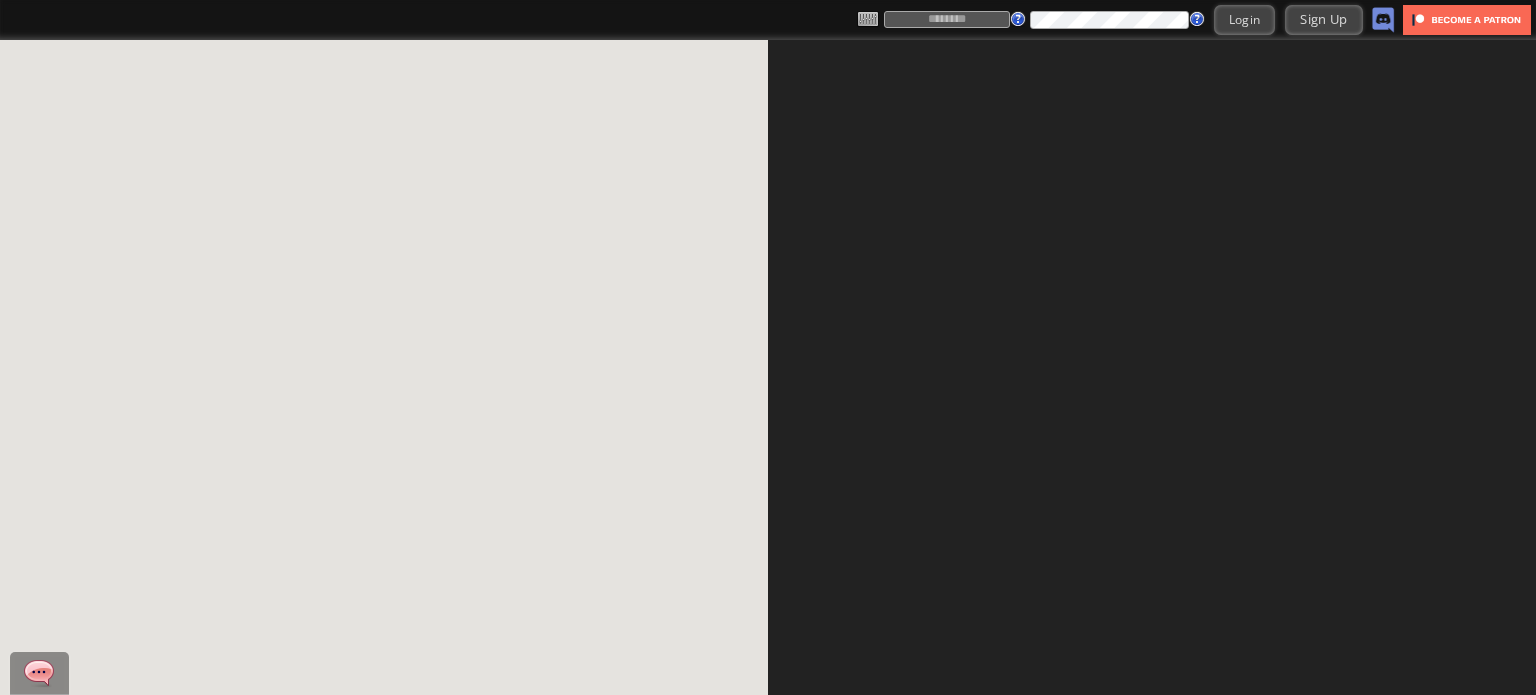 scroll, scrollTop: 0, scrollLeft: 0, axis: both 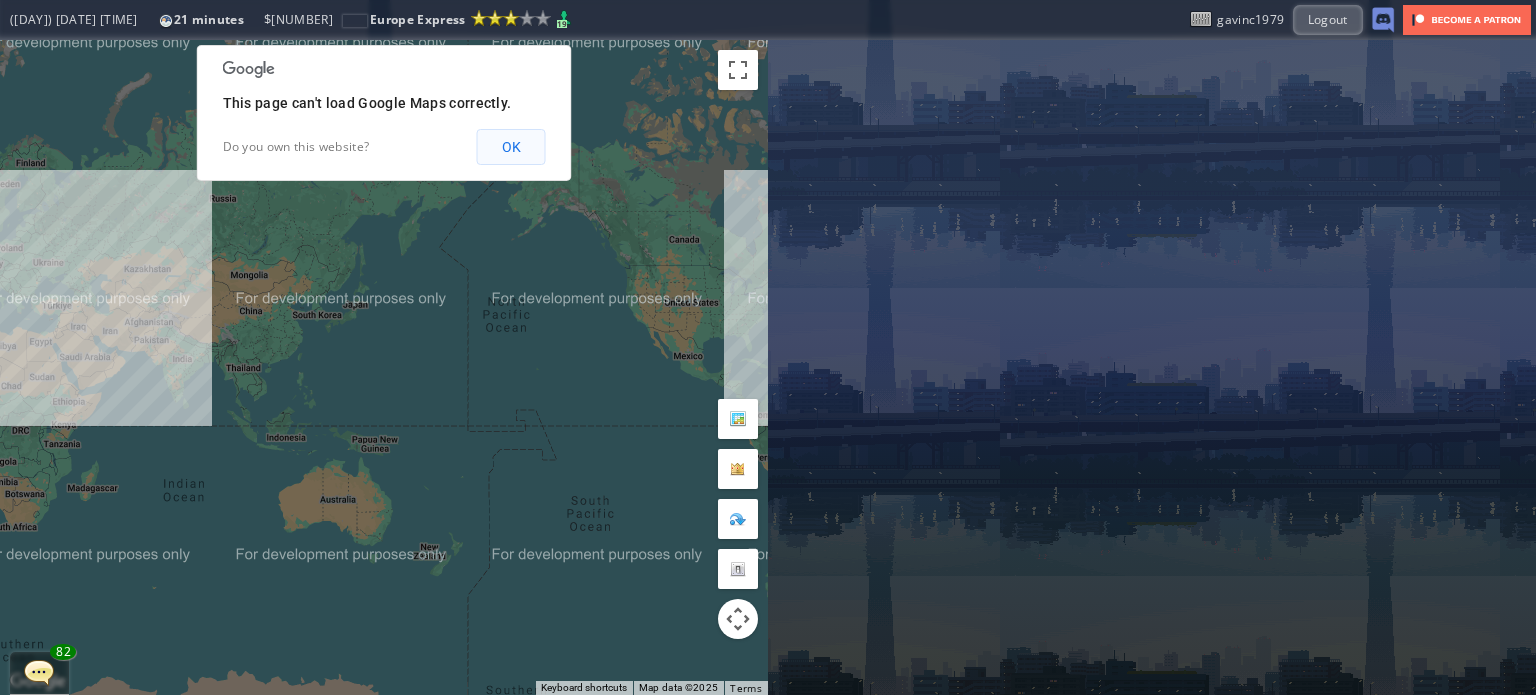click on "OK" at bounding box center (511, 147) 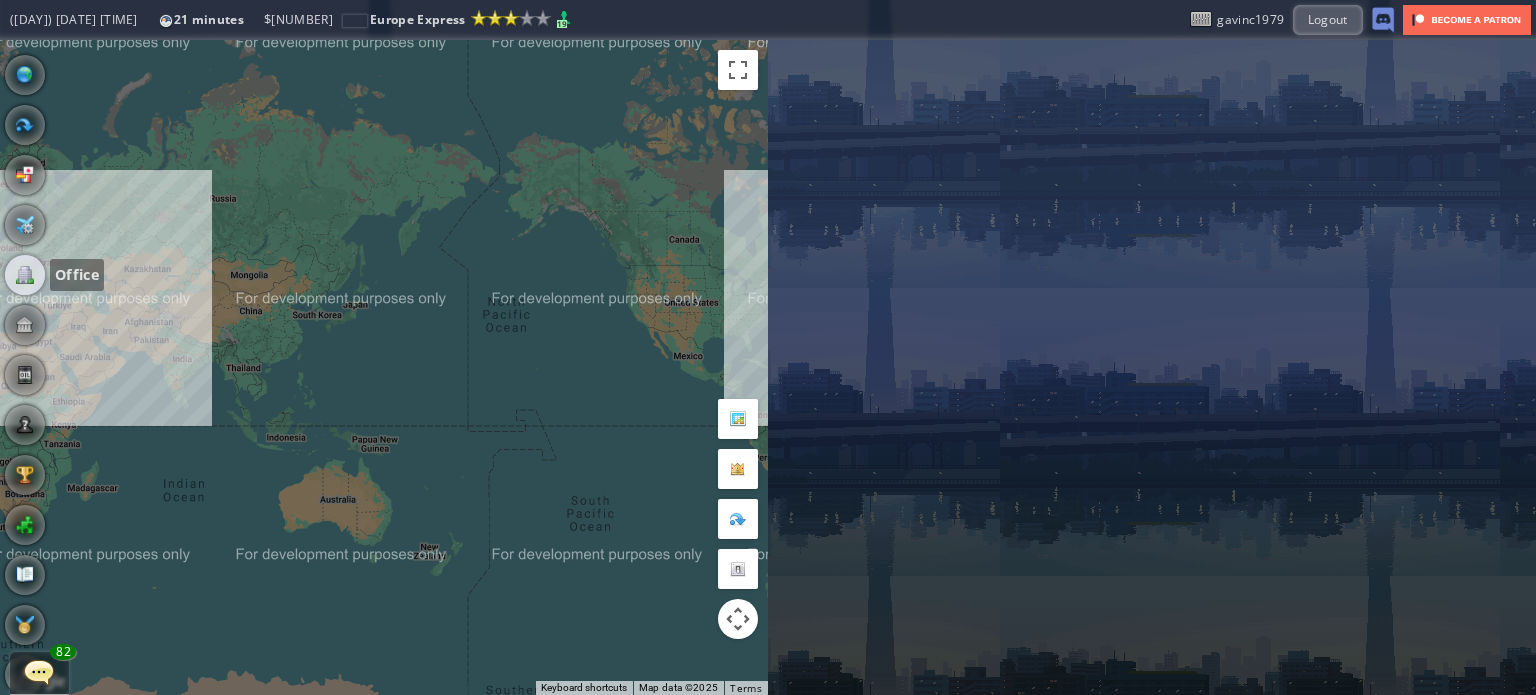 click at bounding box center (25, 275) 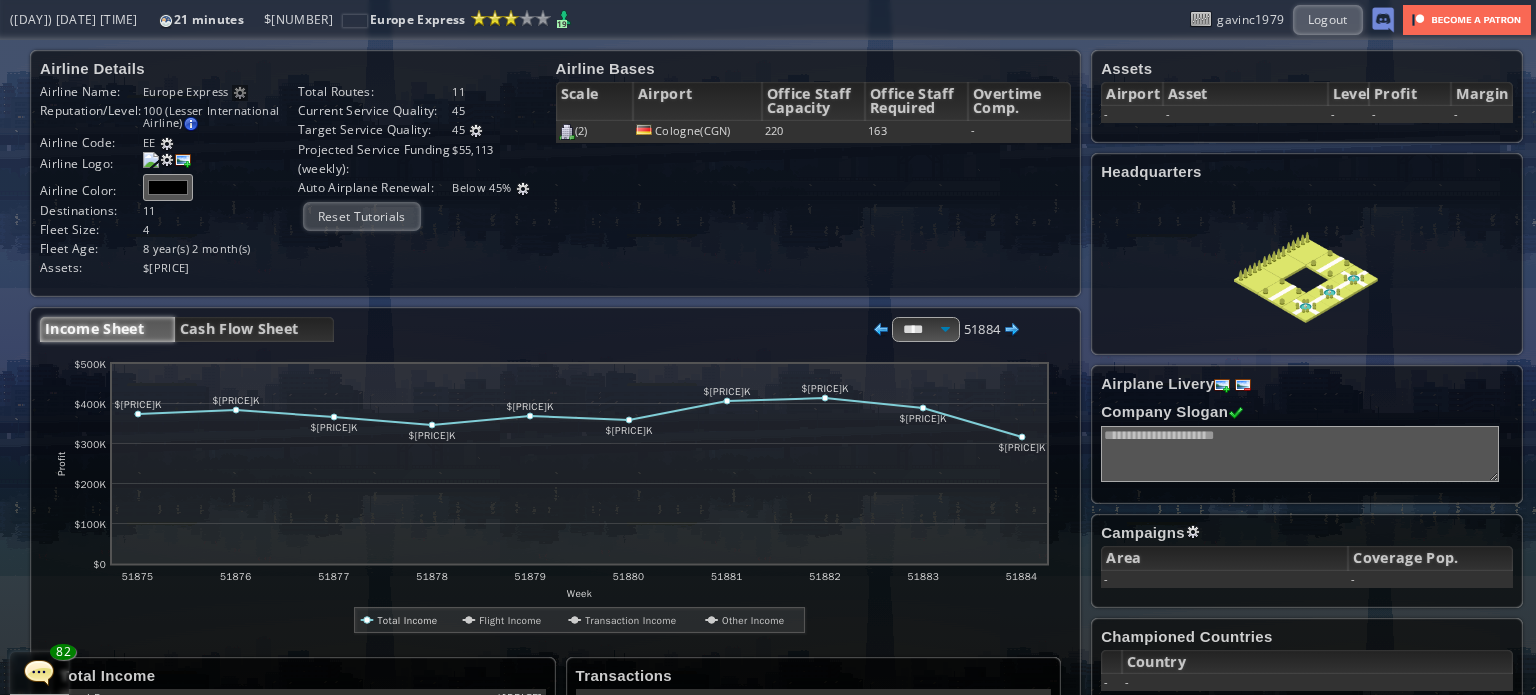 click on "Income Sheet
Cash Flow Sheet
****
*****
****
[NUMBER]
abcdefhiklmnopqrstuvwxyz Week Profit $[PRICE] $[PRICE] $[PRICE] $[PRICE] $[PRICE] $[PRICE] [NUMBER] [NUMBER] [NUMBER] [NUMBER] [NUMBER] [NUMBER] [NUMBER] [NUMBER] [NUMBER] $[PRICE] $[PRICE] $[PRICE] $[PRICE]" at bounding box center [555, 722] 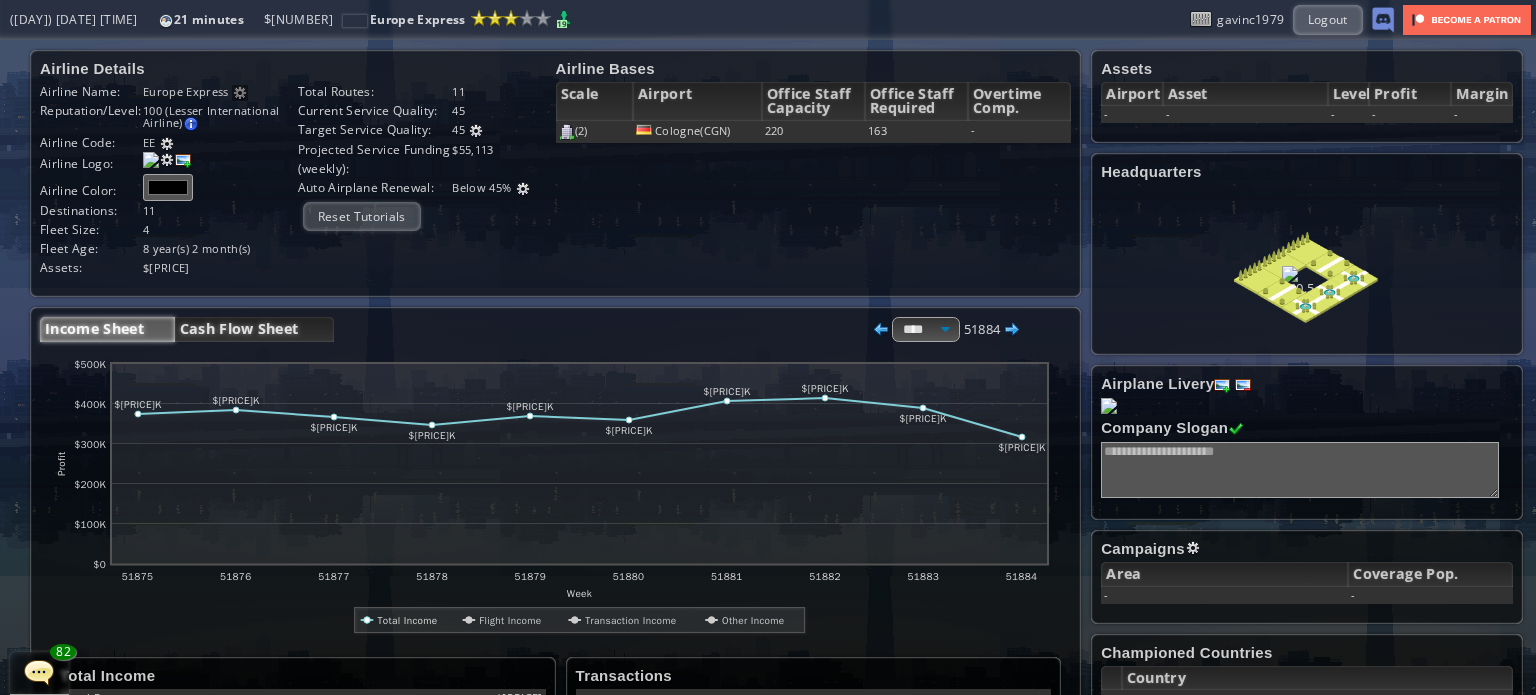click on "Cash Flow Sheet" at bounding box center [254, 329] 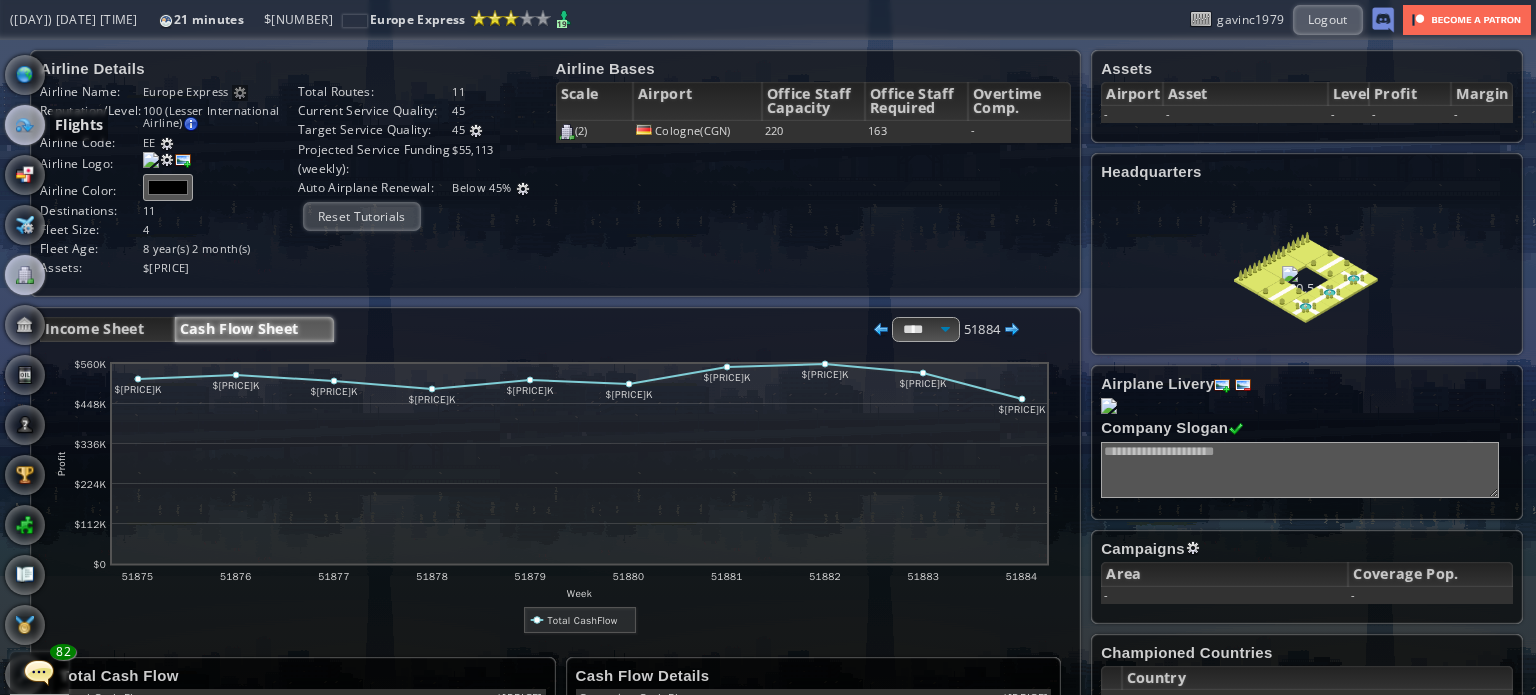 click at bounding box center [25, 125] 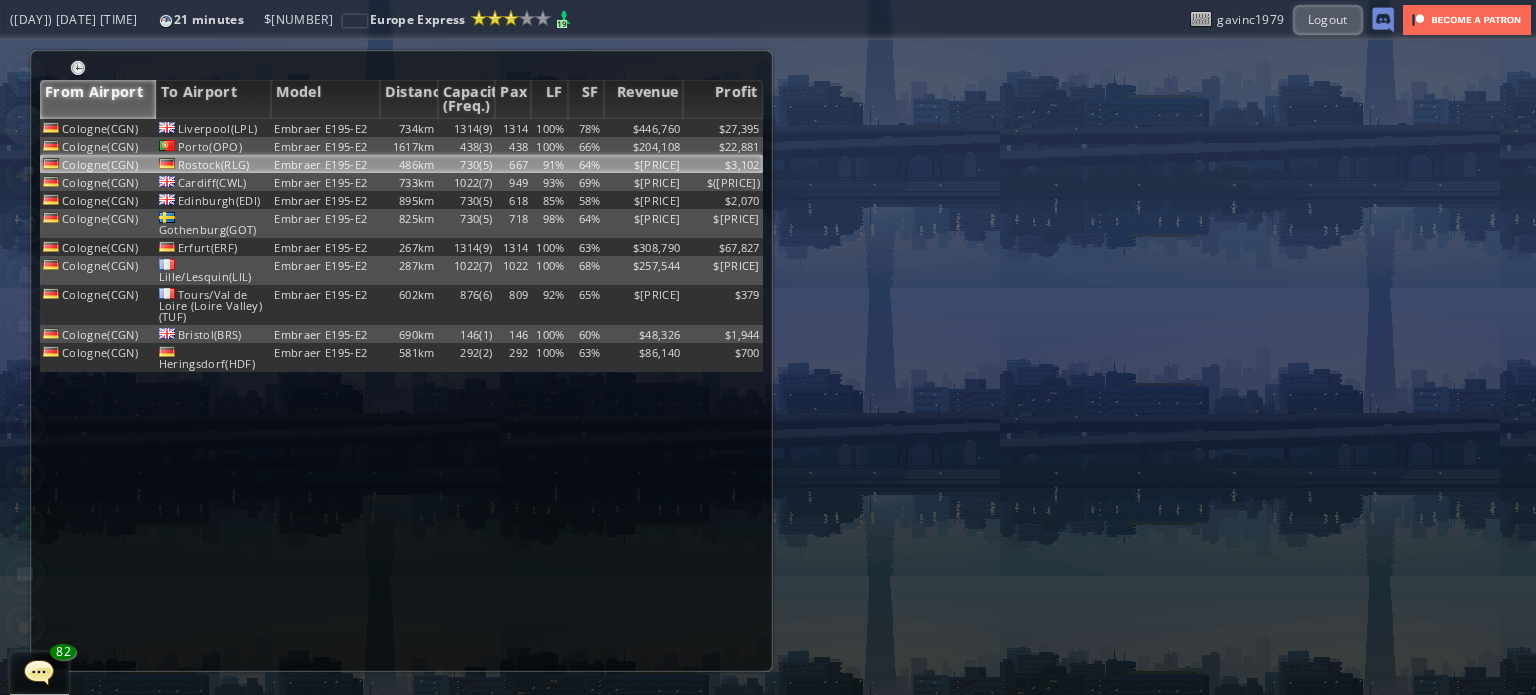 click on "730(5)" at bounding box center (467, 128) 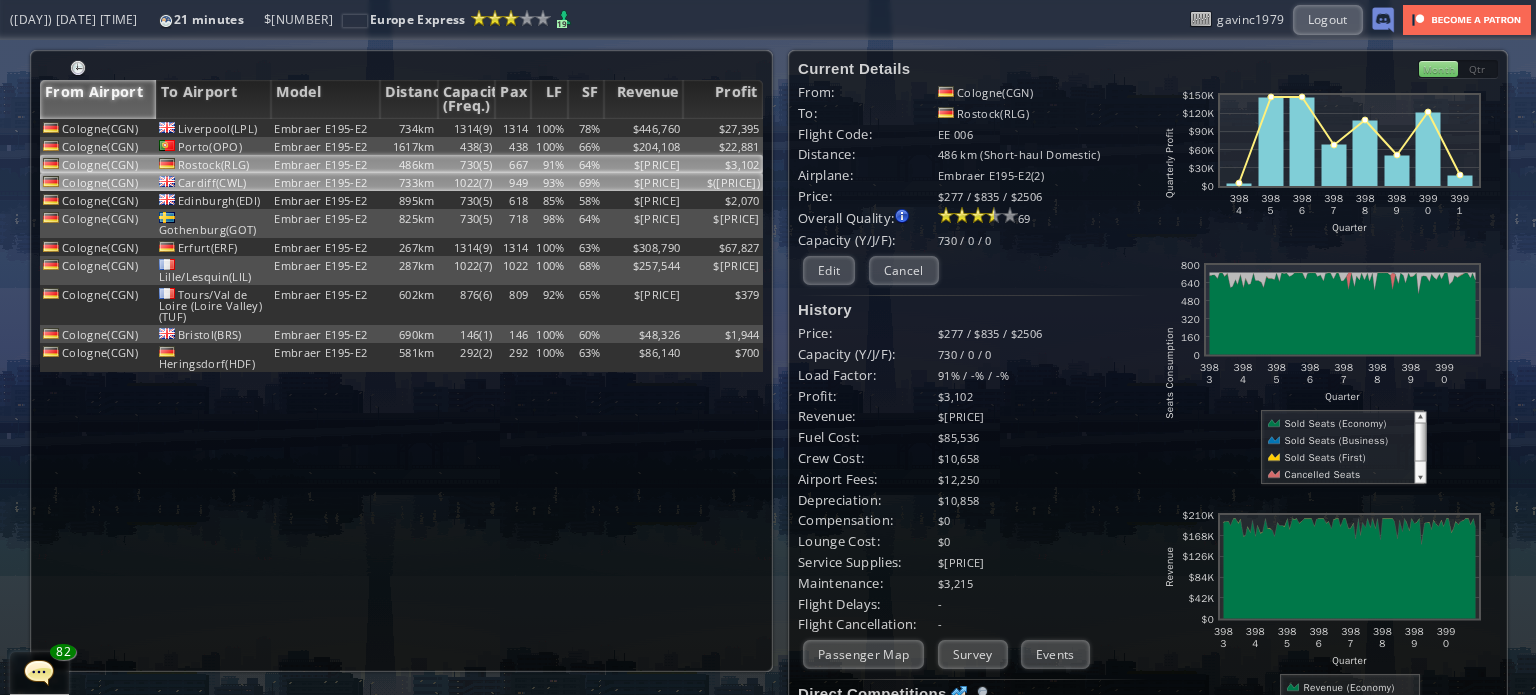 click on "1022(7)" at bounding box center (467, 128) 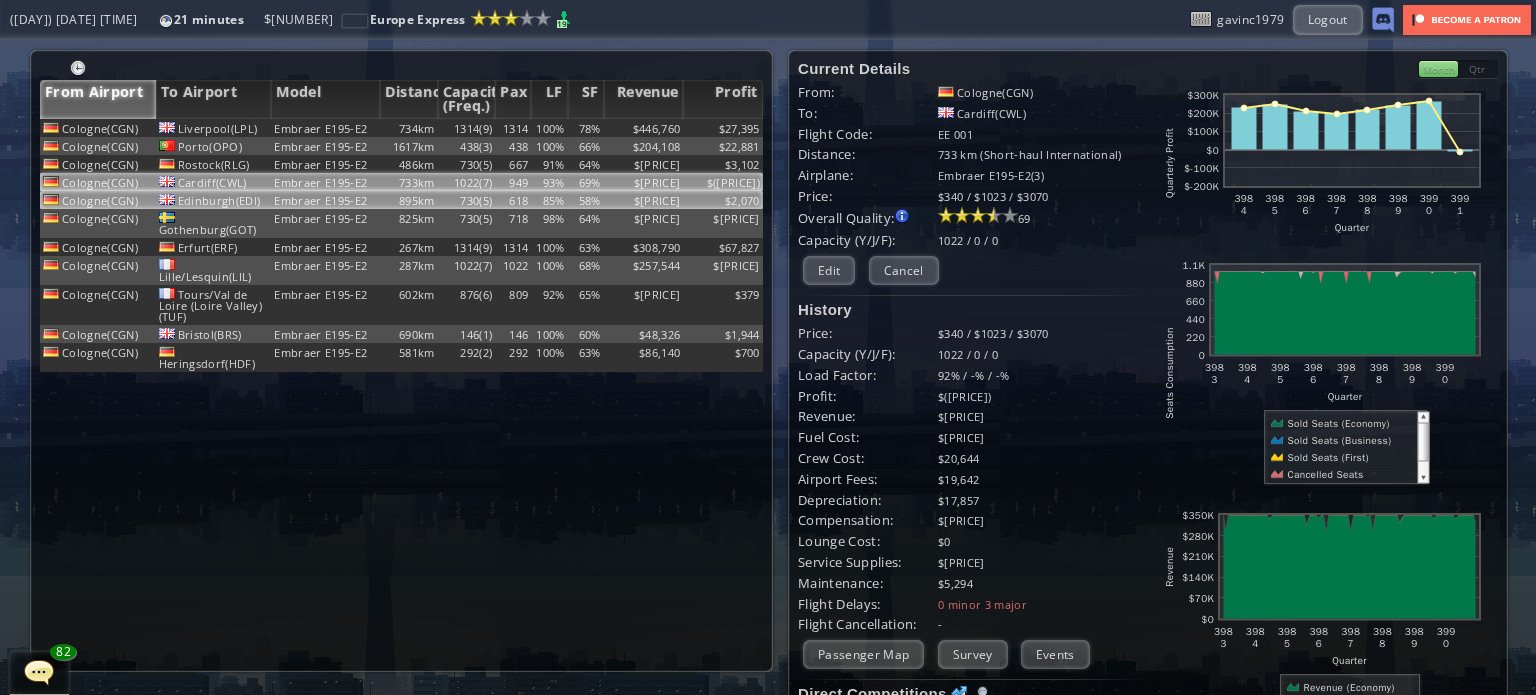 click on "730(5)" at bounding box center [467, 128] 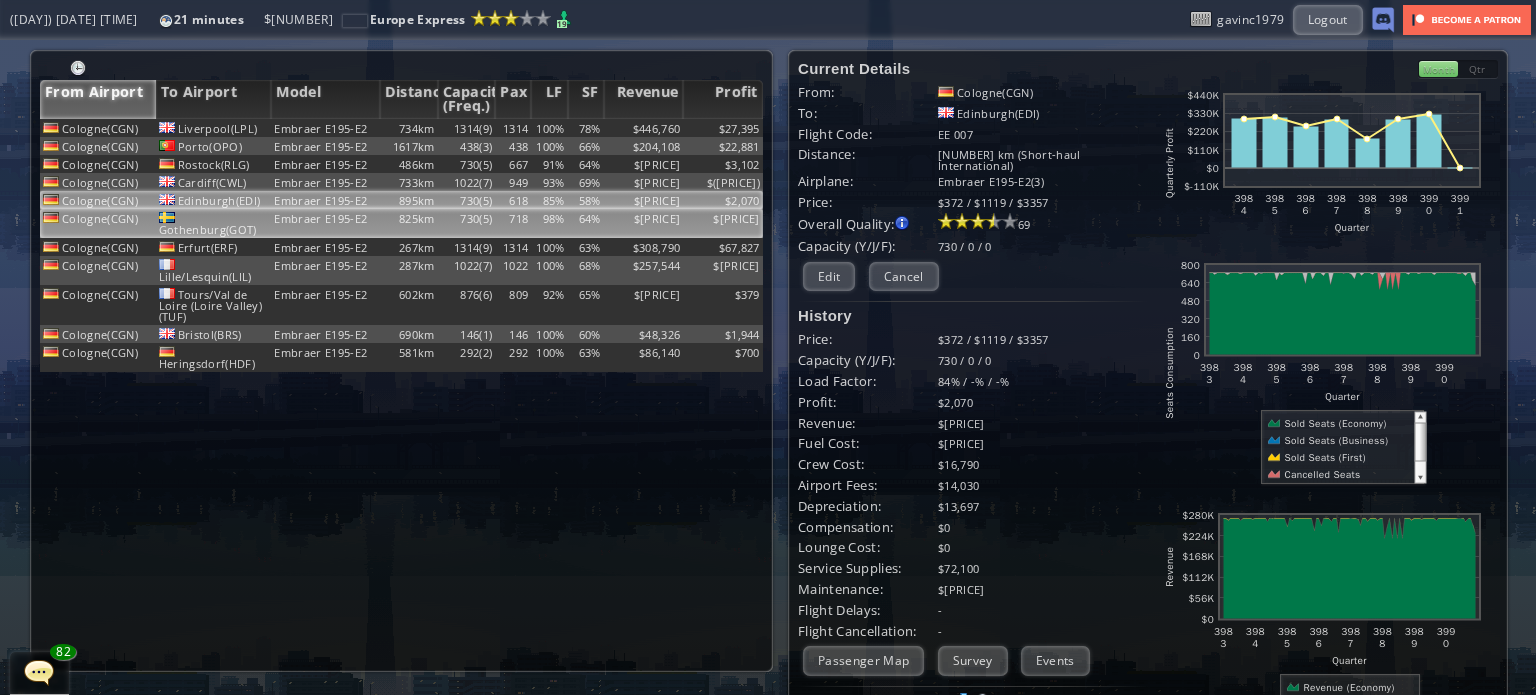click on "730(5)" at bounding box center (467, 128) 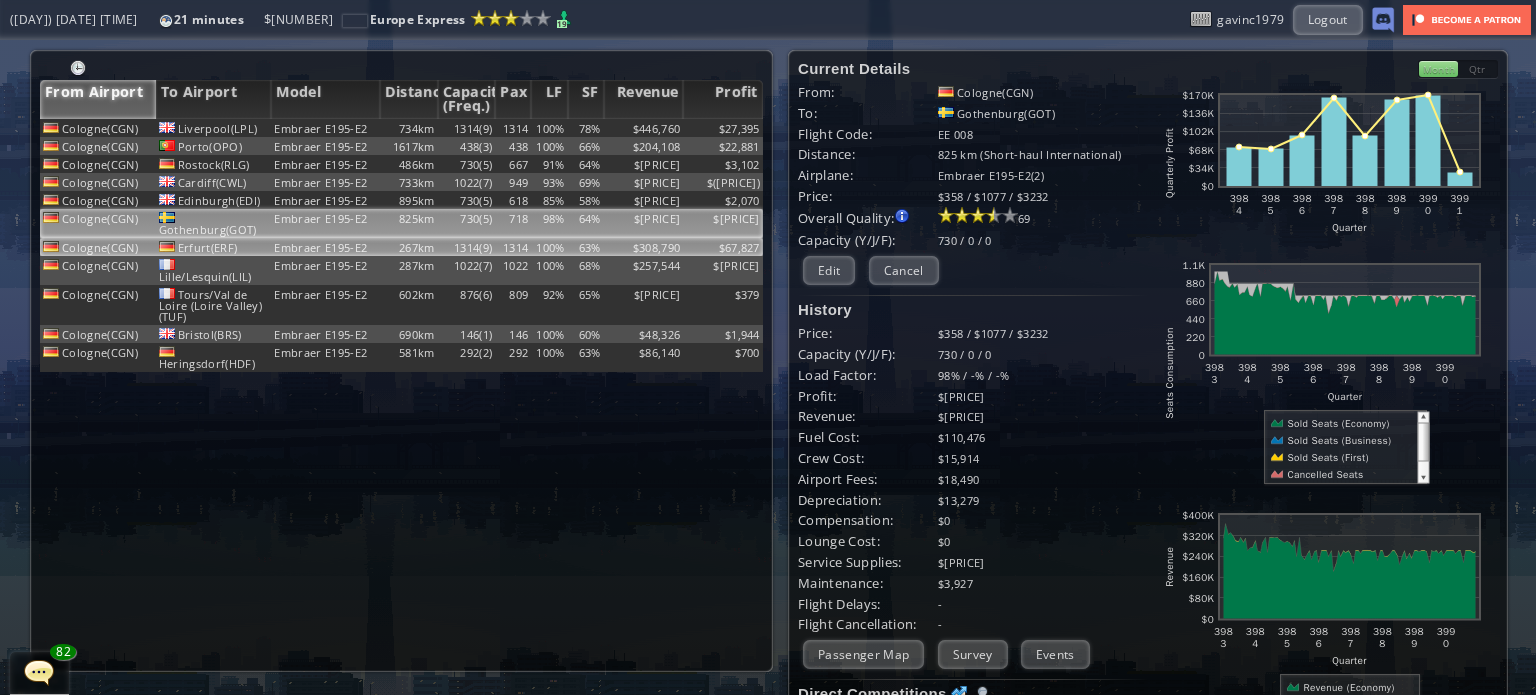 click on "1314(9)" at bounding box center (467, 128) 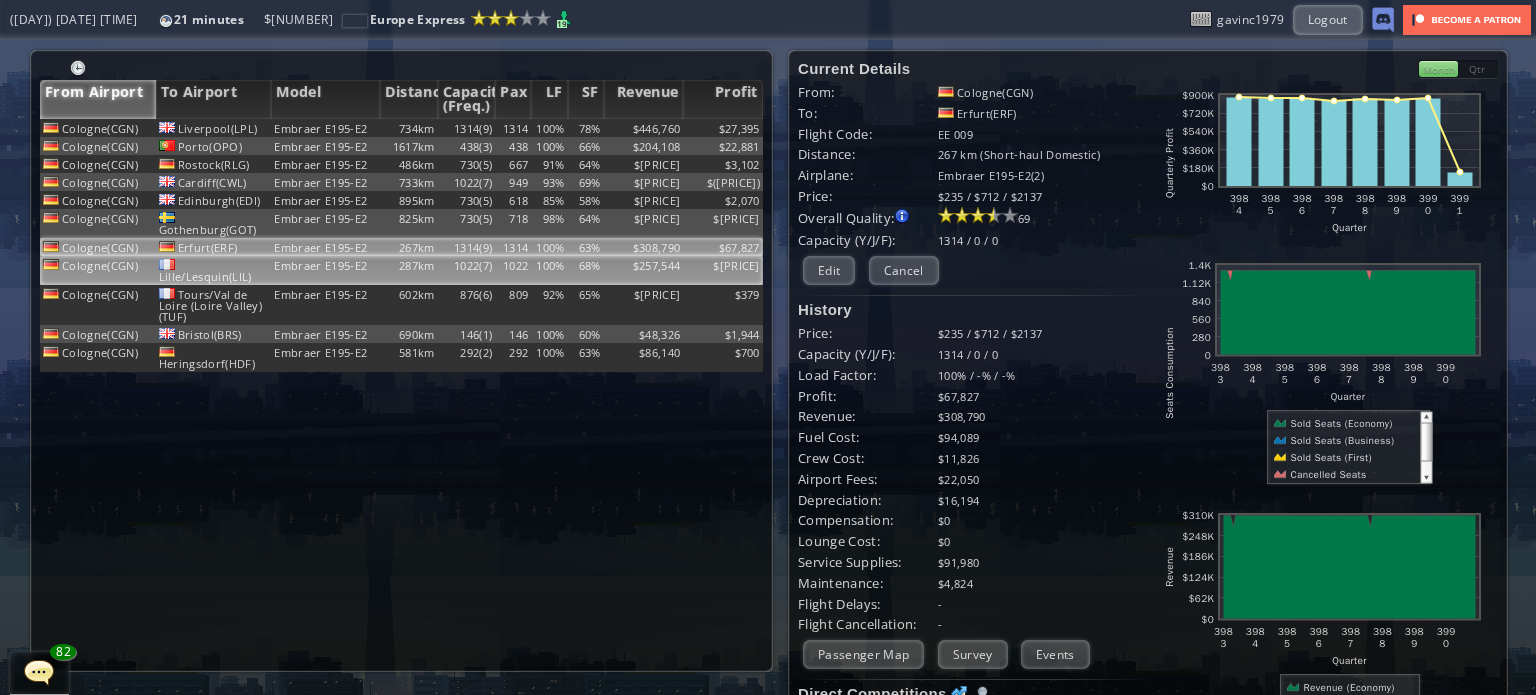 click on "1022" at bounding box center [513, 128] 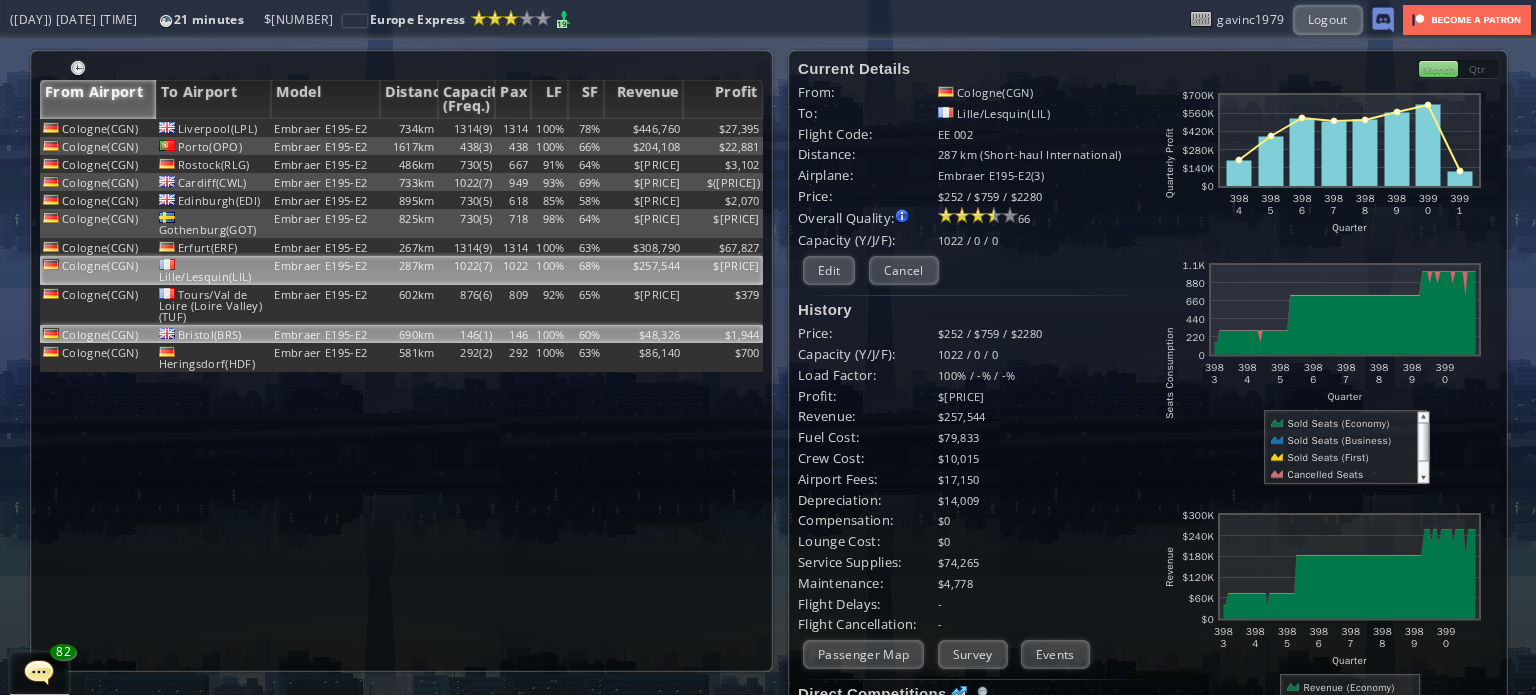 click on "146" at bounding box center (513, 128) 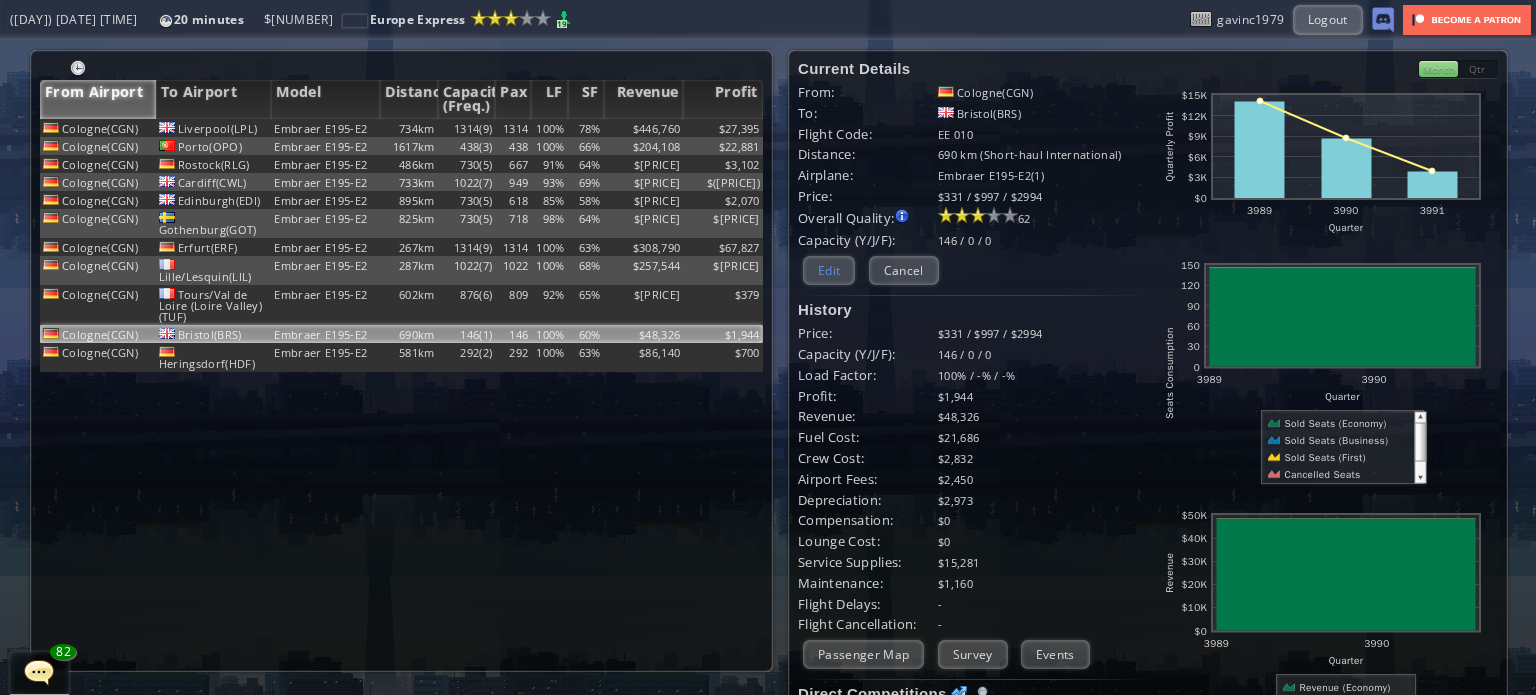 click on "Edit" at bounding box center [829, 270] 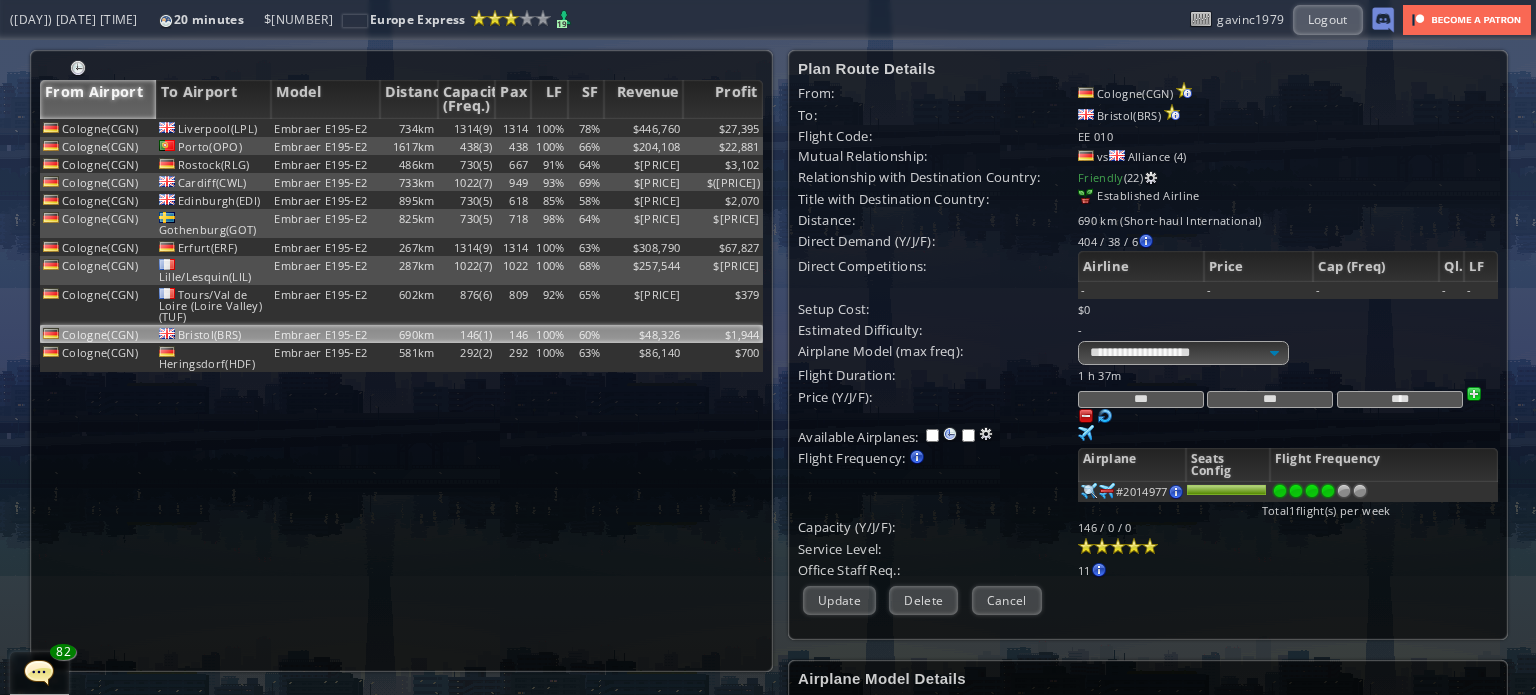 click at bounding box center (1328, 491) 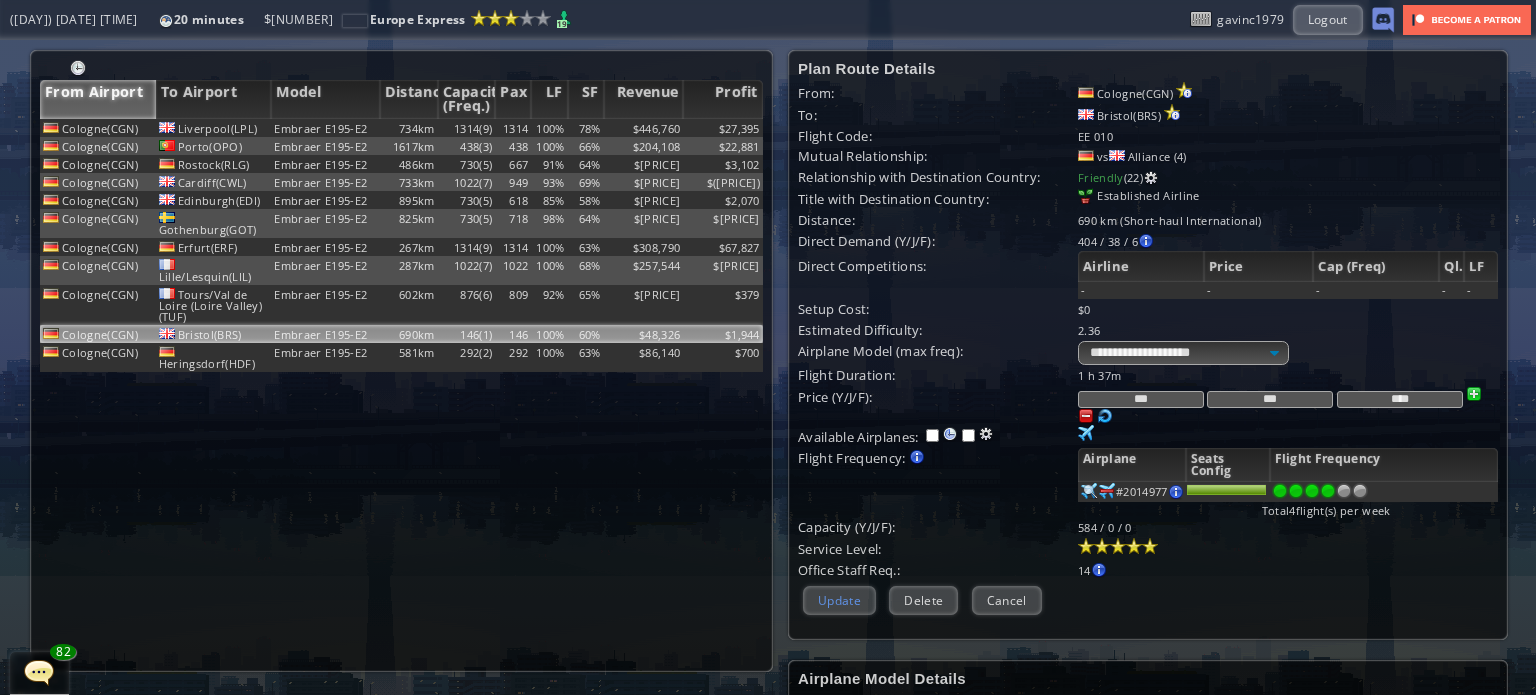 click on "Update" at bounding box center [839, 600] 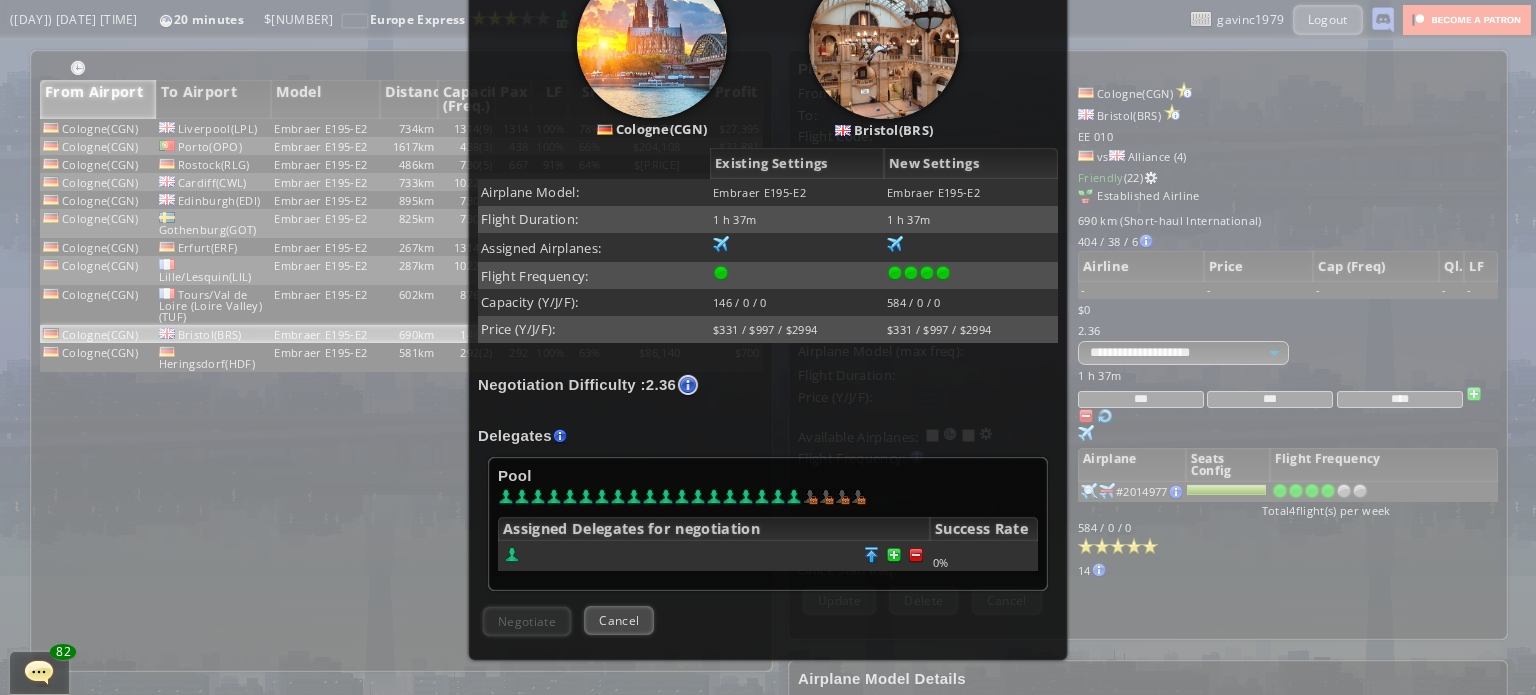 scroll, scrollTop: 300, scrollLeft: 0, axis: vertical 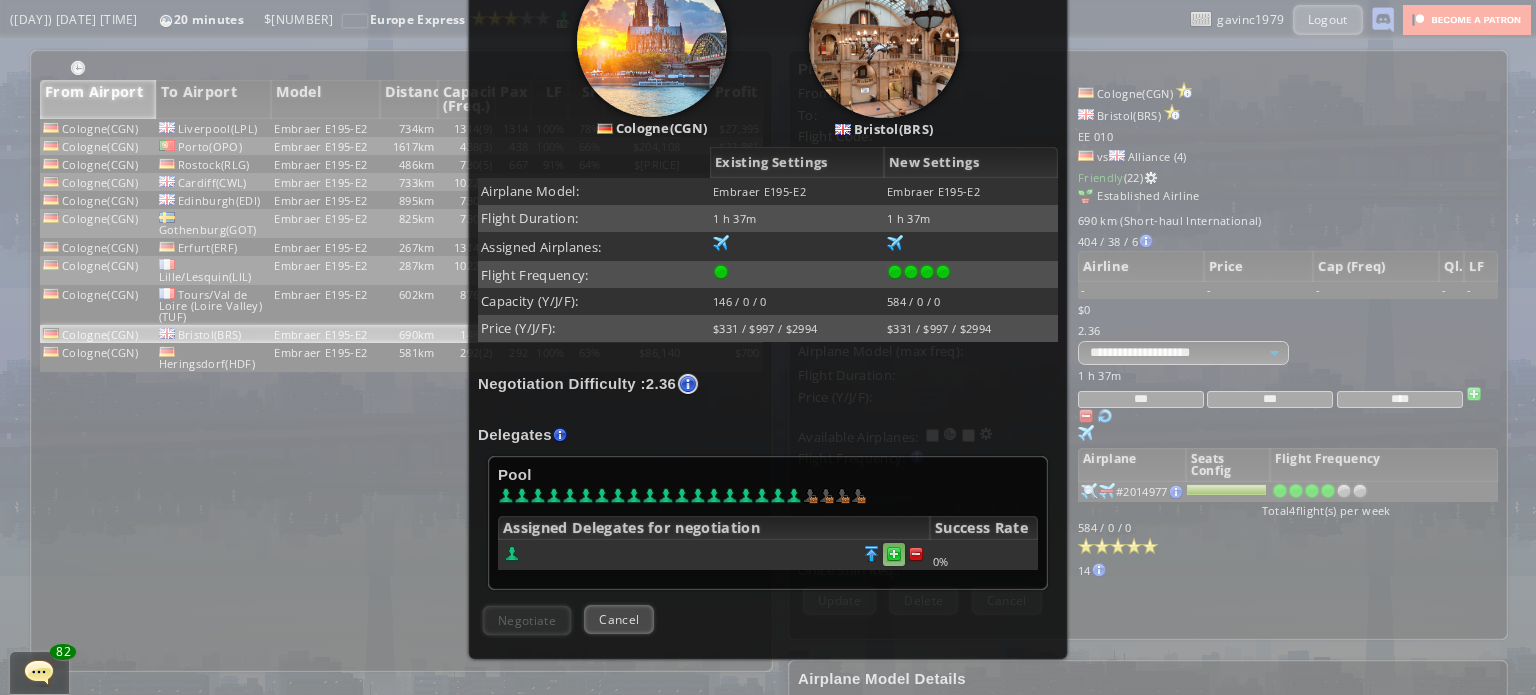 click at bounding box center [916, 554] 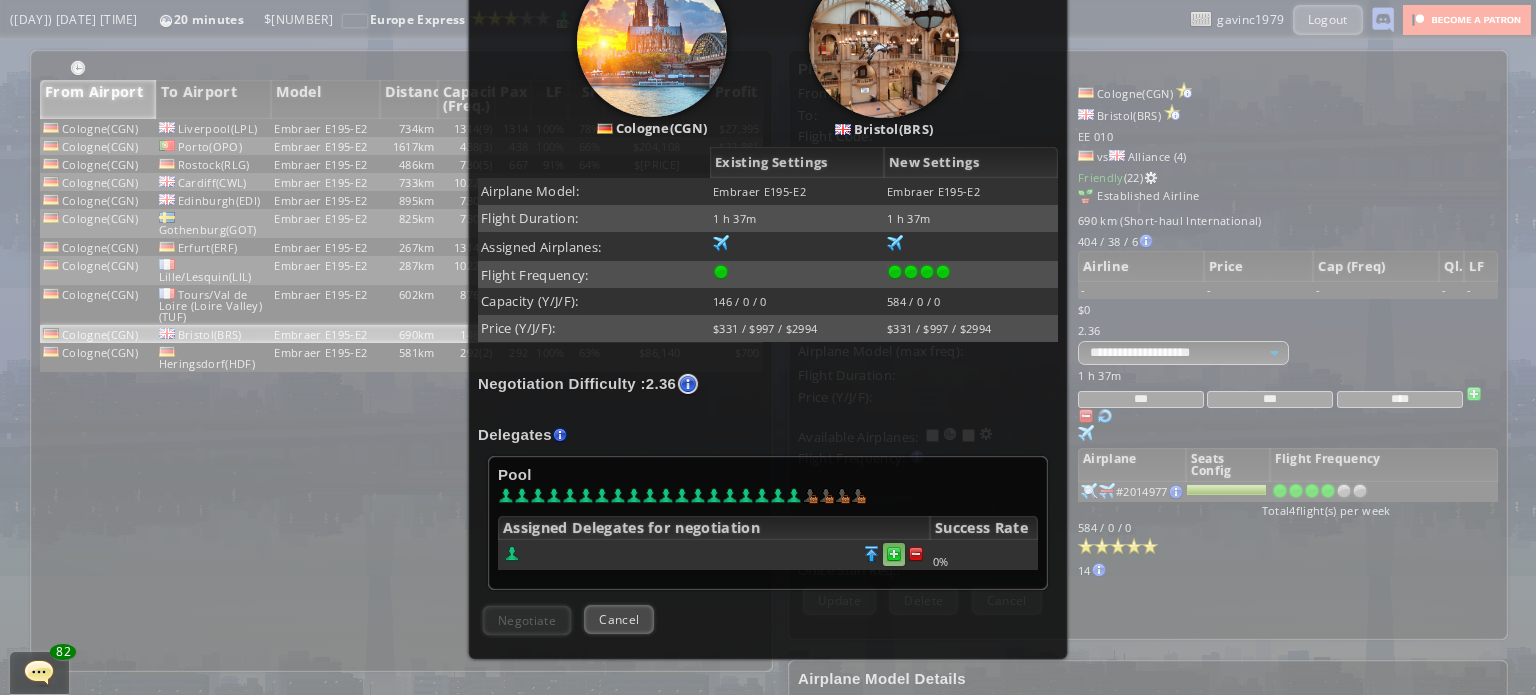 click at bounding box center (916, 554) 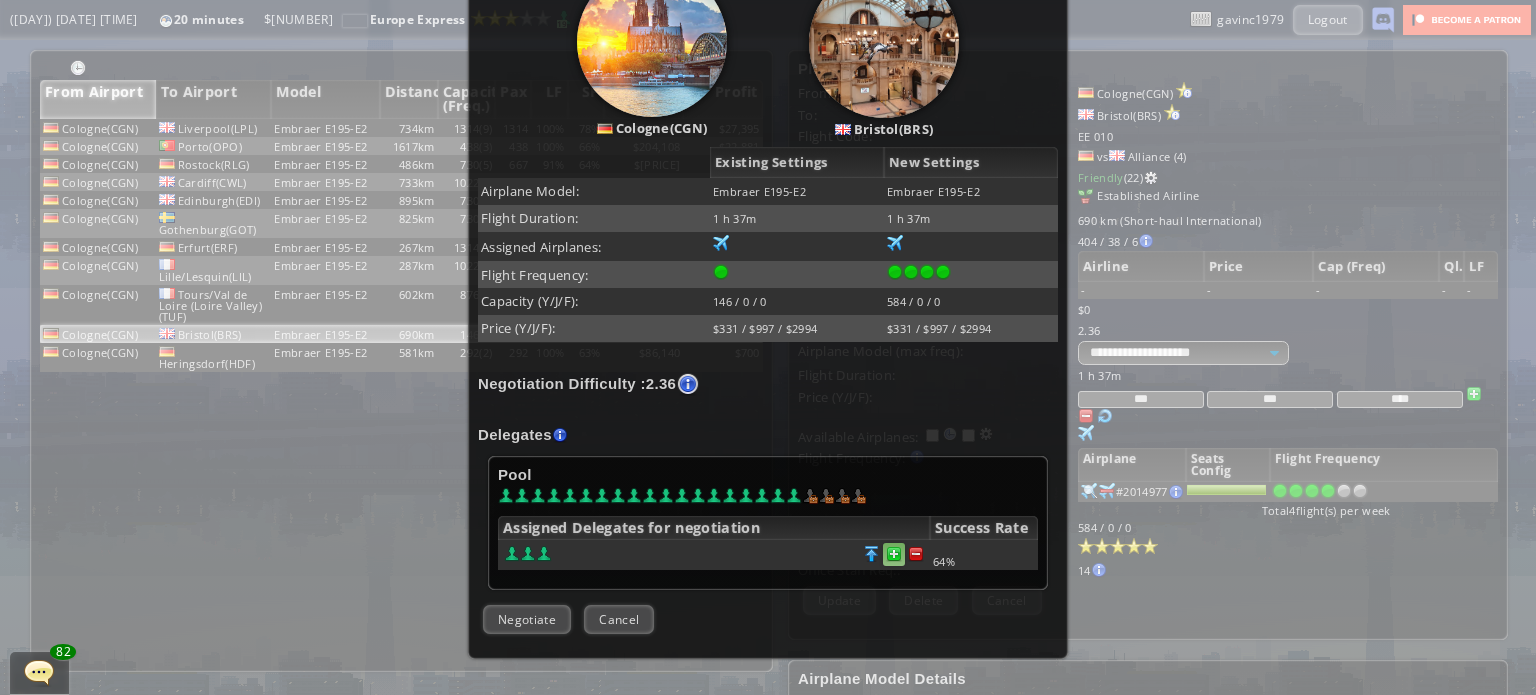 click at bounding box center [916, 554] 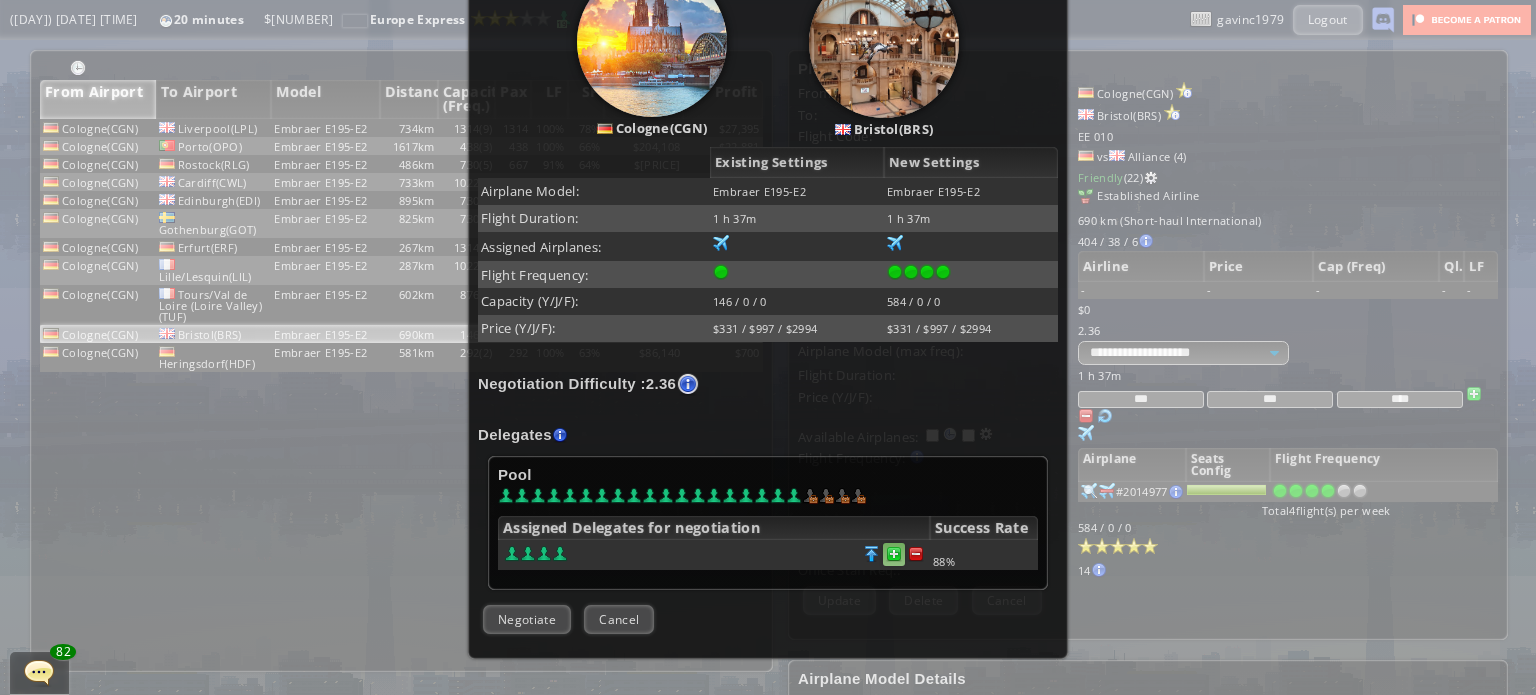 click at bounding box center [916, 554] 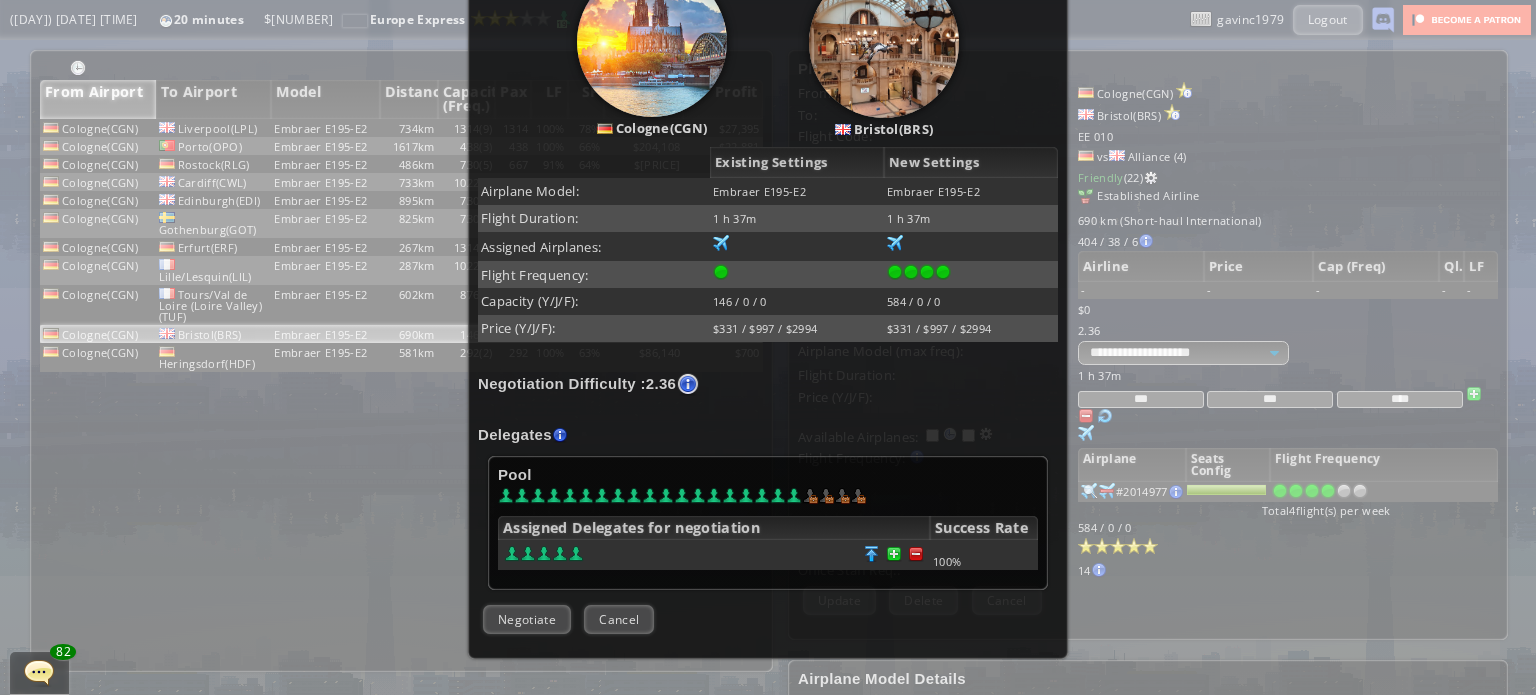 click on "Confirm
Negotiate
Cancel" at bounding box center [768, 619] 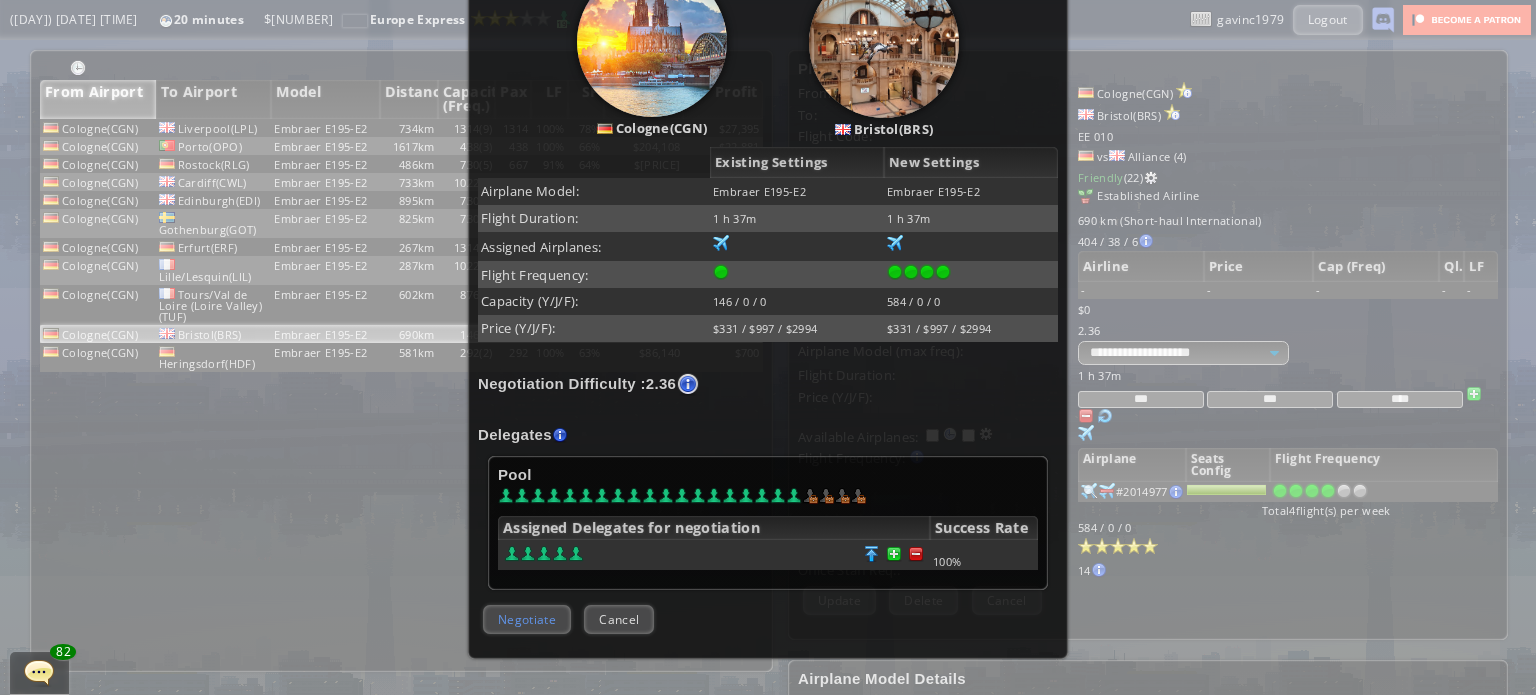 click on "Negotiate" at bounding box center [527, 619] 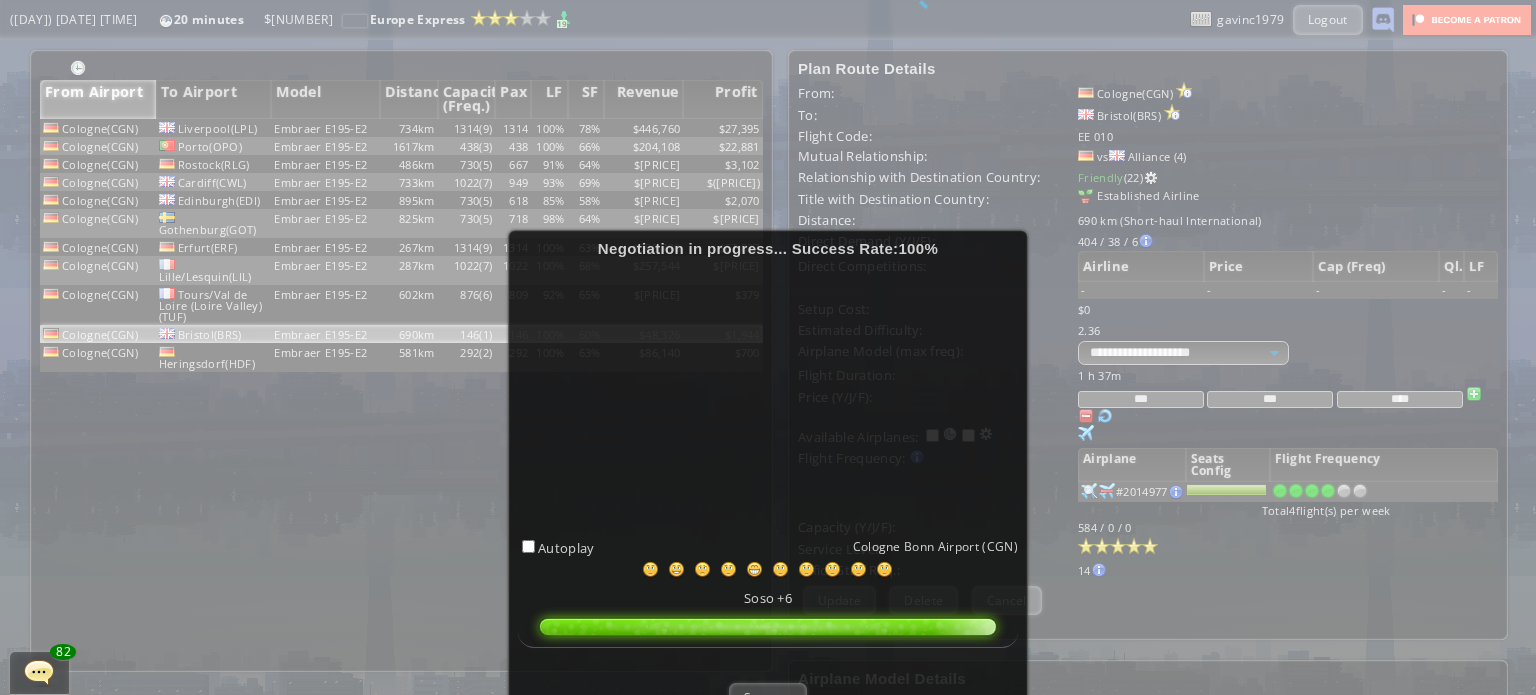 scroll, scrollTop: 100, scrollLeft: 0, axis: vertical 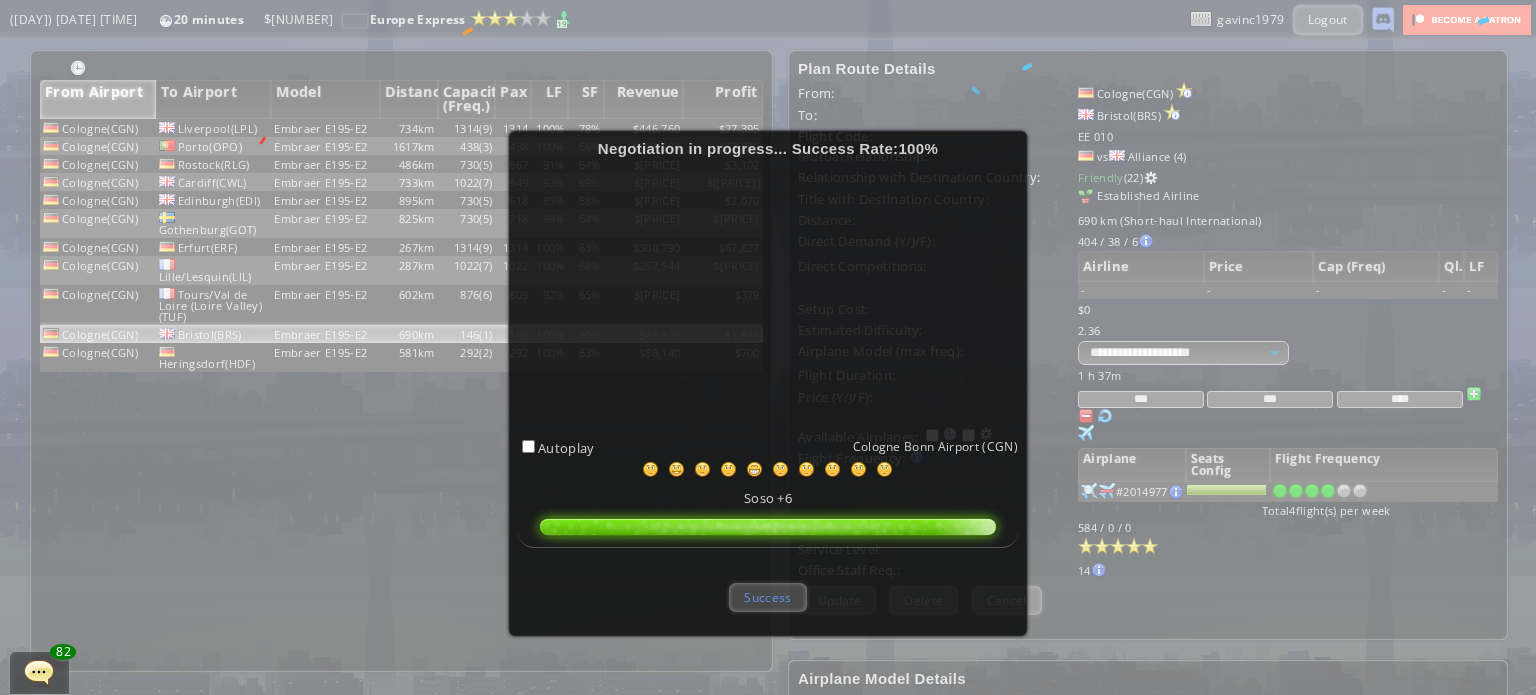 click on "Success" at bounding box center (767, 597) 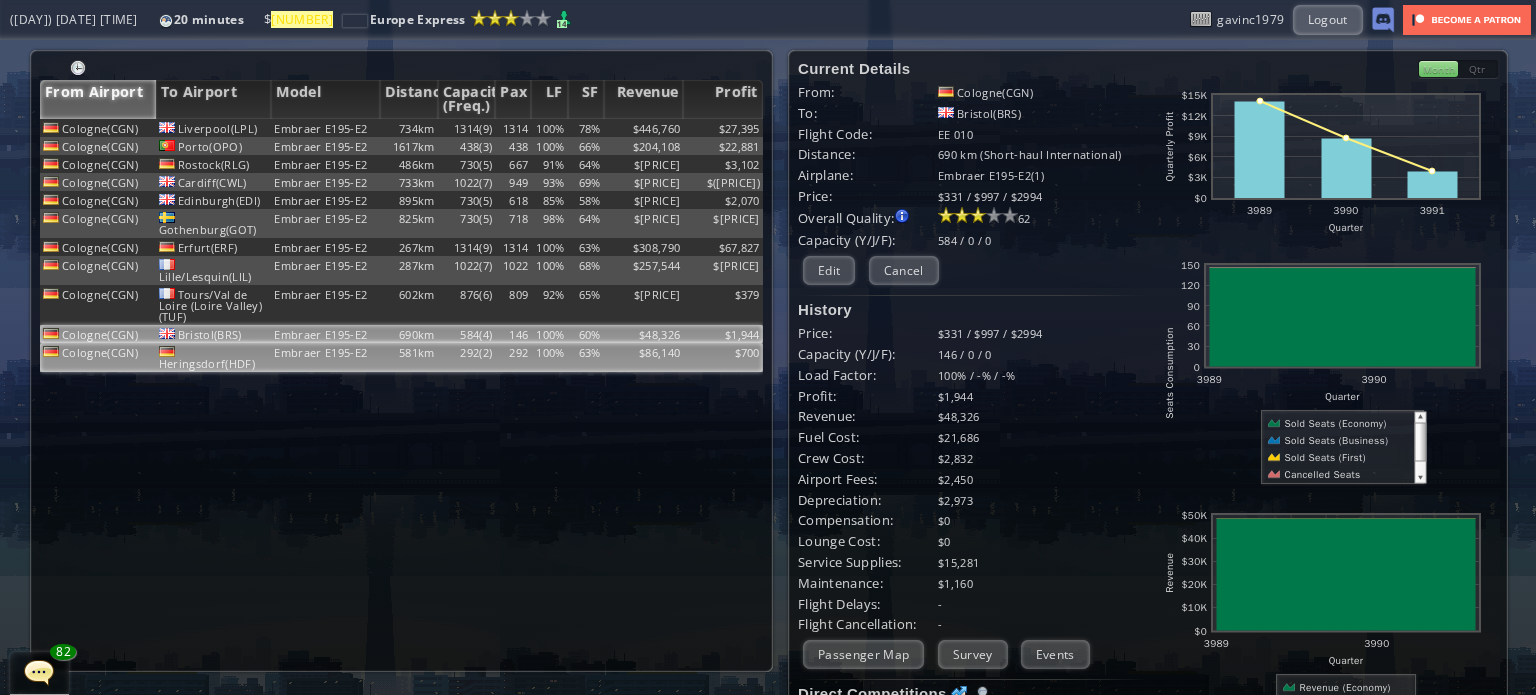 click on "63%" at bounding box center (586, 128) 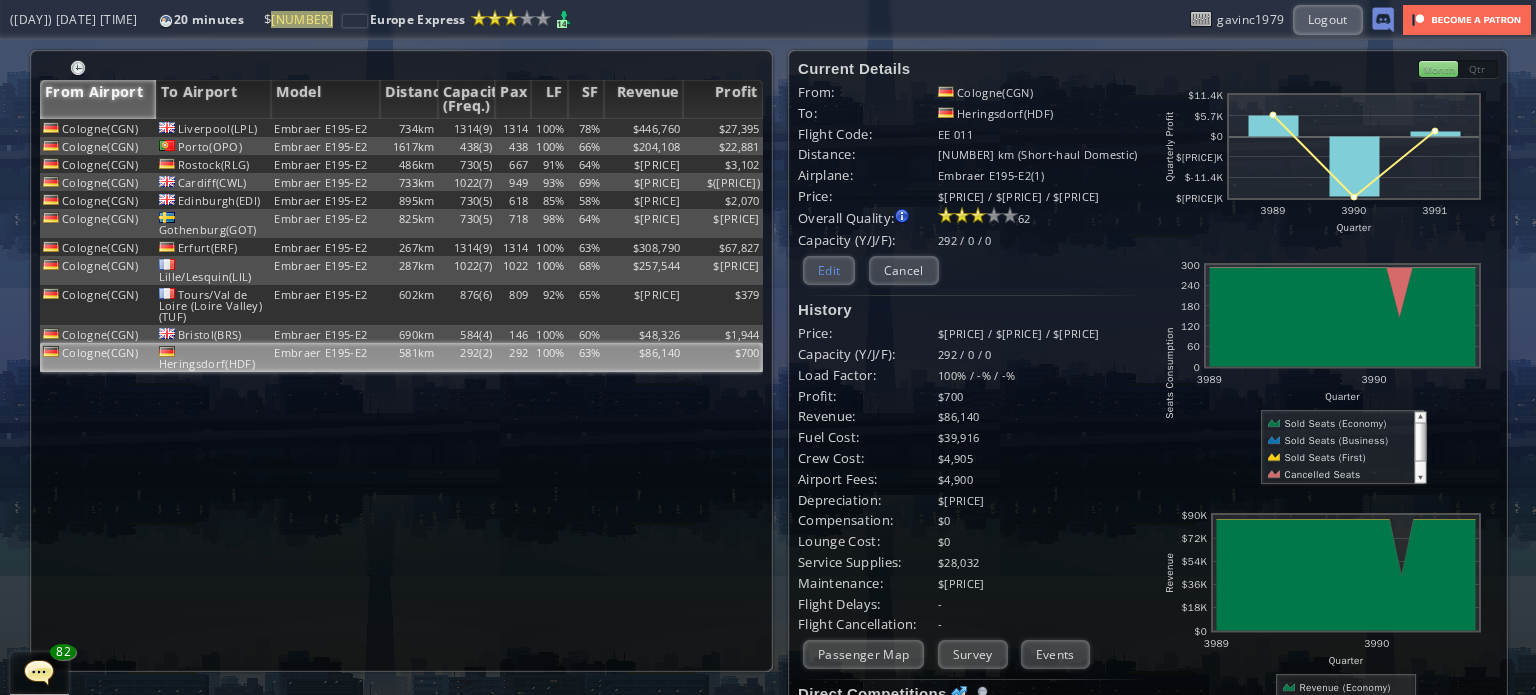 click on "Edit" at bounding box center (829, 270) 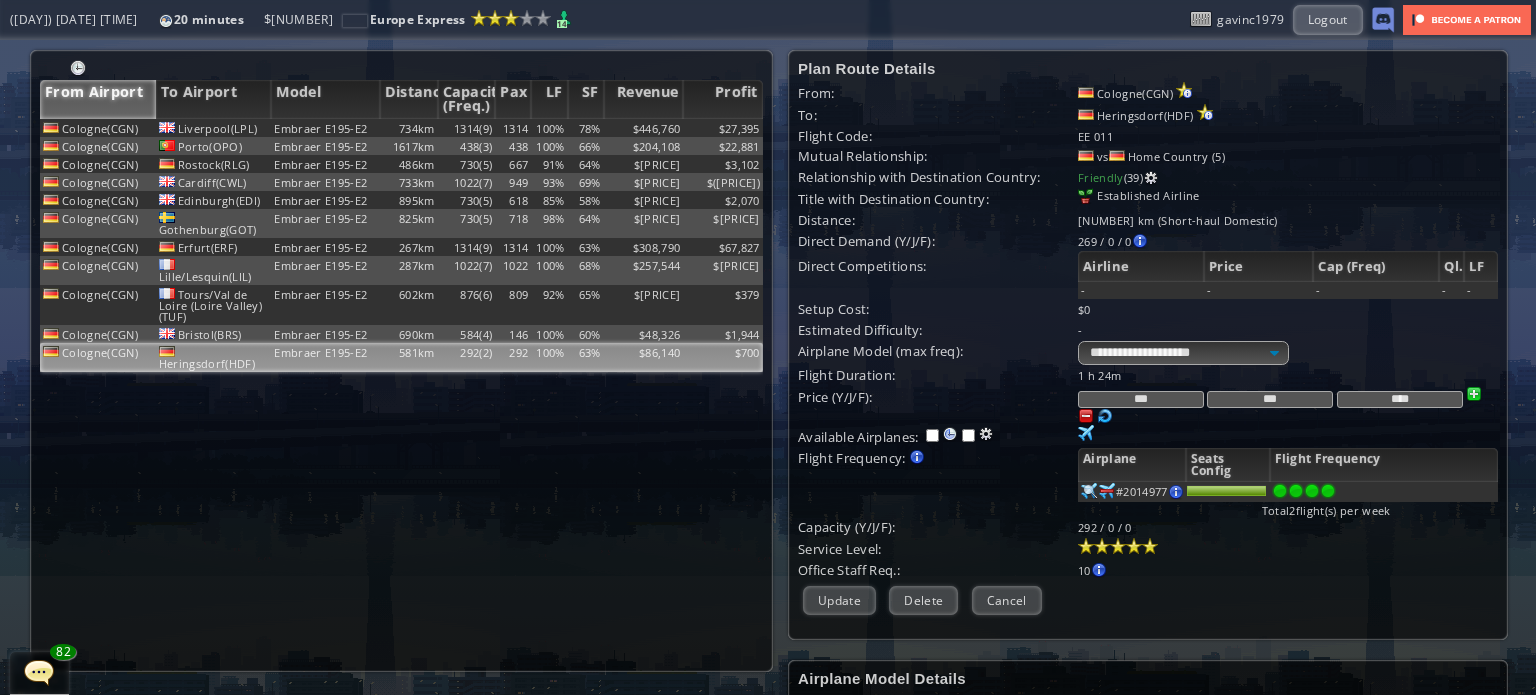 click at bounding box center [1328, 491] 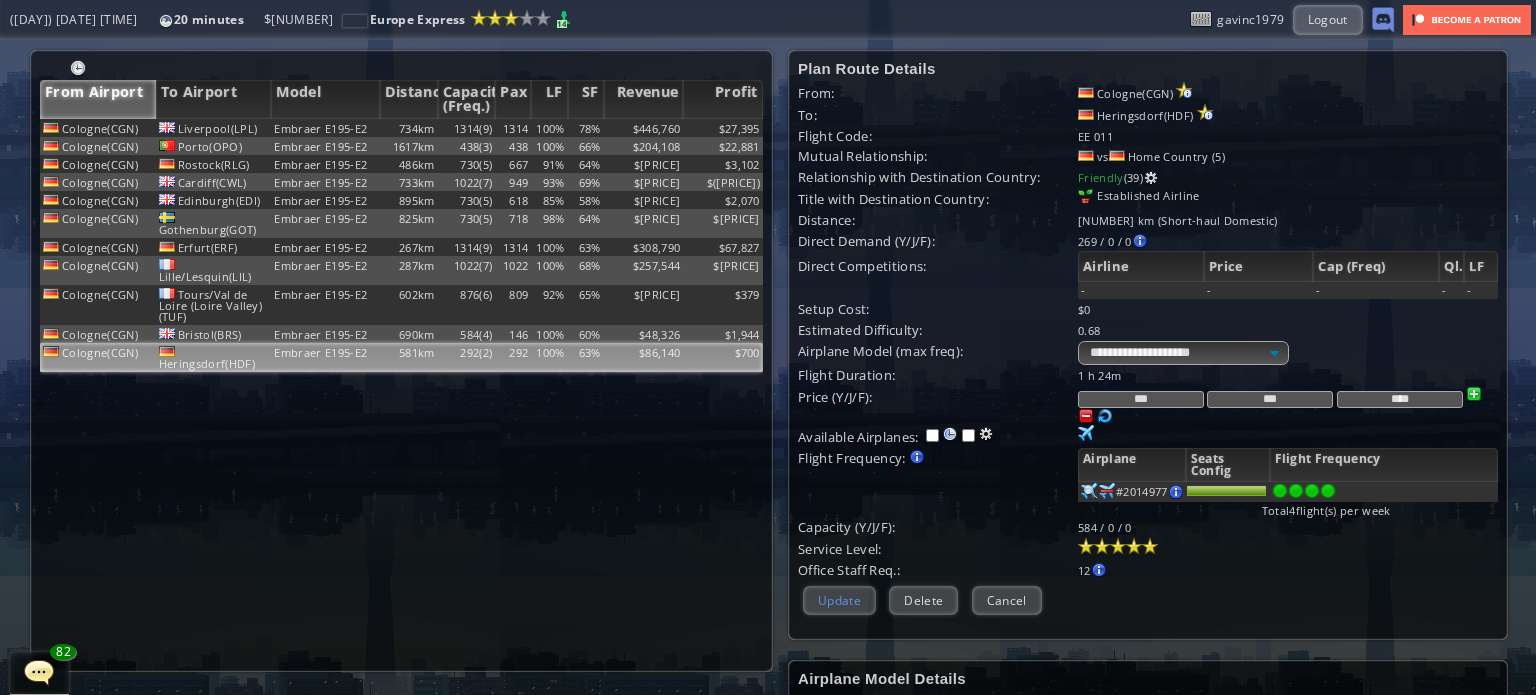 click on "Update" at bounding box center [839, 600] 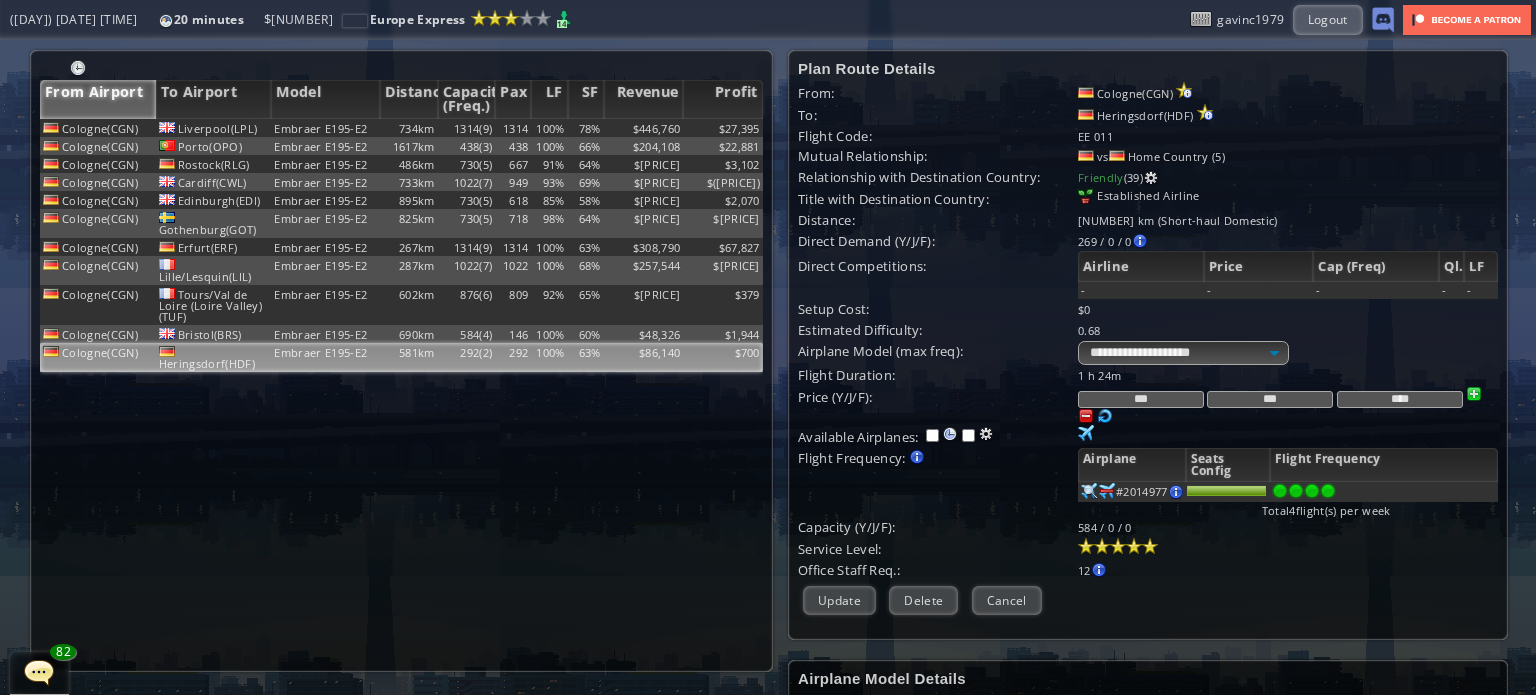 scroll, scrollTop: 193, scrollLeft: 0, axis: vertical 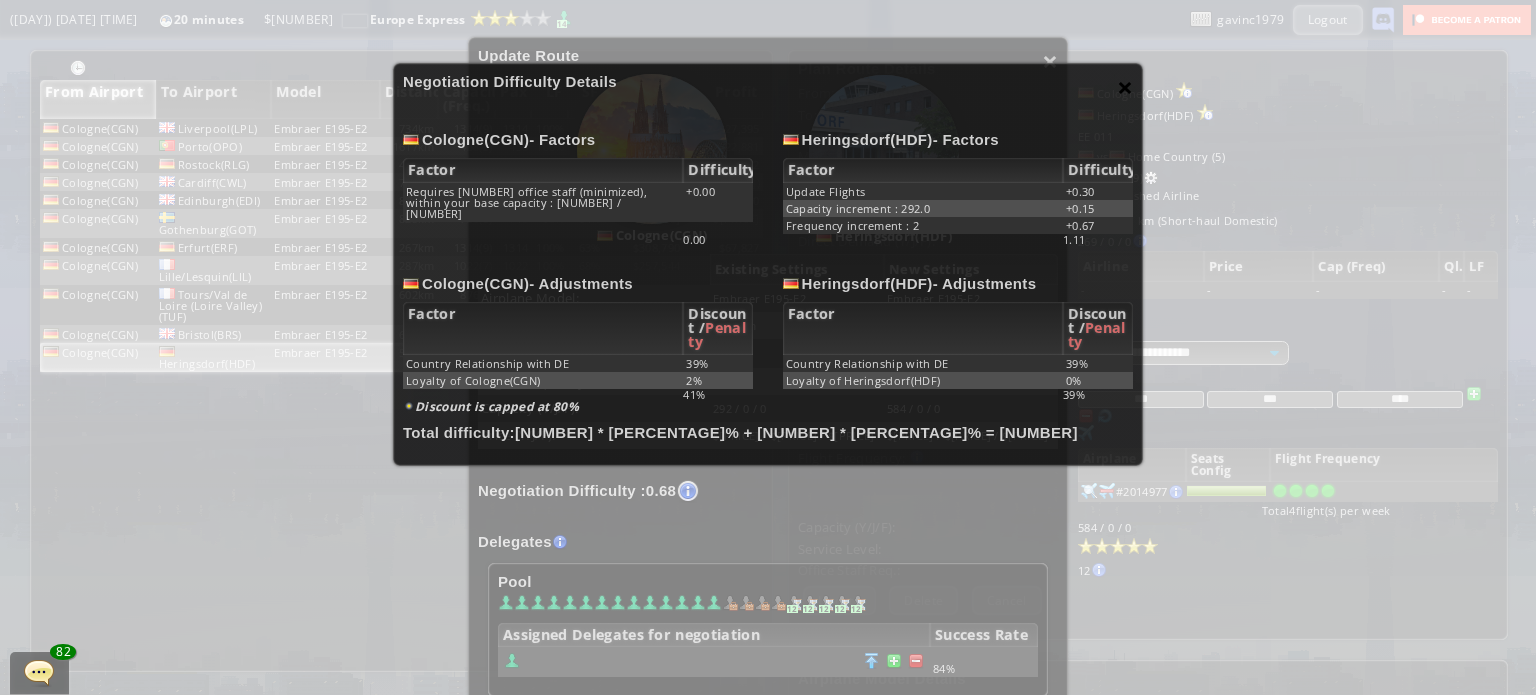 click on "×" at bounding box center [1125, 87] 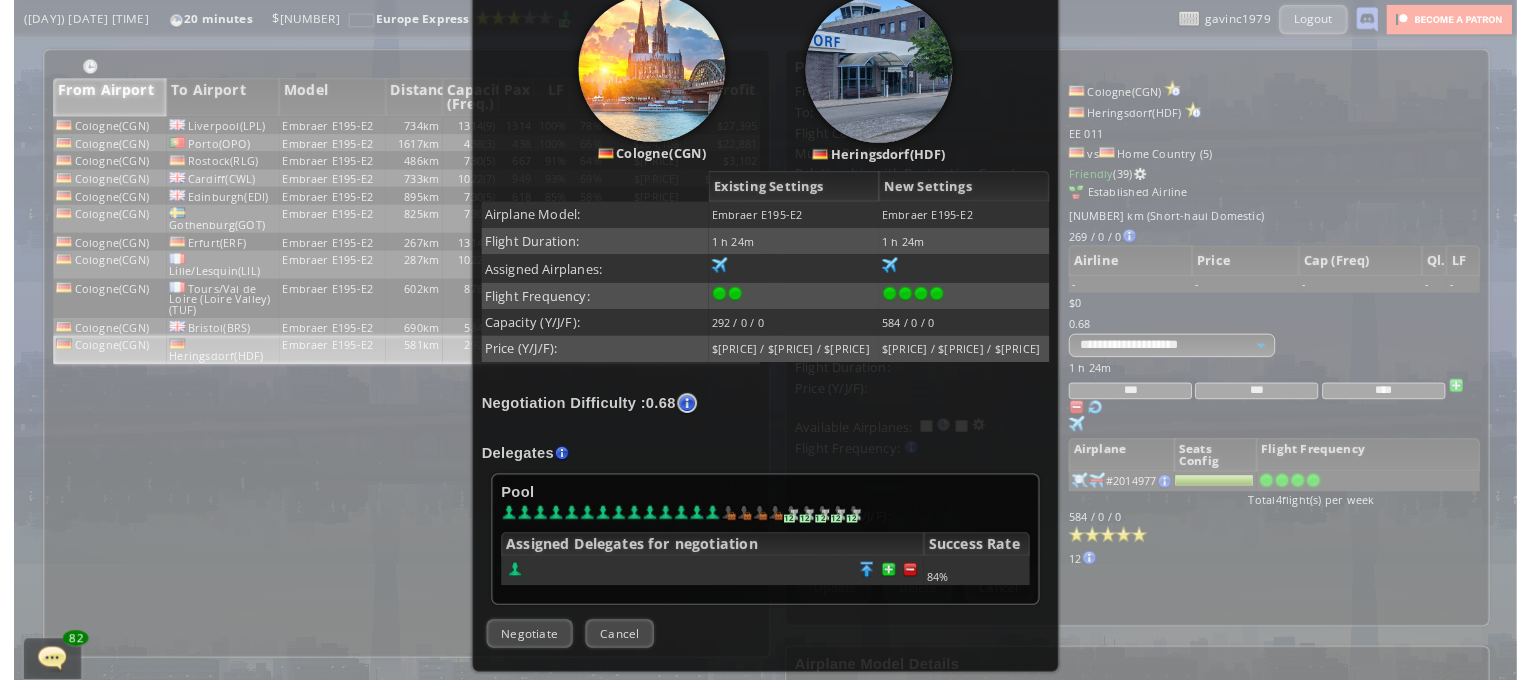 scroll, scrollTop: 293, scrollLeft: 0, axis: vertical 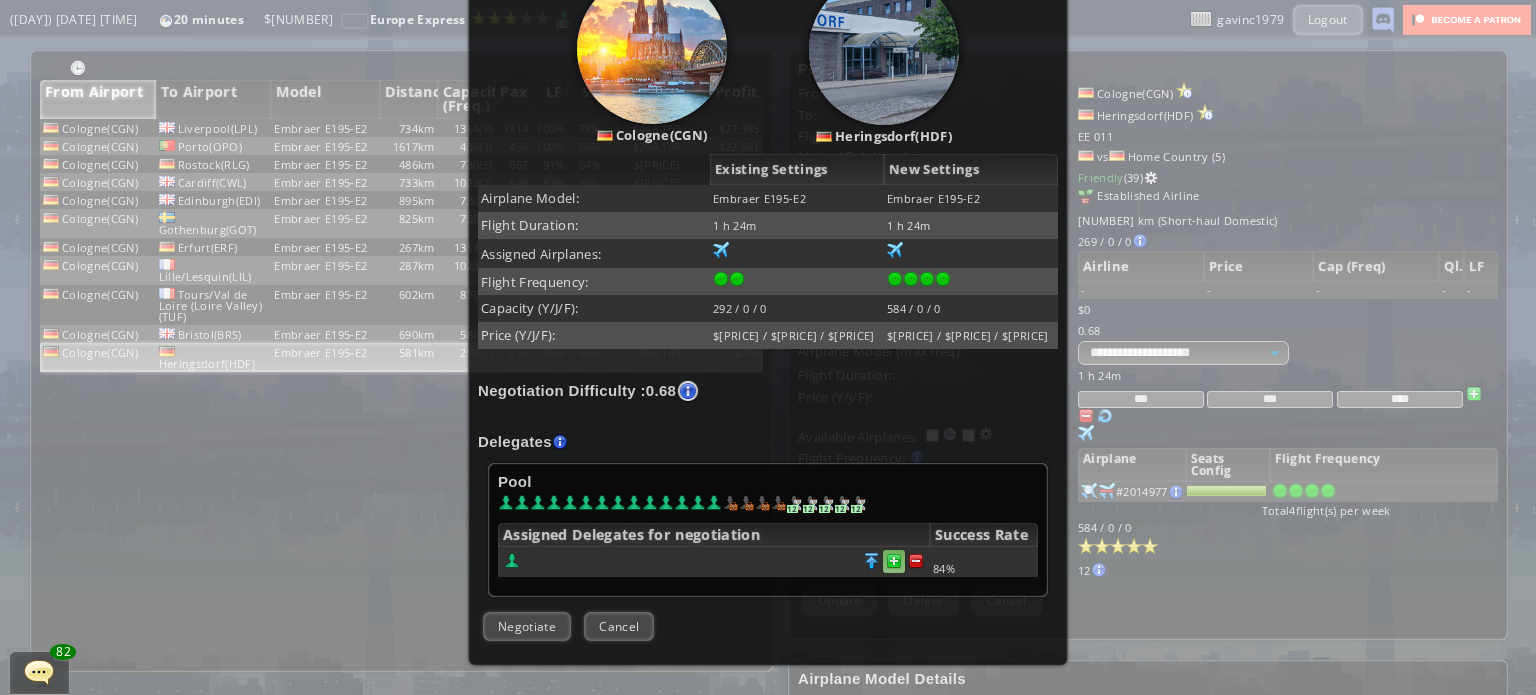 click at bounding box center (916, 561) 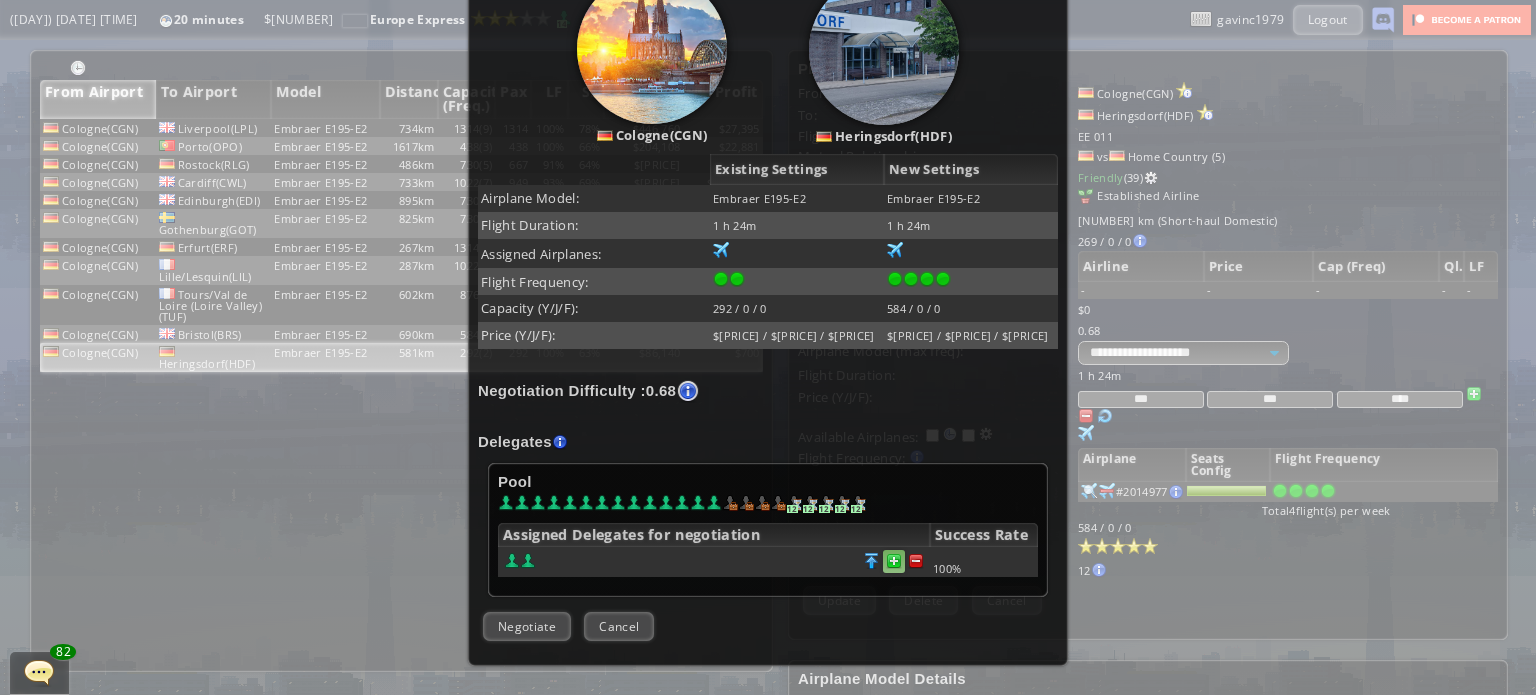 click at bounding box center (916, 561) 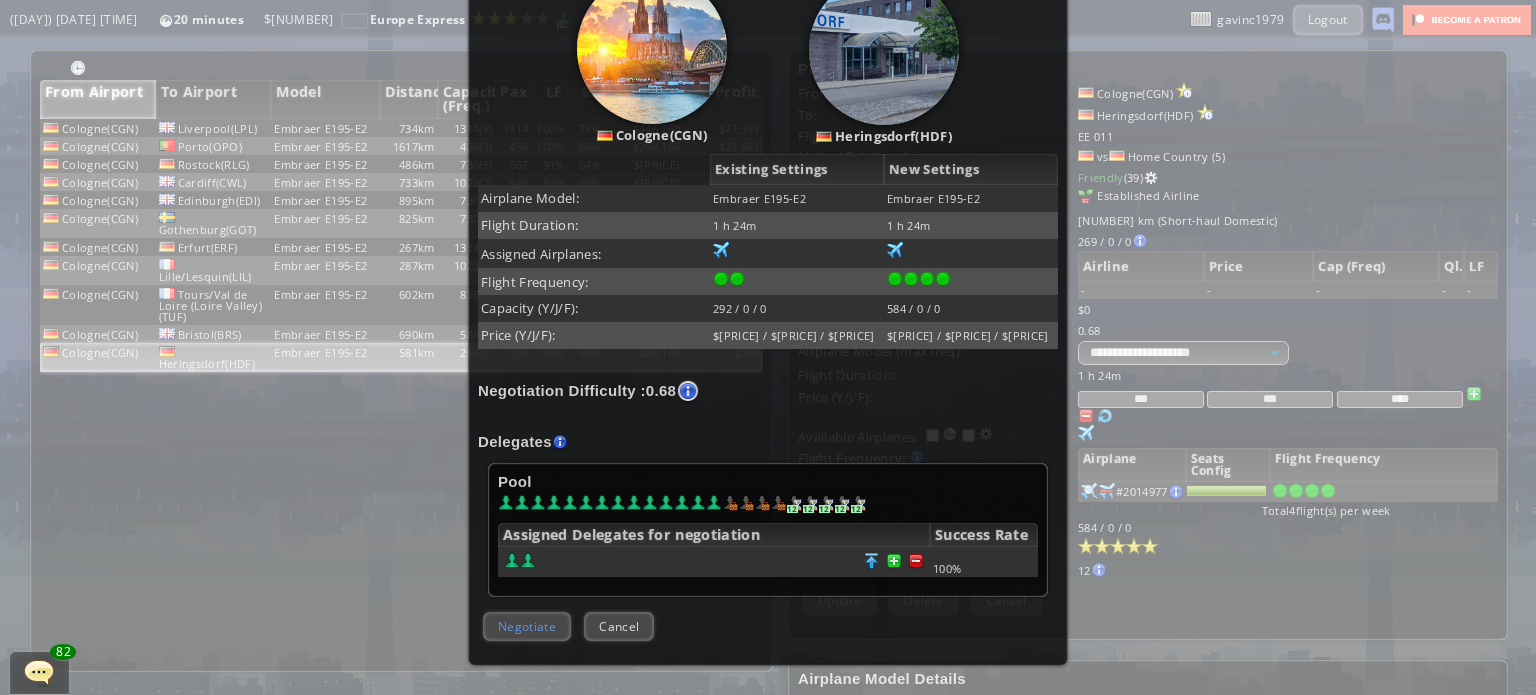 click on "Negotiate" at bounding box center (527, 626) 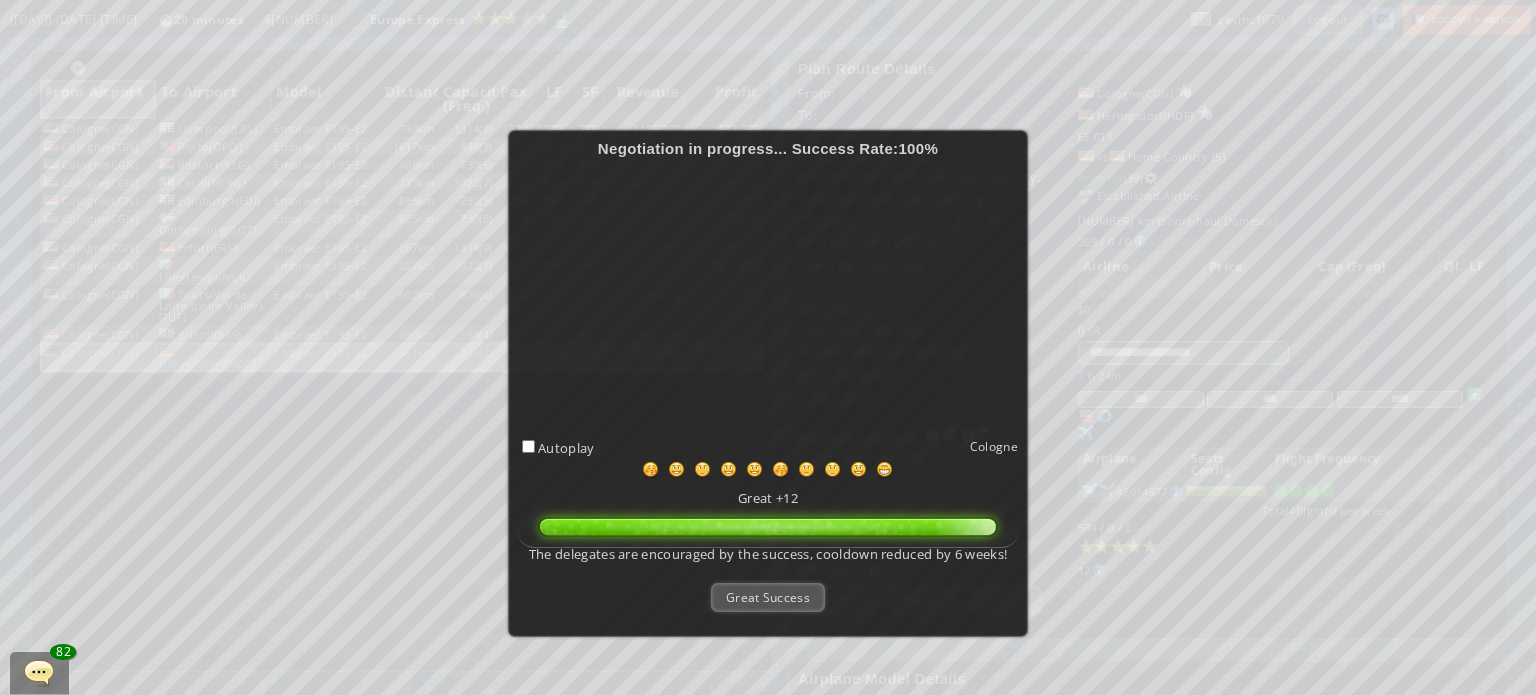 scroll, scrollTop: 99, scrollLeft: 0, axis: vertical 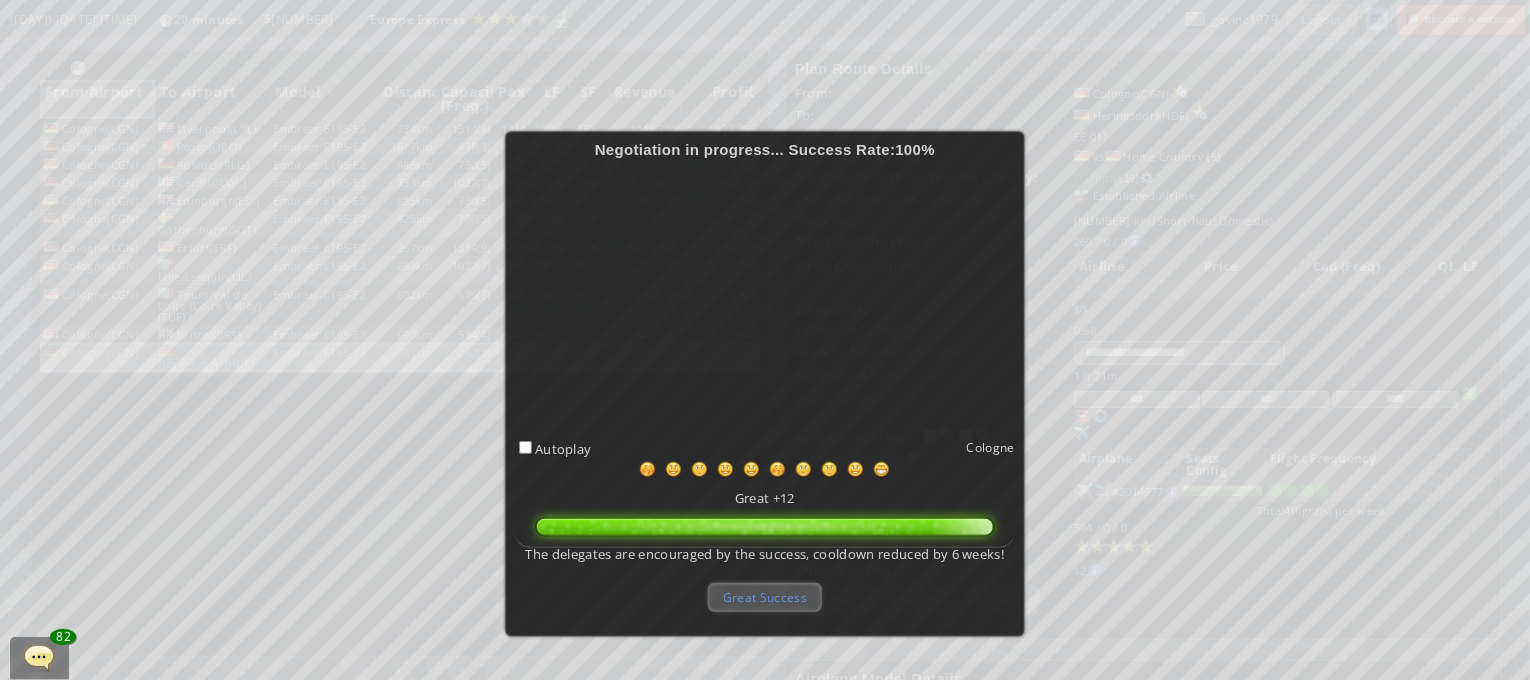 click on "Great Success" at bounding box center (765, 597) 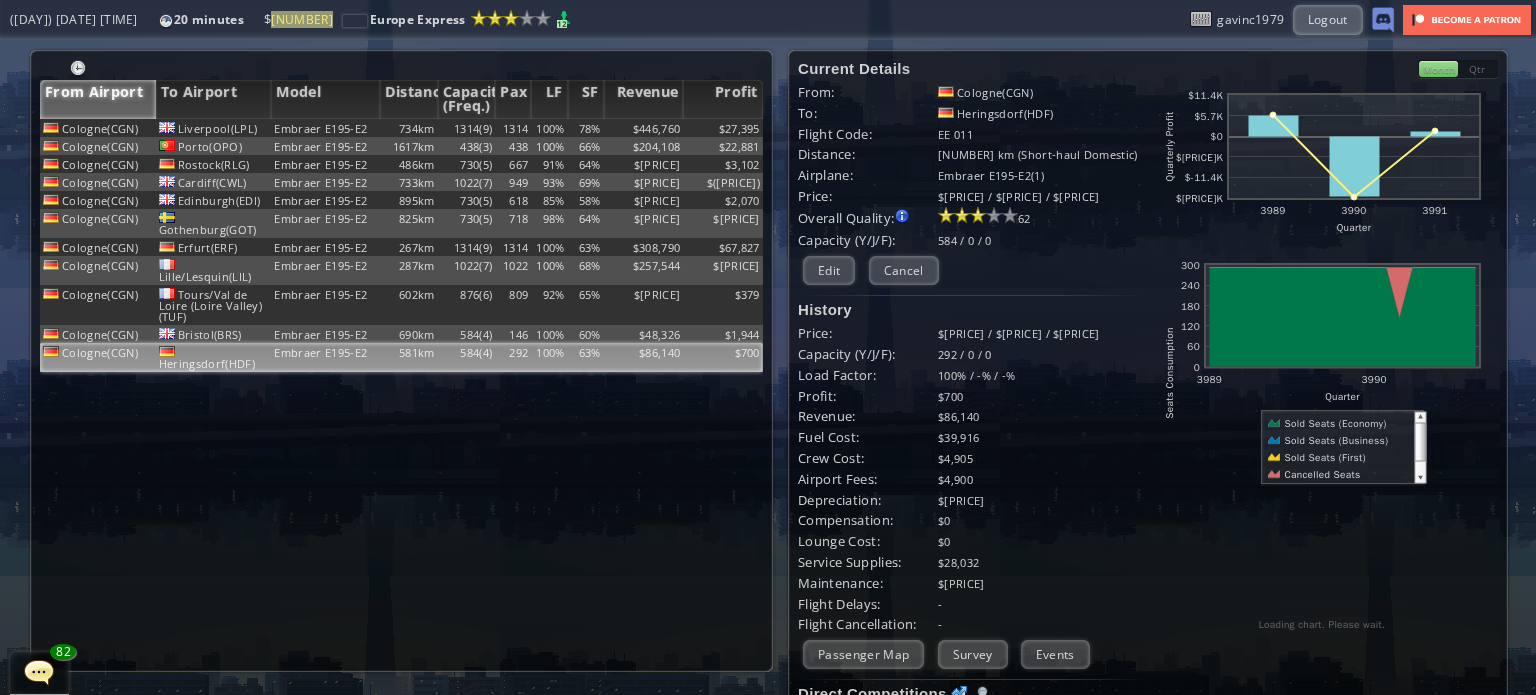 scroll, scrollTop: 0, scrollLeft: 0, axis: both 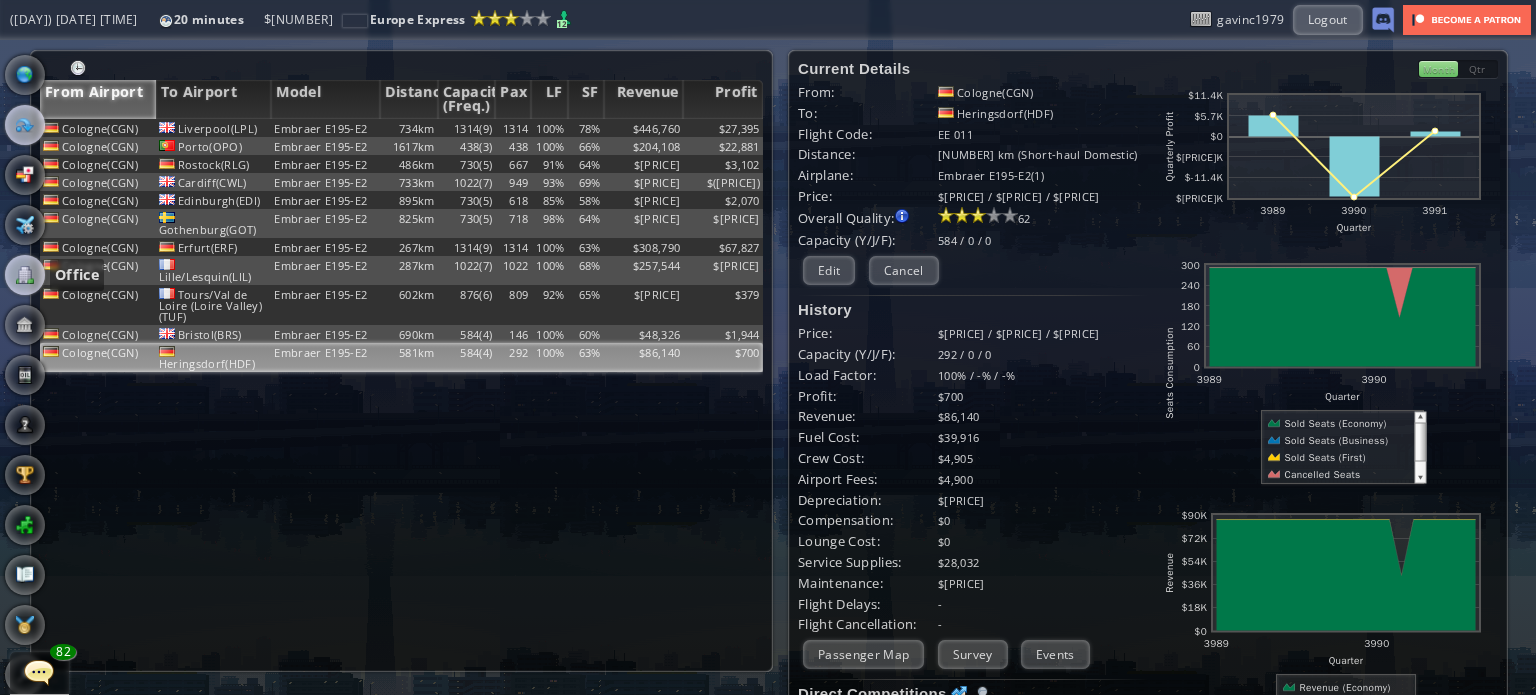 click at bounding box center (25, 275) 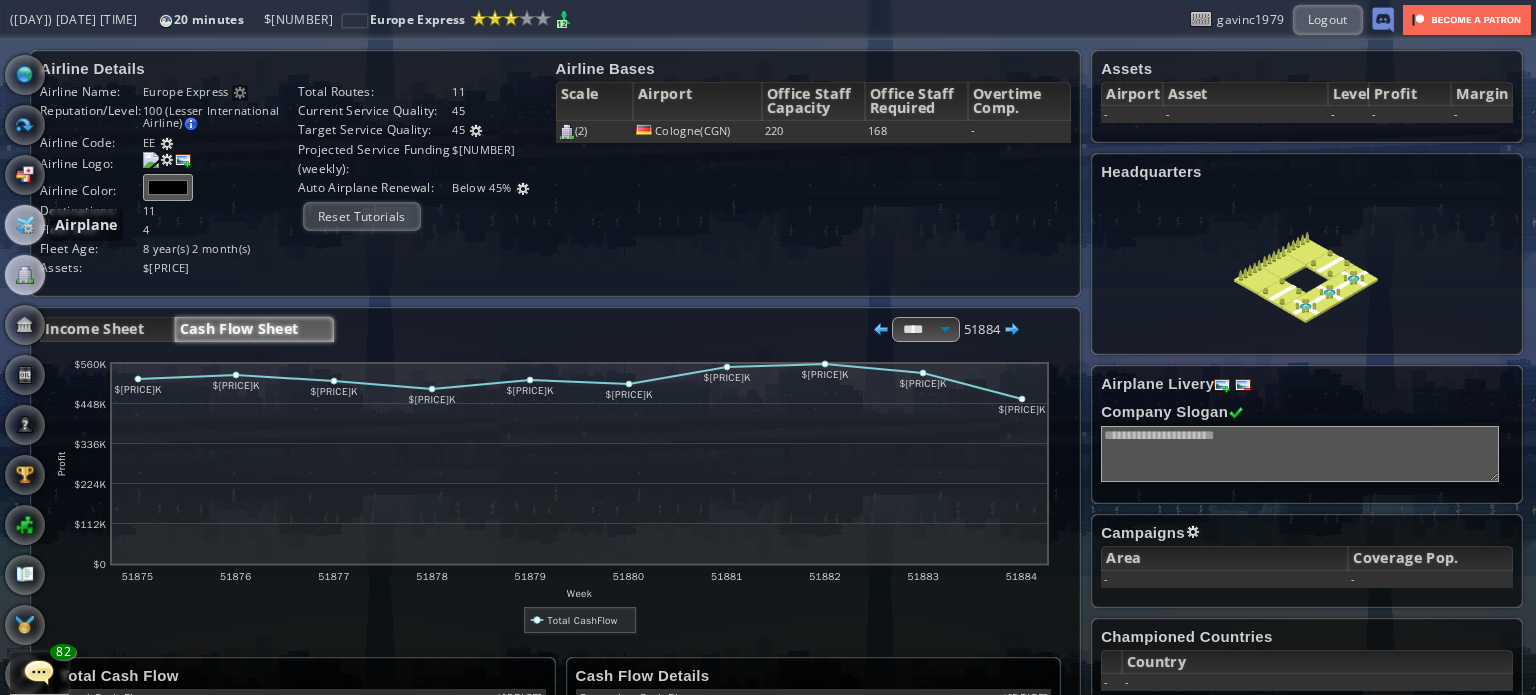 click at bounding box center [25, 225] 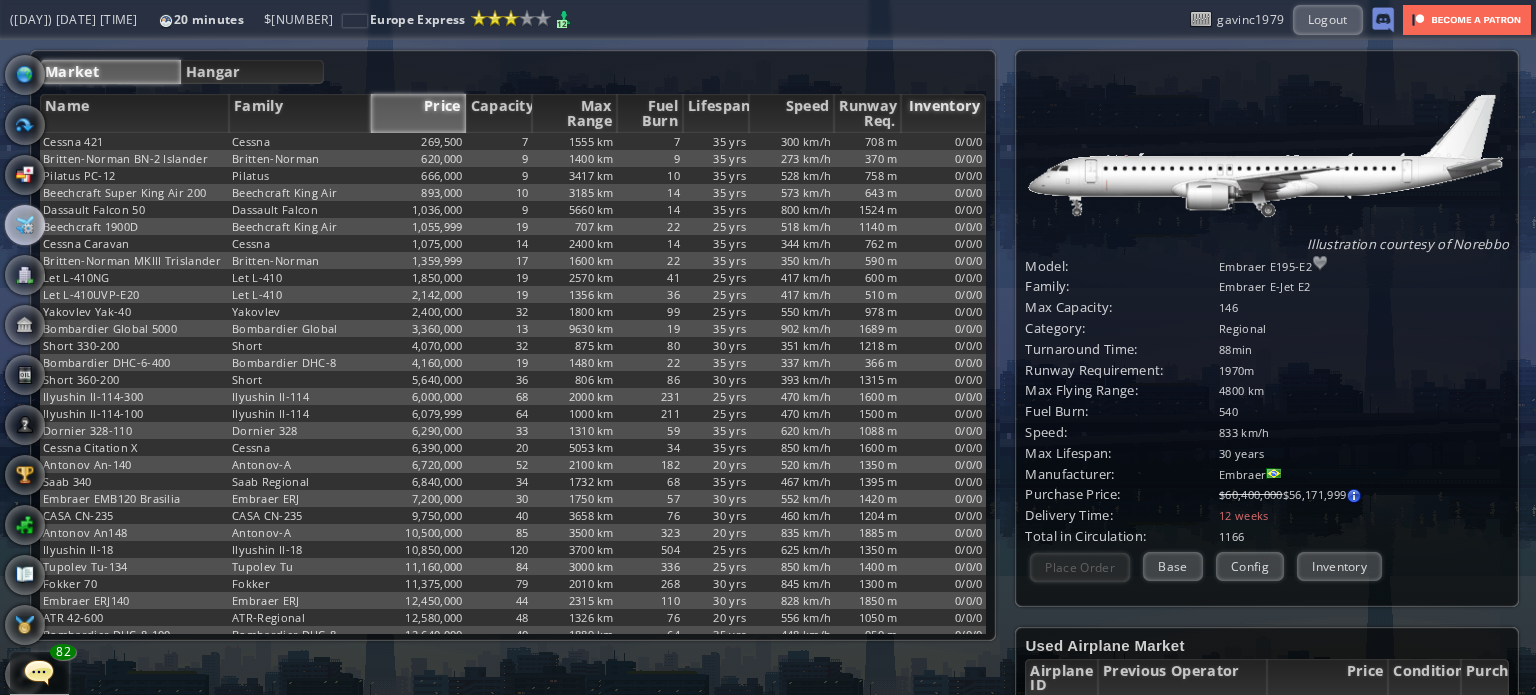 click on "Inventory" at bounding box center (943, 113) 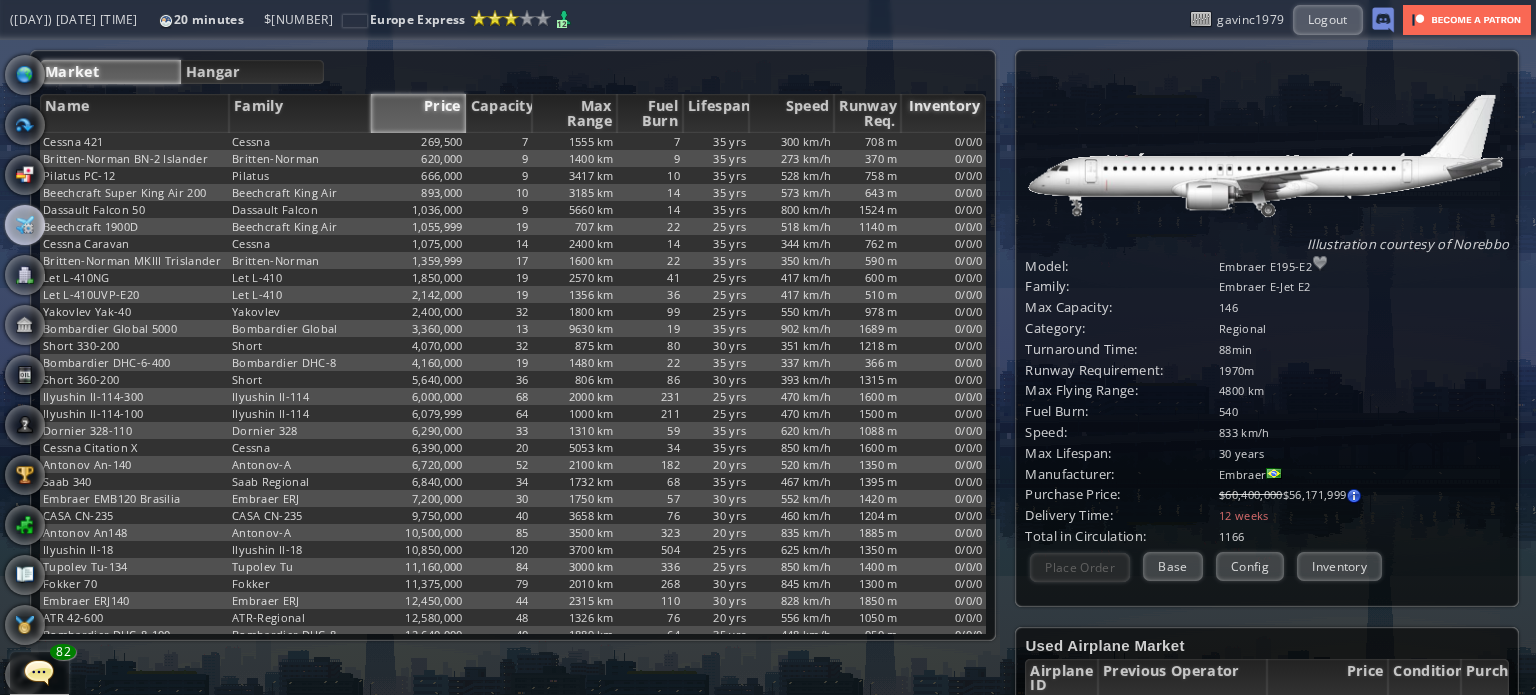 click on "Inventory" at bounding box center [943, 113] 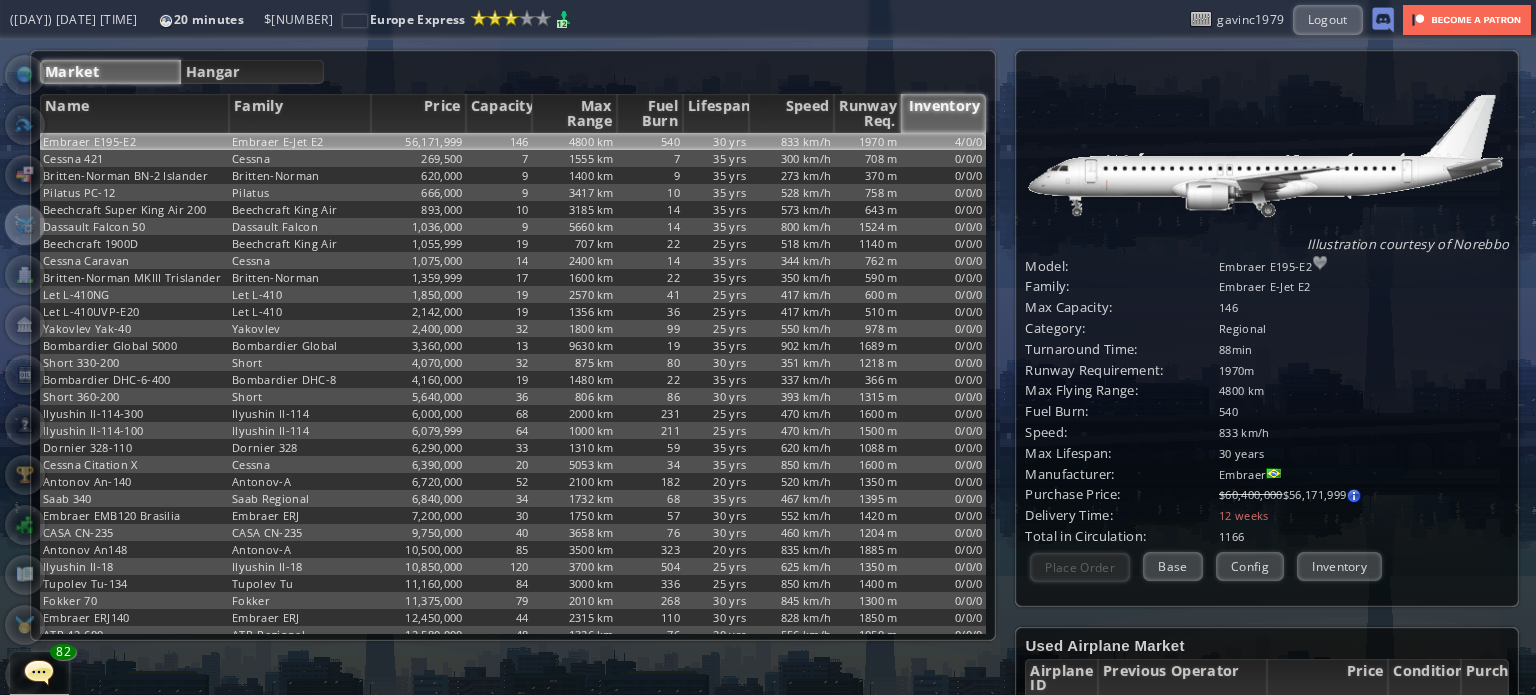click on "4/0/0" at bounding box center [943, 141] 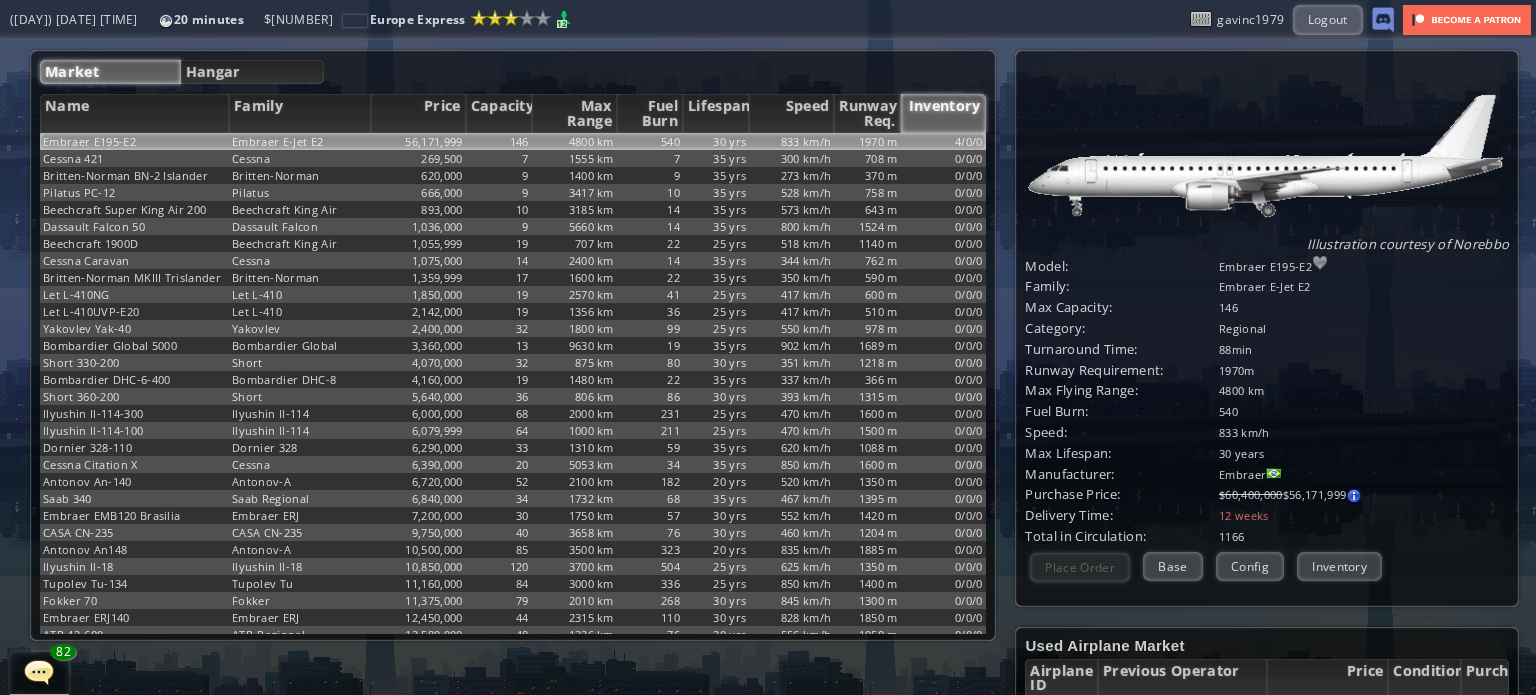 drag, startPoint x: 1345, startPoint y: 572, endPoint x: 1214, endPoint y: 514, distance: 143.26549 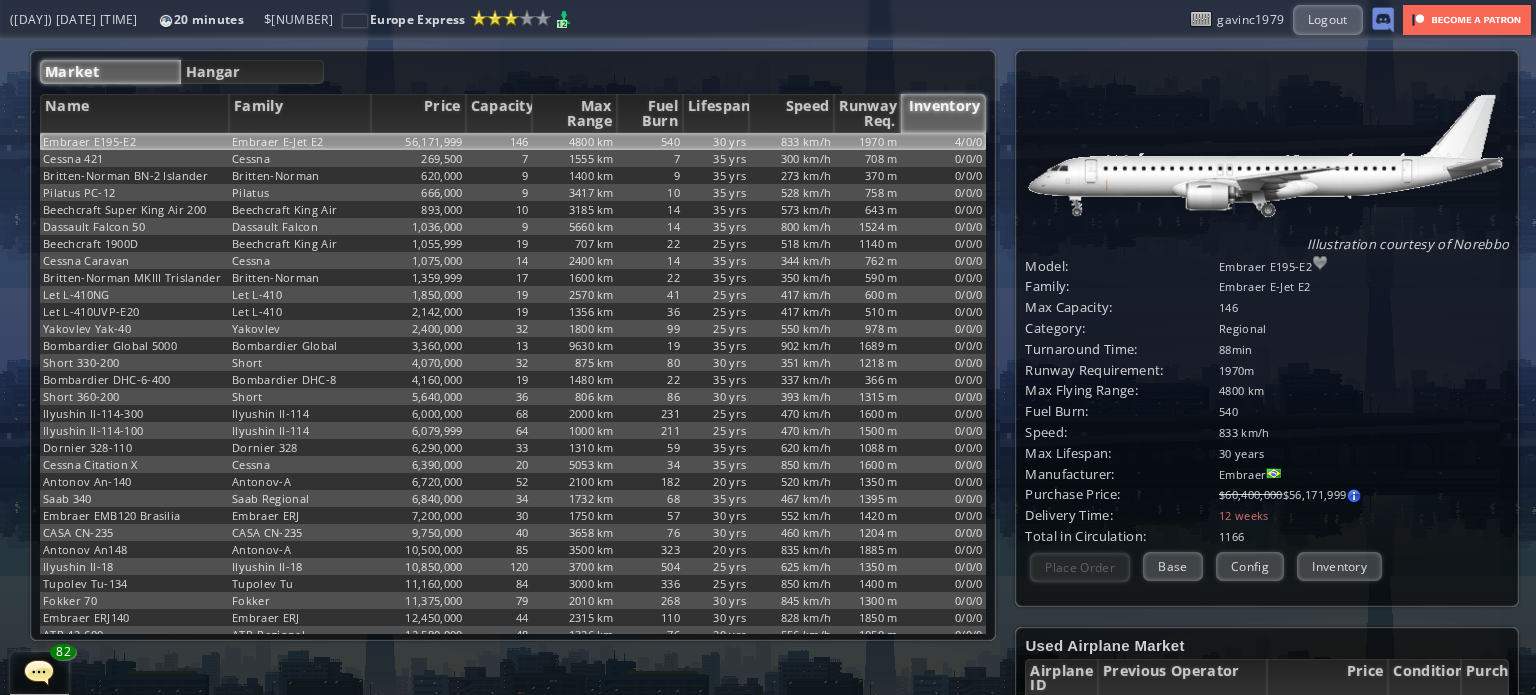 click on "Inventory" at bounding box center (1339, 566) 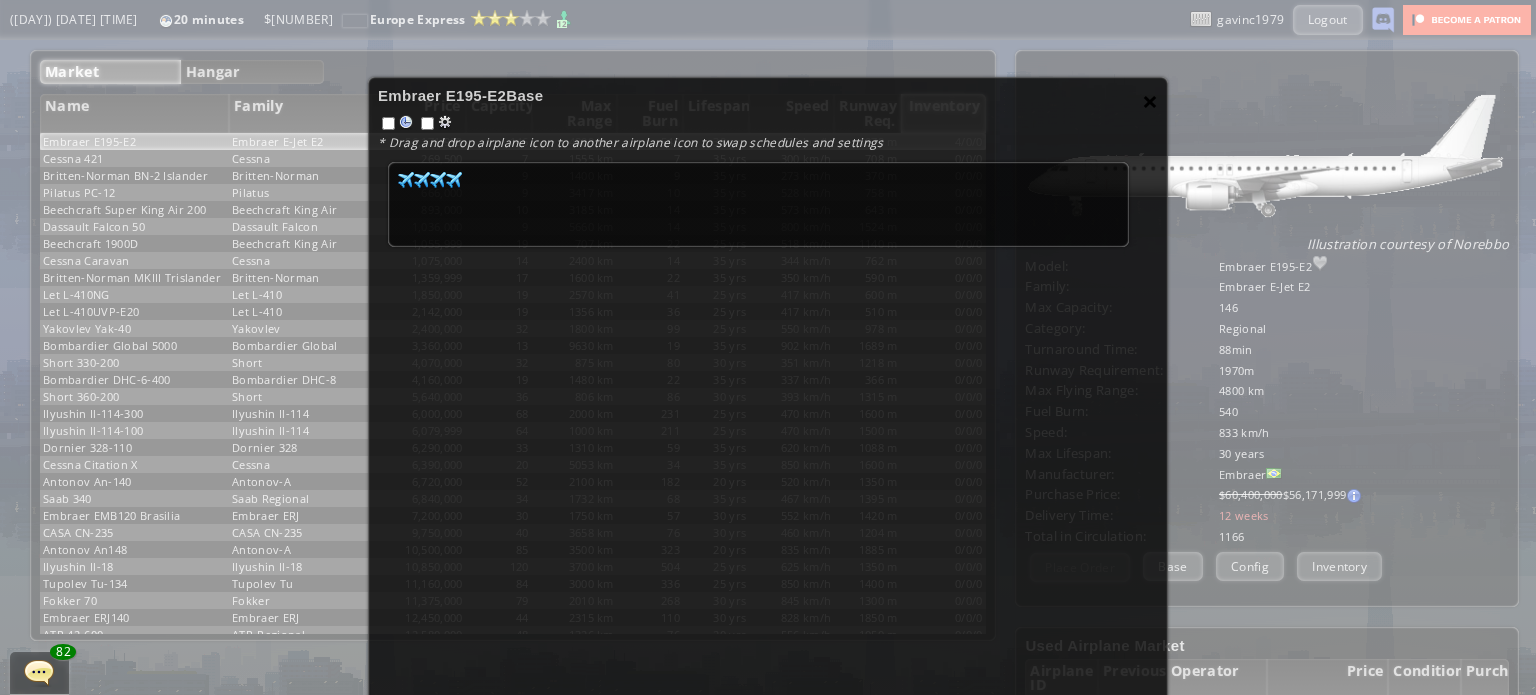 click on "×" at bounding box center [1150, 101] 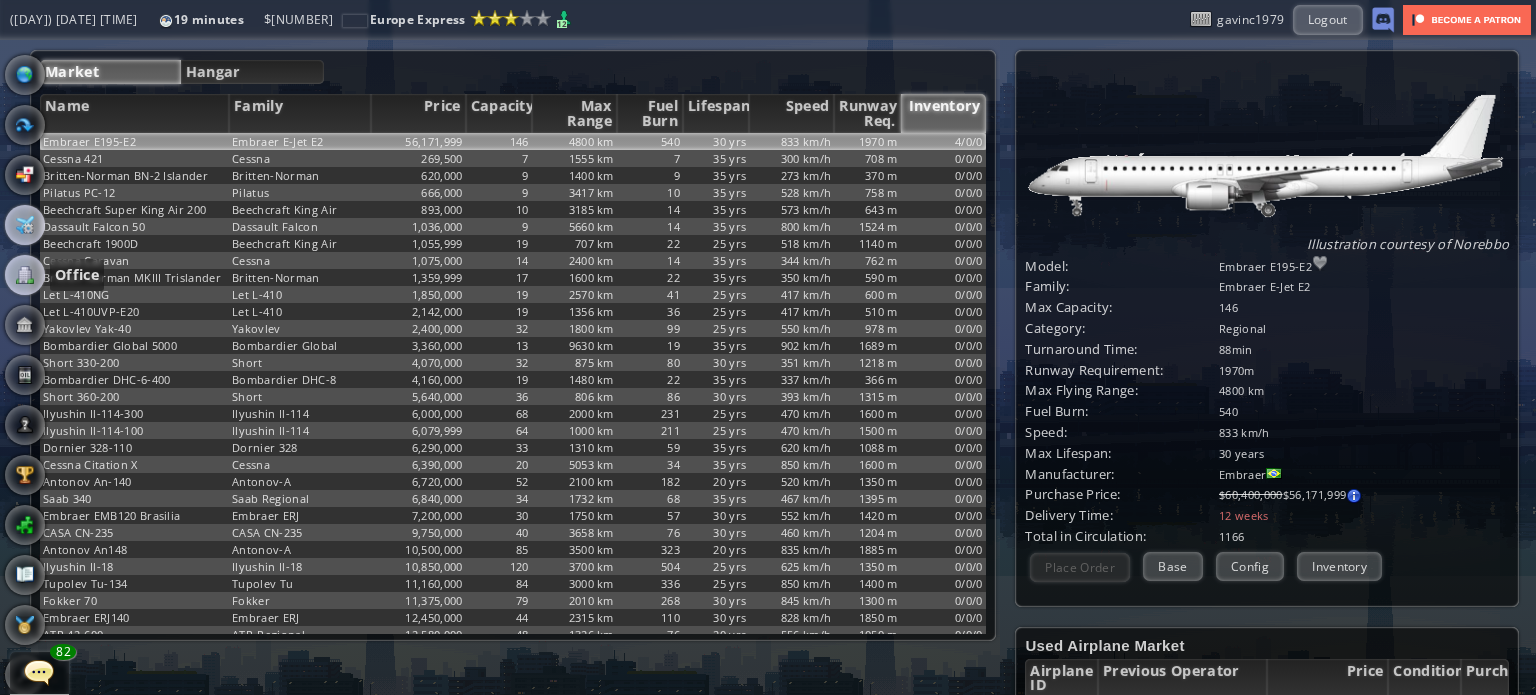 click at bounding box center (25, 275) 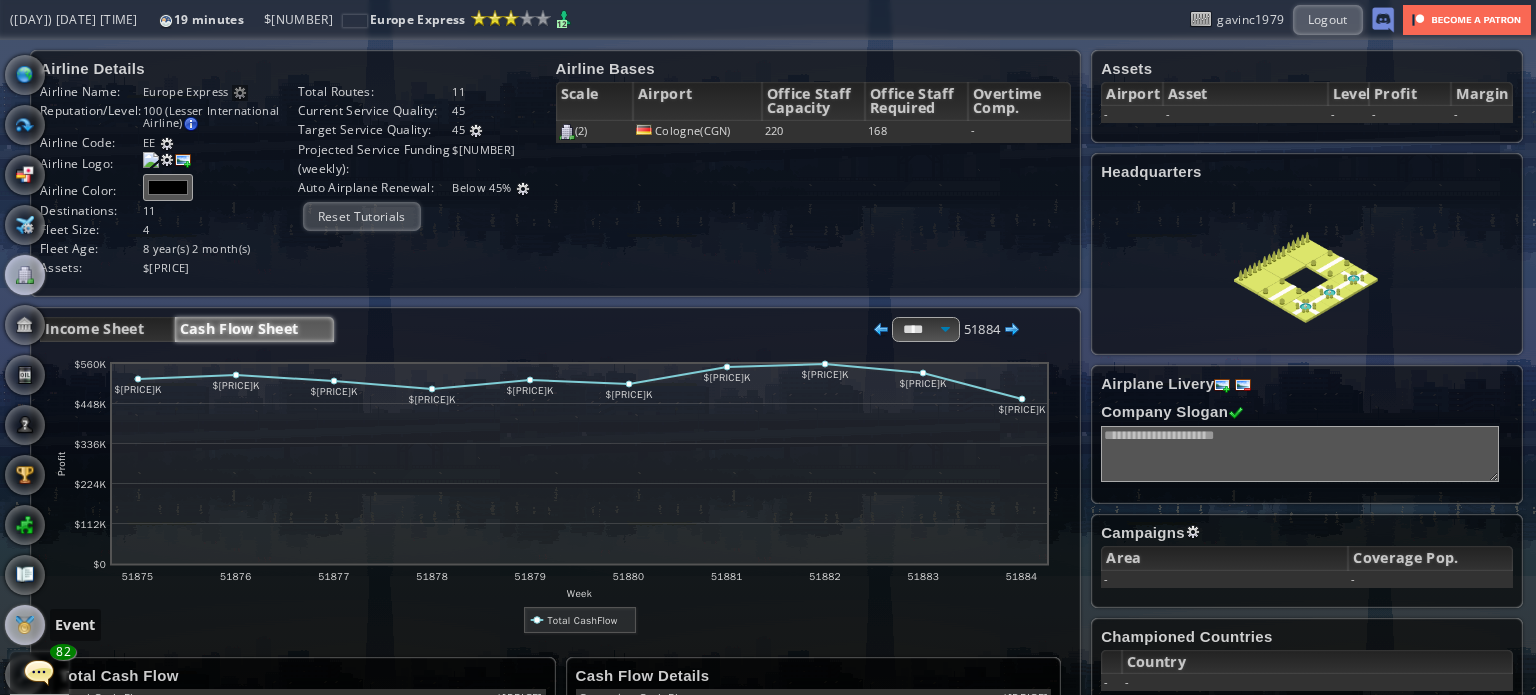 click at bounding box center (25, 625) 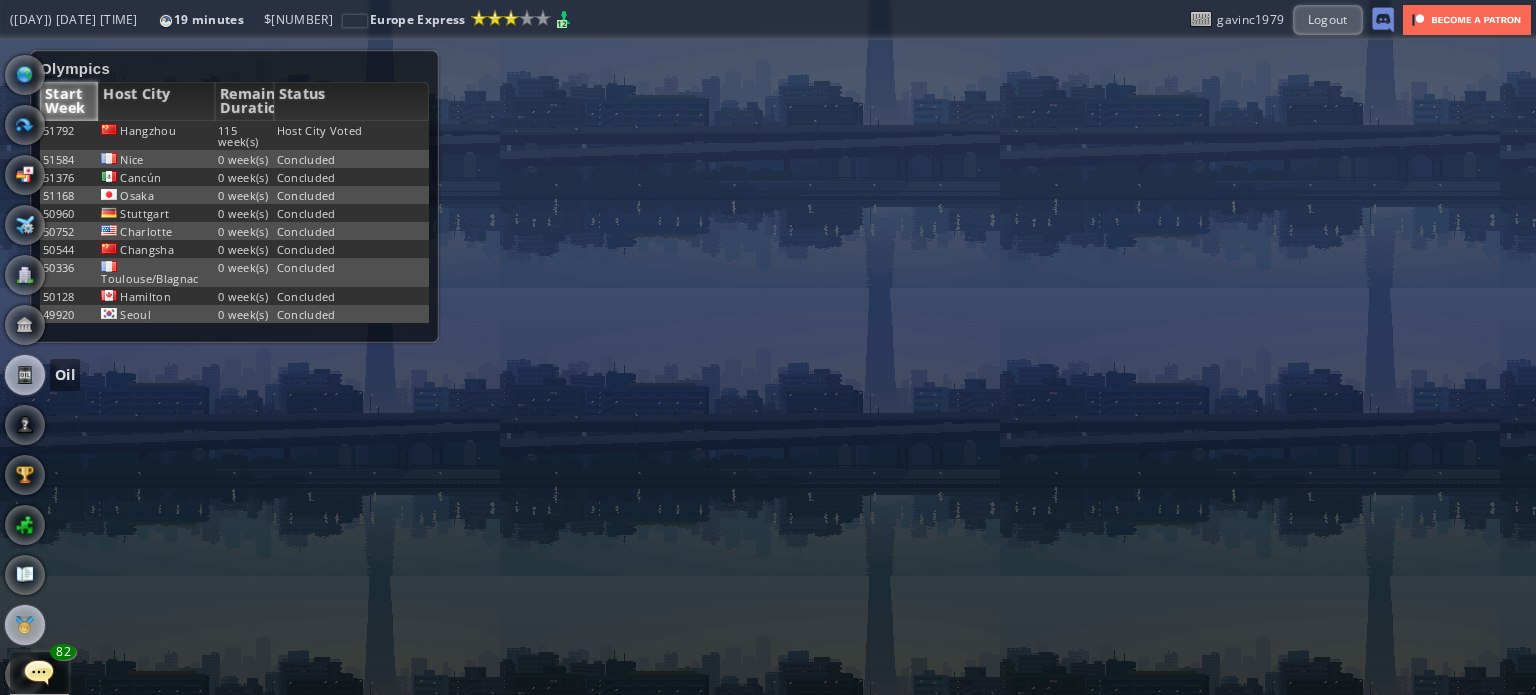 click at bounding box center (25, 375) 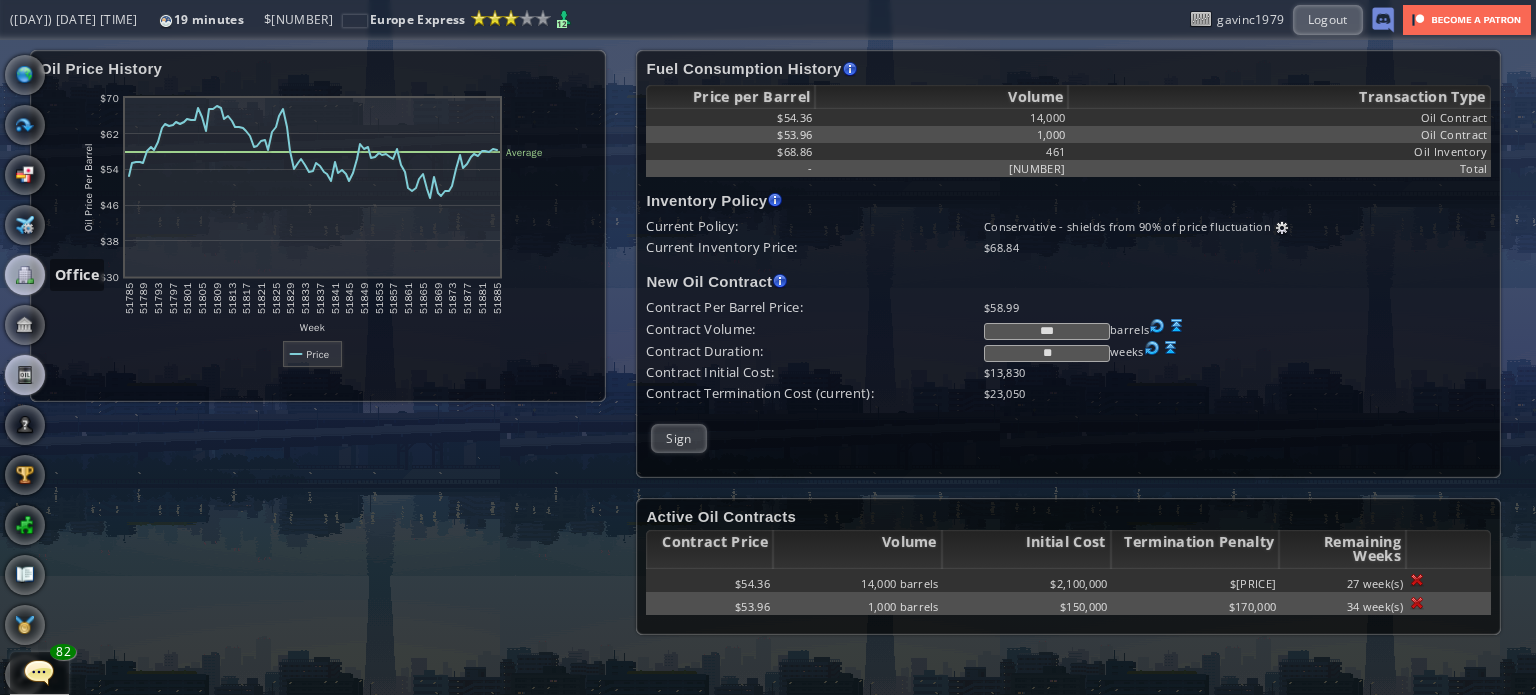 click at bounding box center (25, 275) 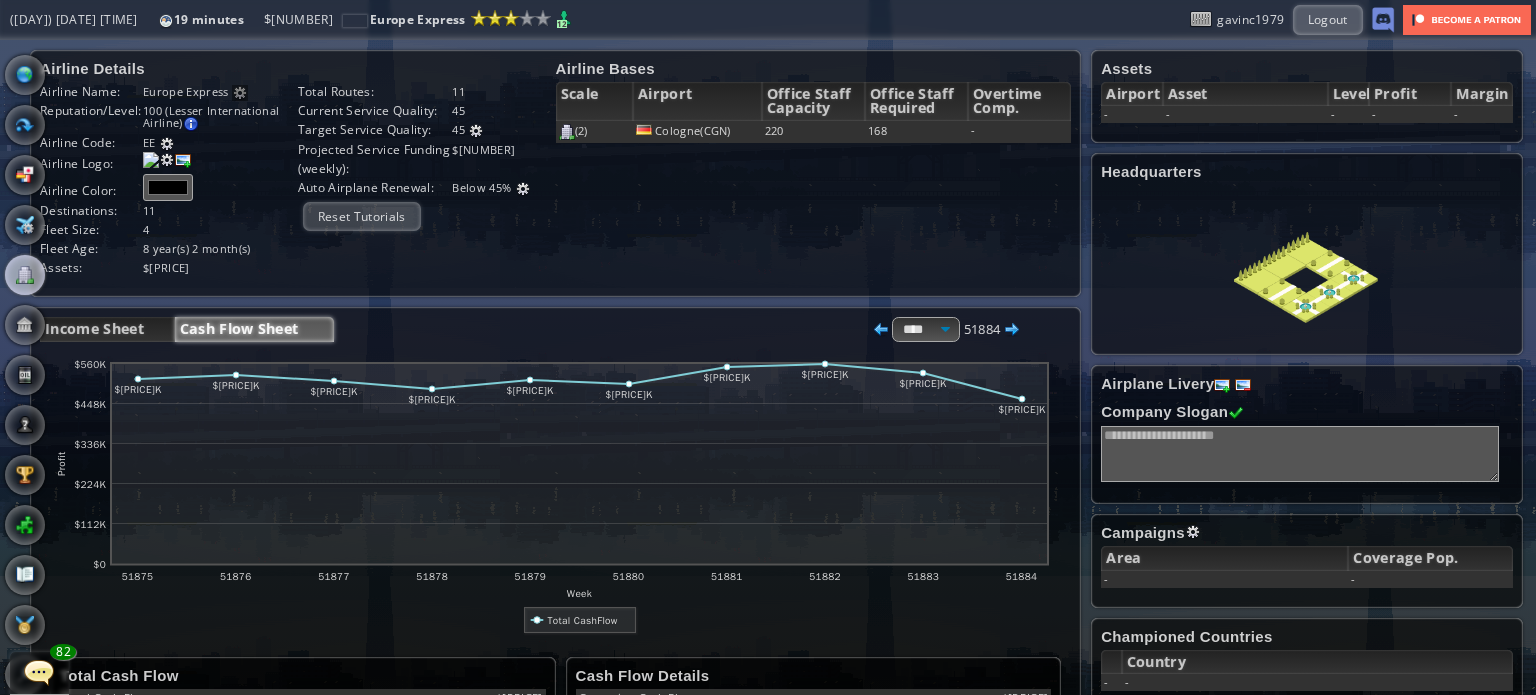 click on "Income Sheet
Cash Flow Sheet
****
*****
****
[NUMBER]
Total Income
Total Revenue:
$[PRICE]
Fuel:" at bounding box center [555, 607] 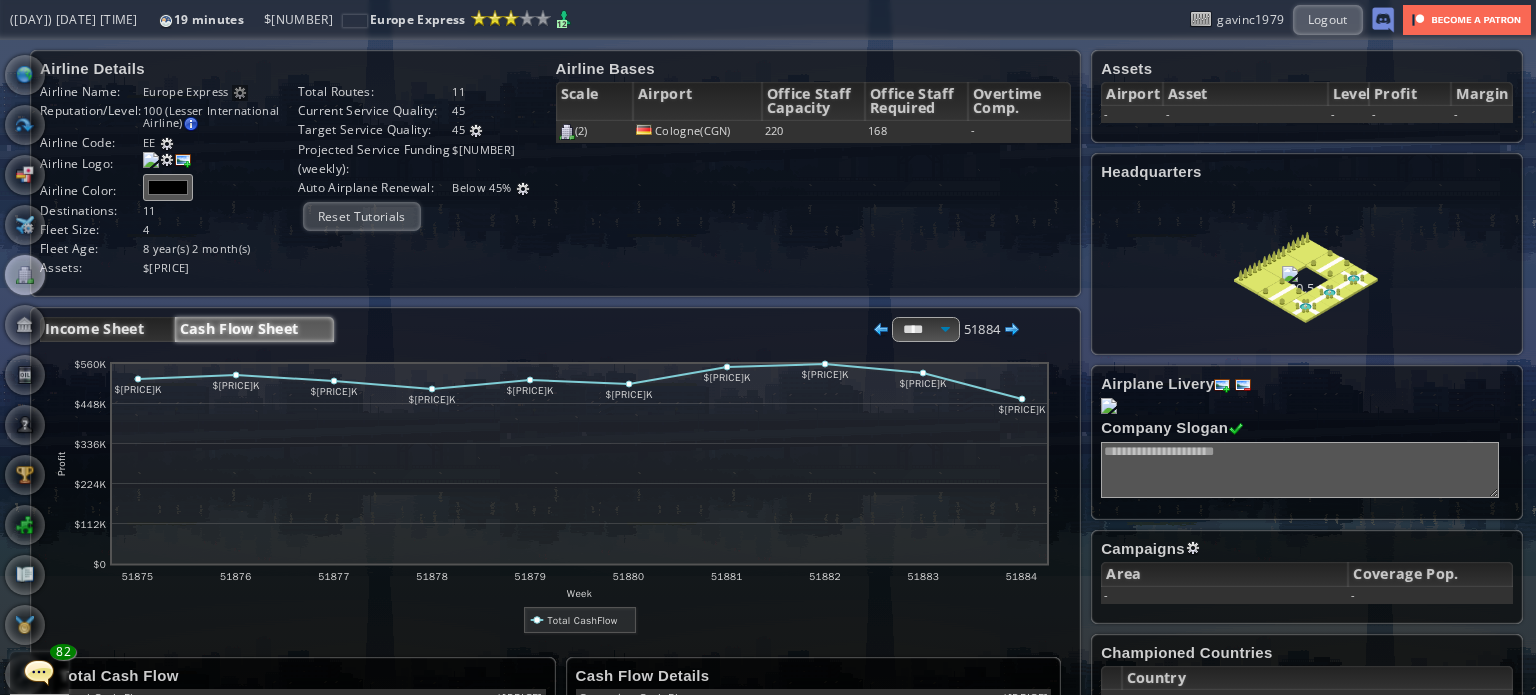 click on "Income Sheet" at bounding box center (107, 329) 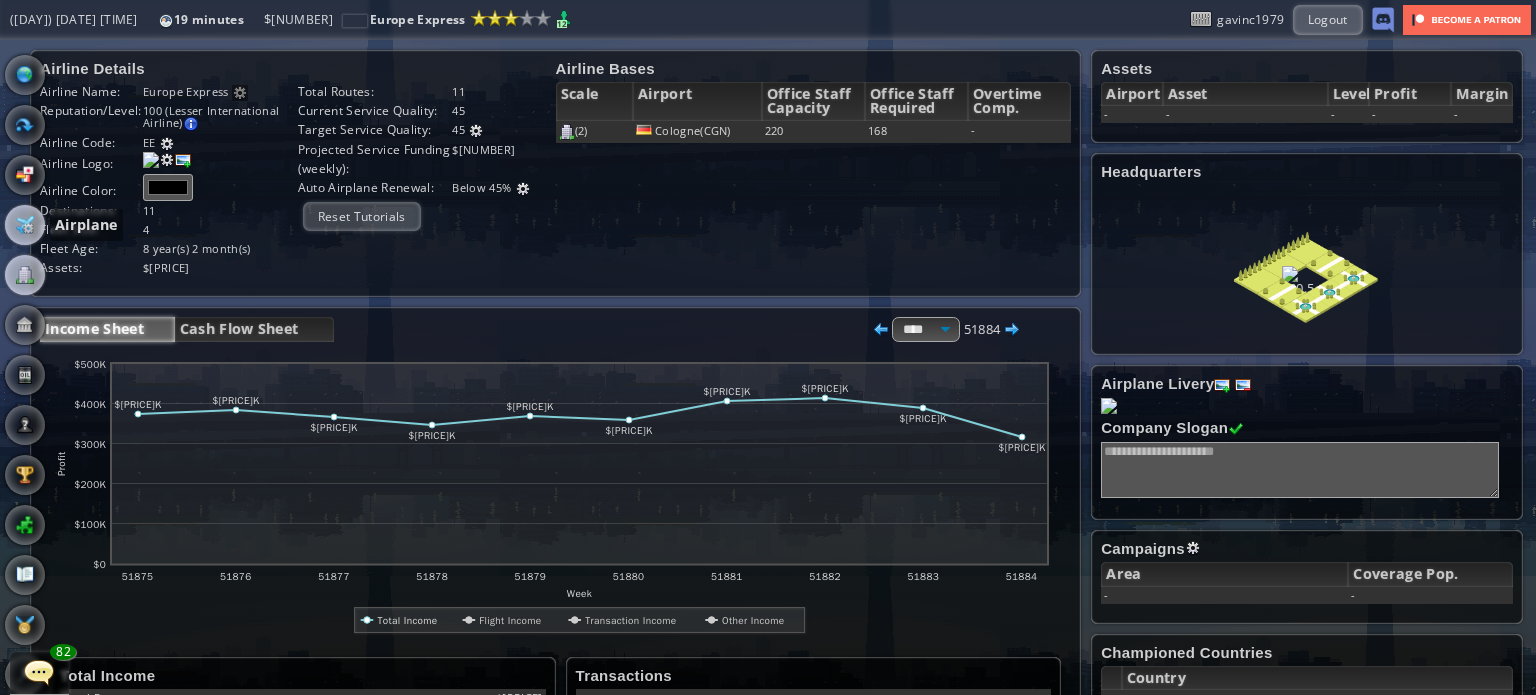 click at bounding box center (25, 225) 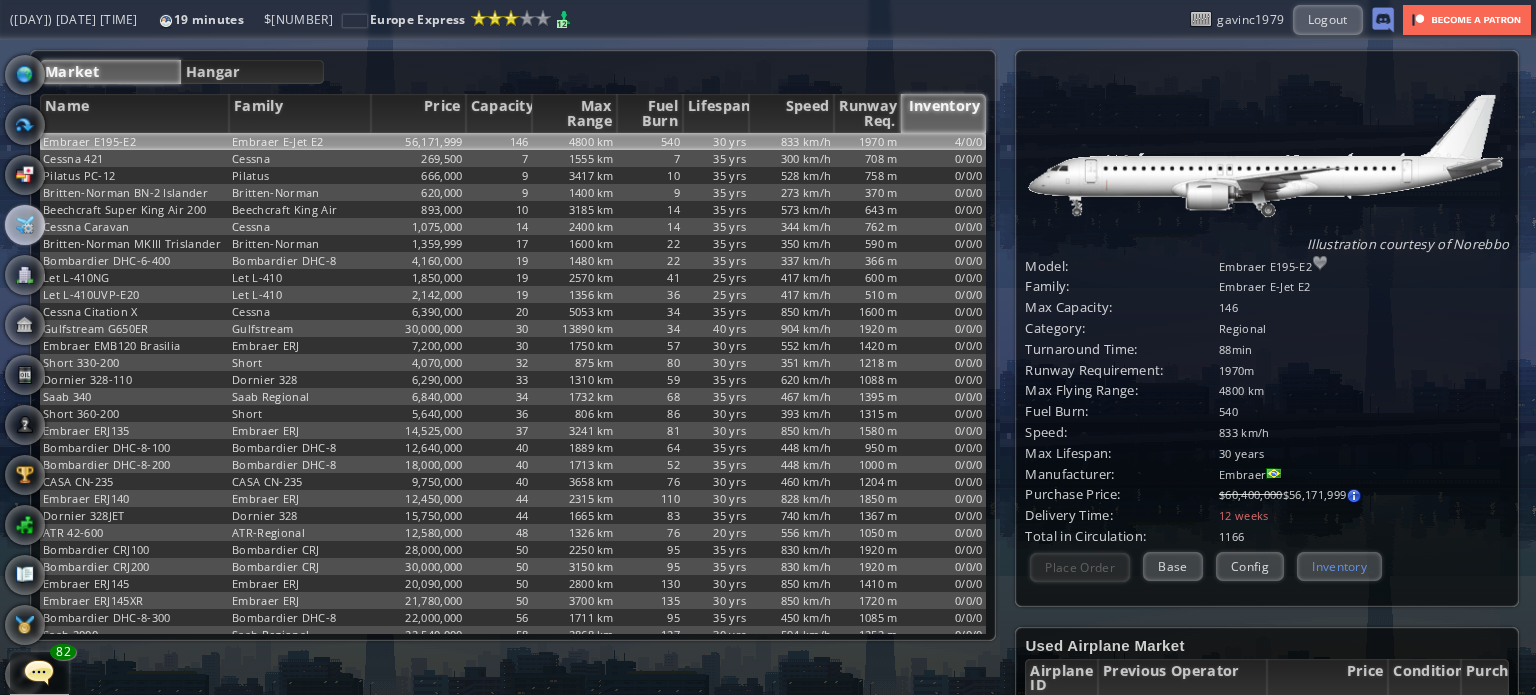 click on "Inventory" at bounding box center [1339, 566] 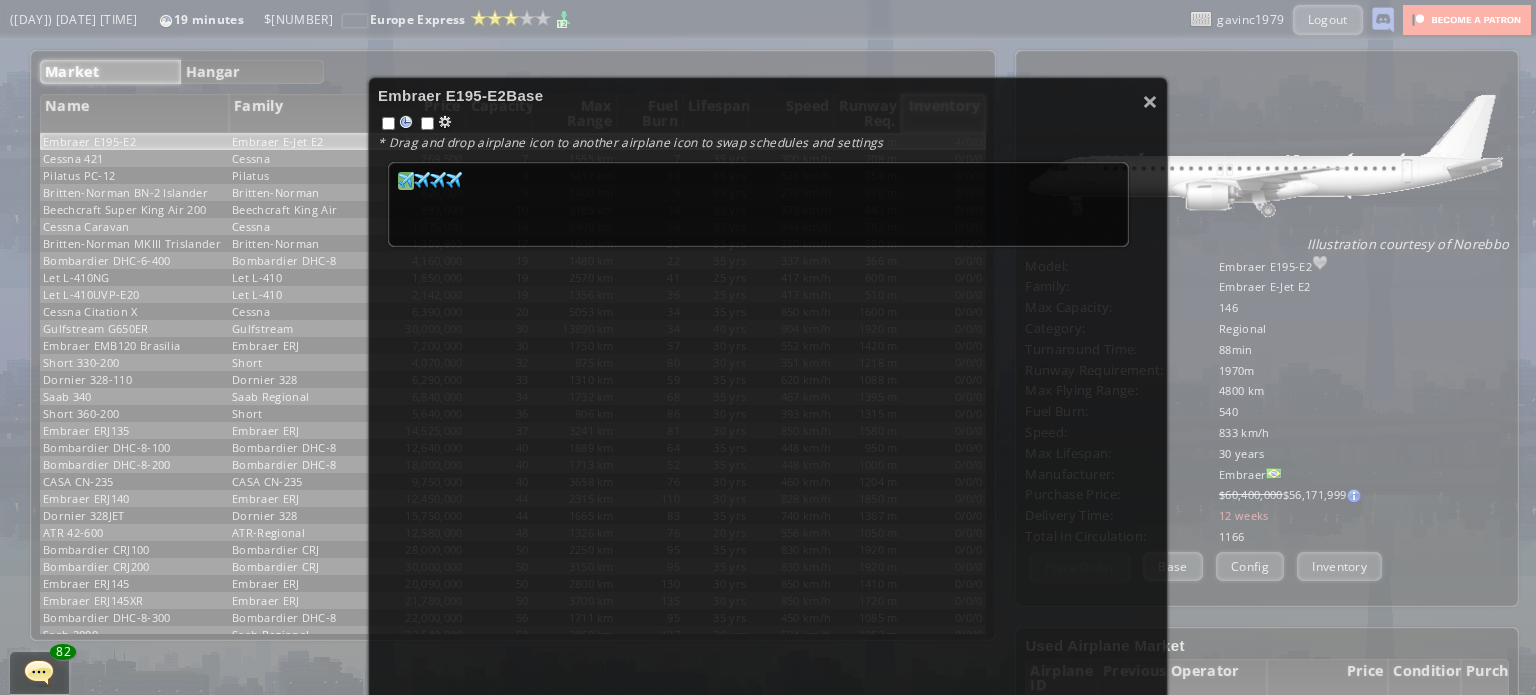 click at bounding box center [406, 180] 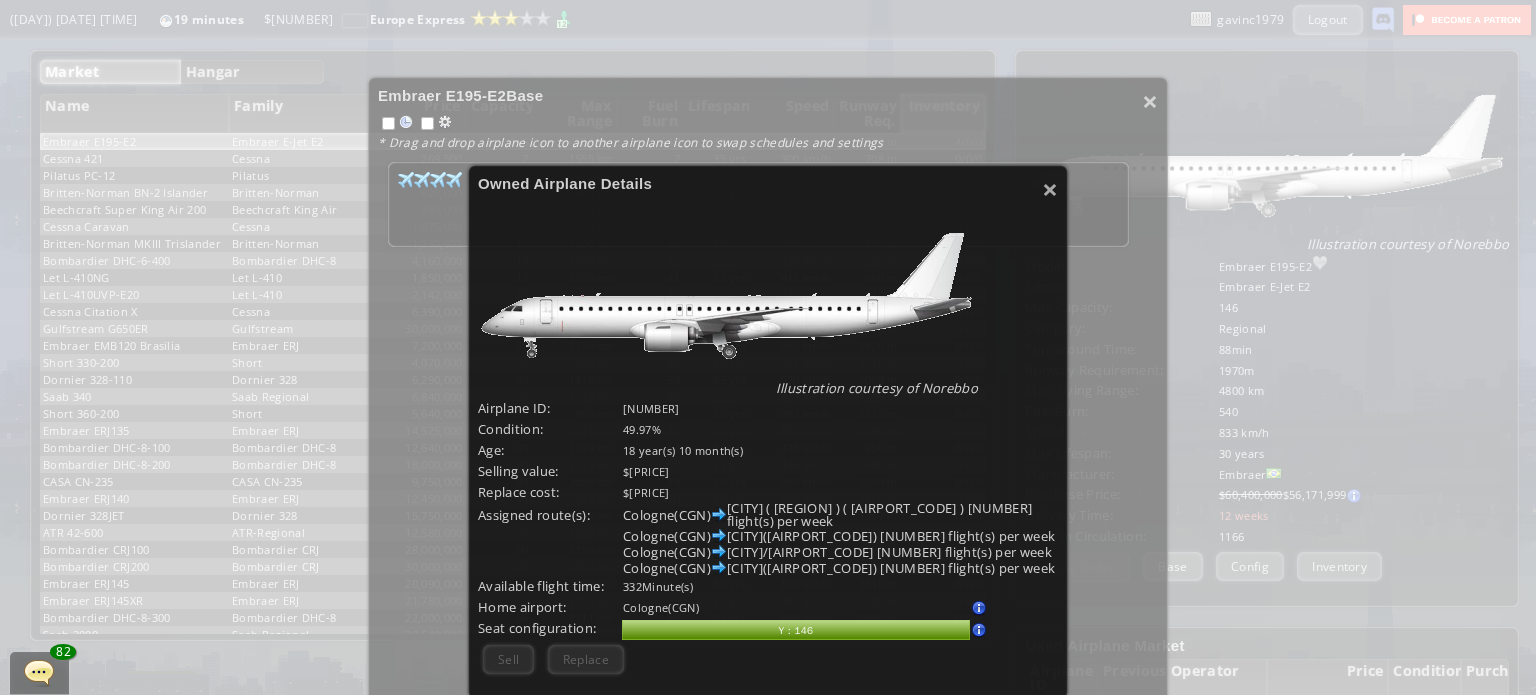 scroll, scrollTop: 100, scrollLeft: 0, axis: vertical 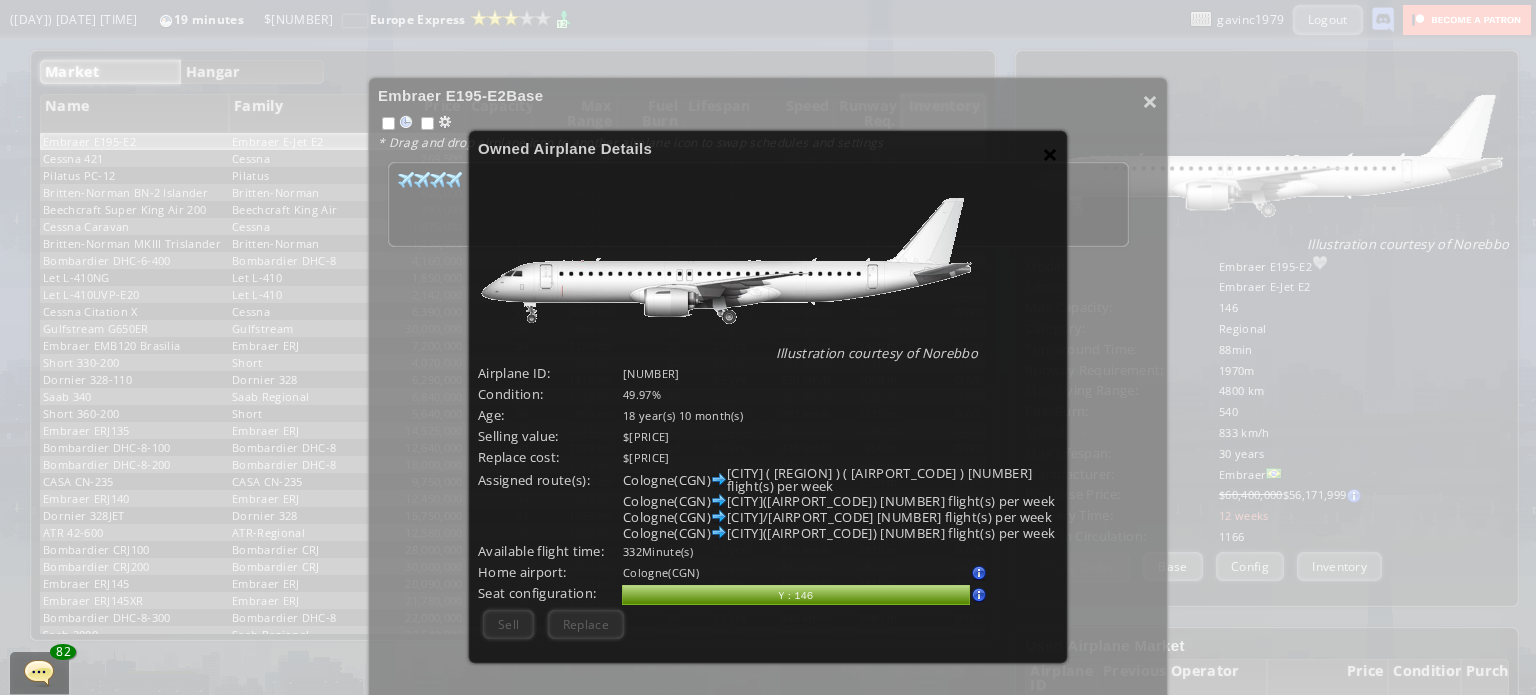 click on "×" at bounding box center (1050, 154) 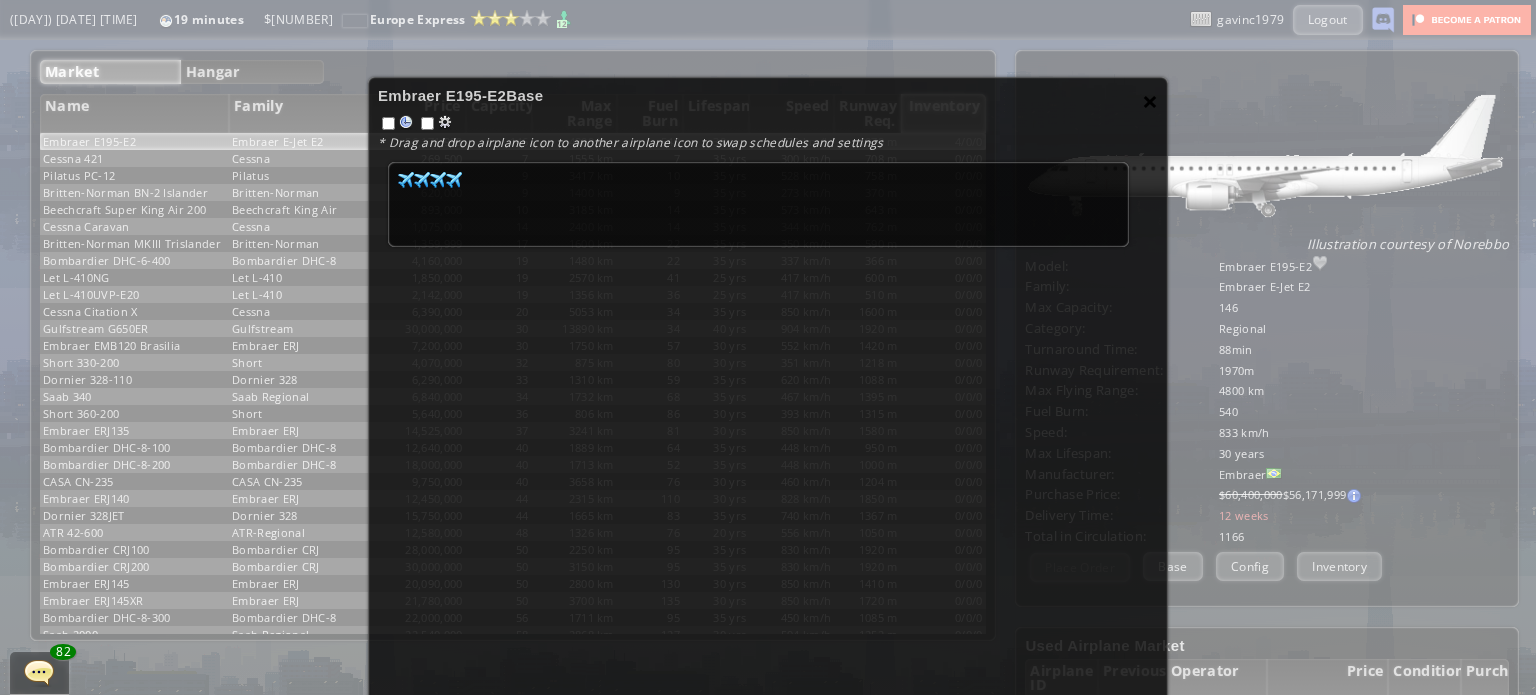 click on "×" at bounding box center [1150, 101] 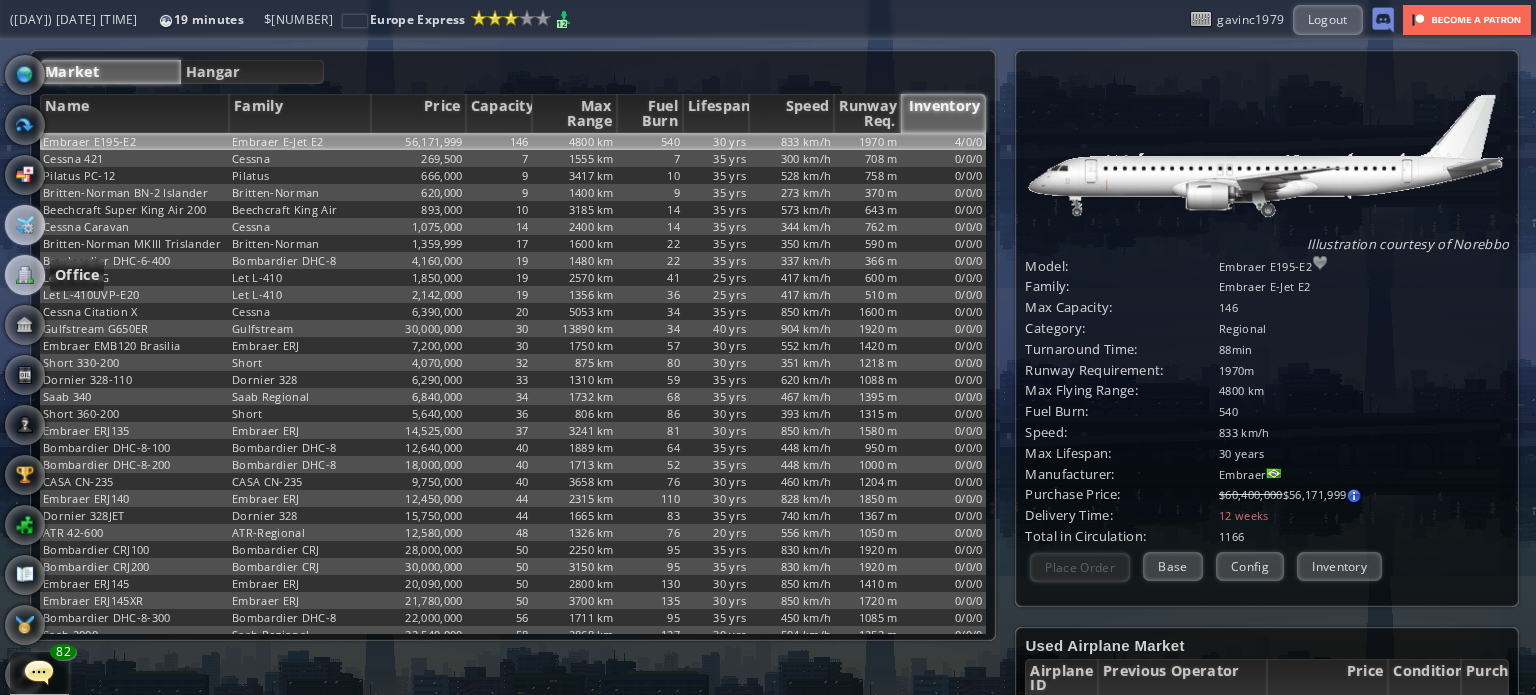 click at bounding box center (25, 275) 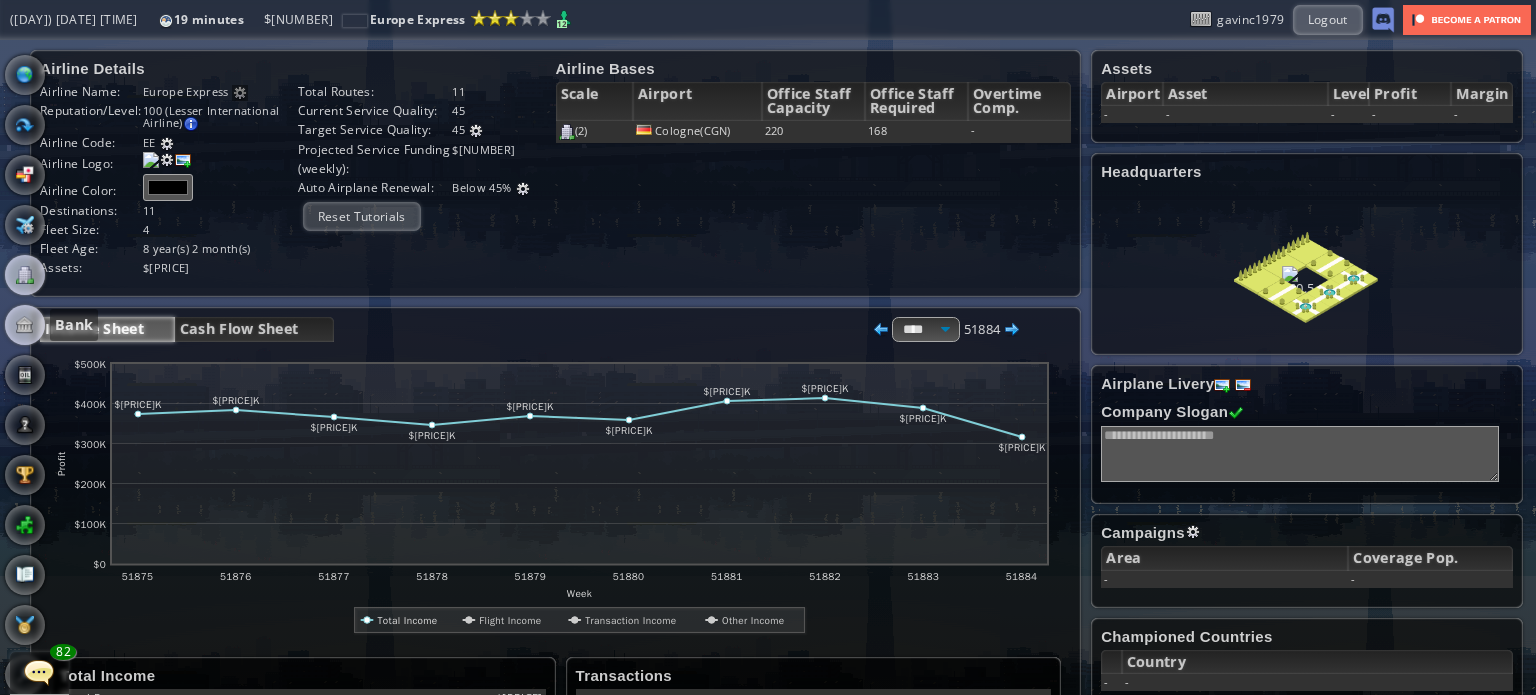 click at bounding box center (25, 325) 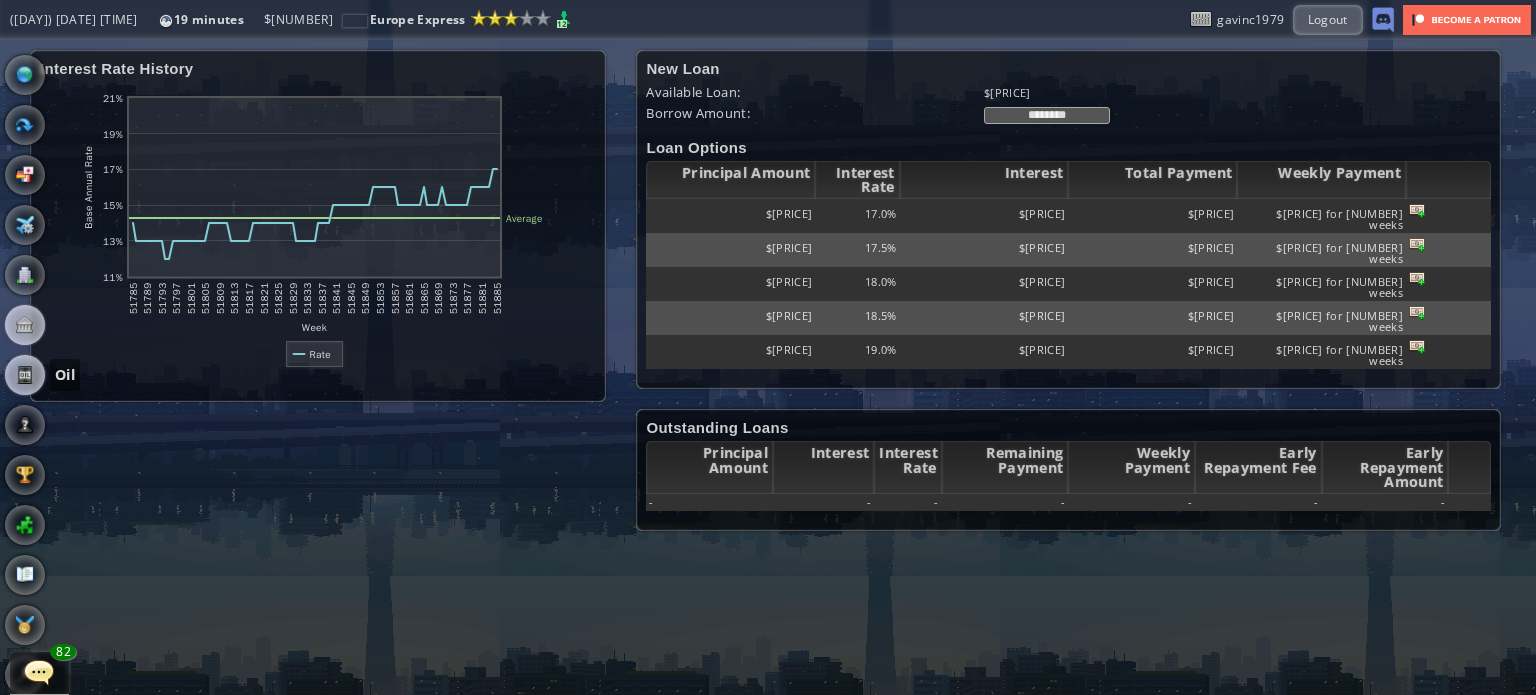 click at bounding box center [25, 375] 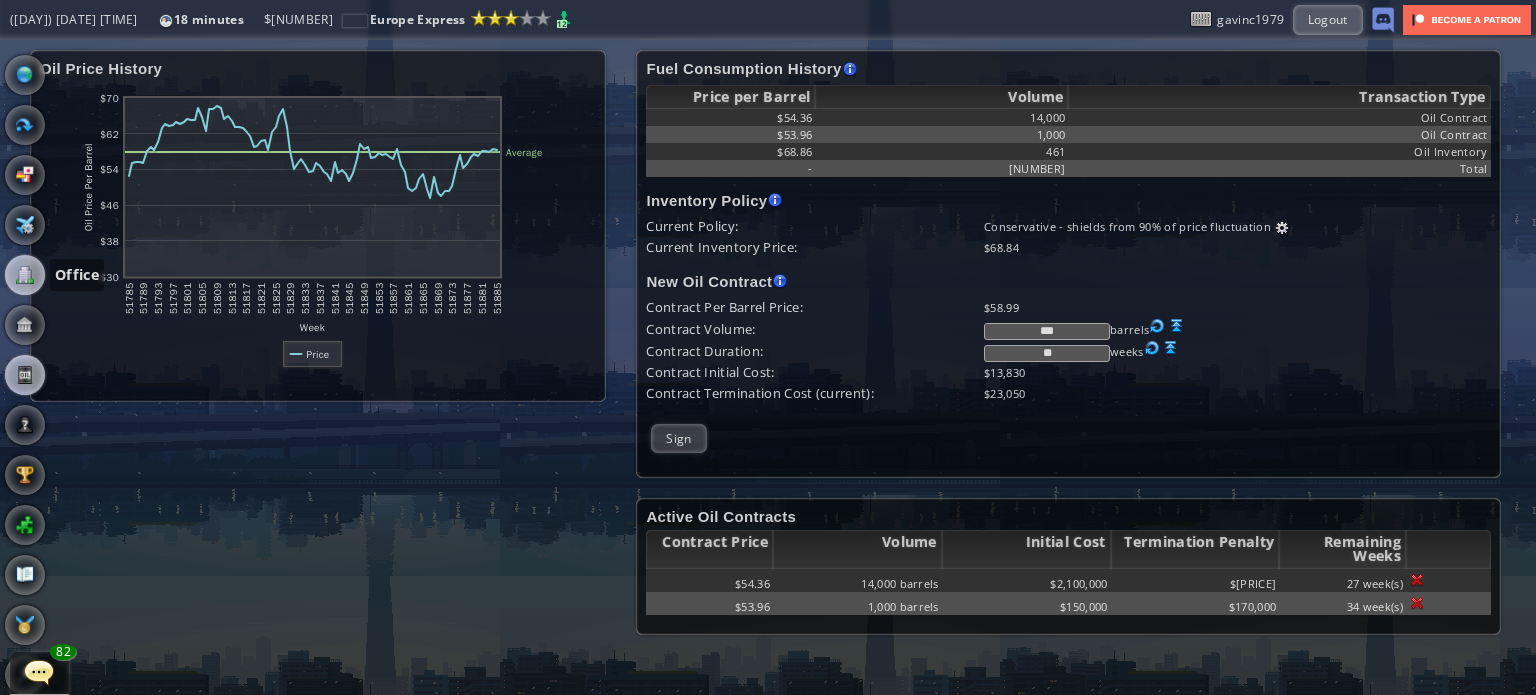 click at bounding box center [25, 275] 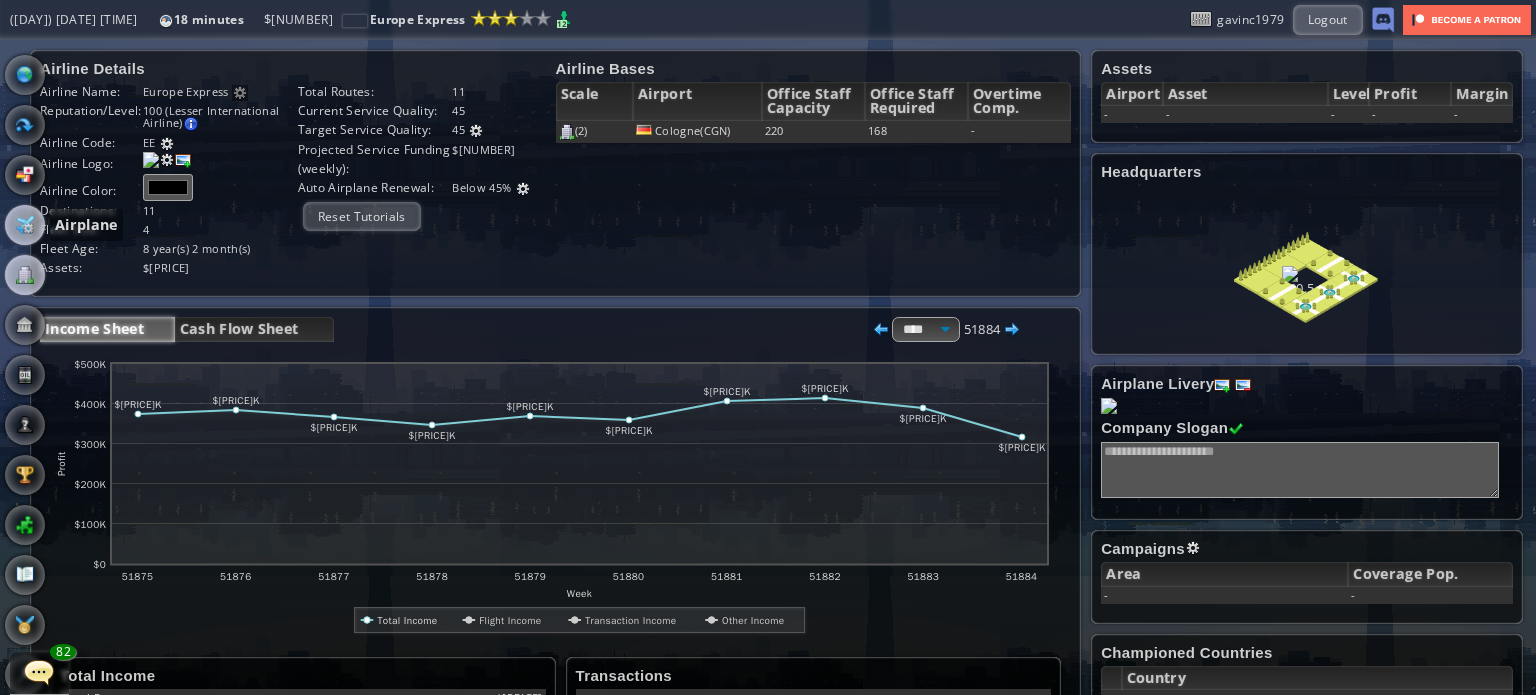 click at bounding box center [25, 225] 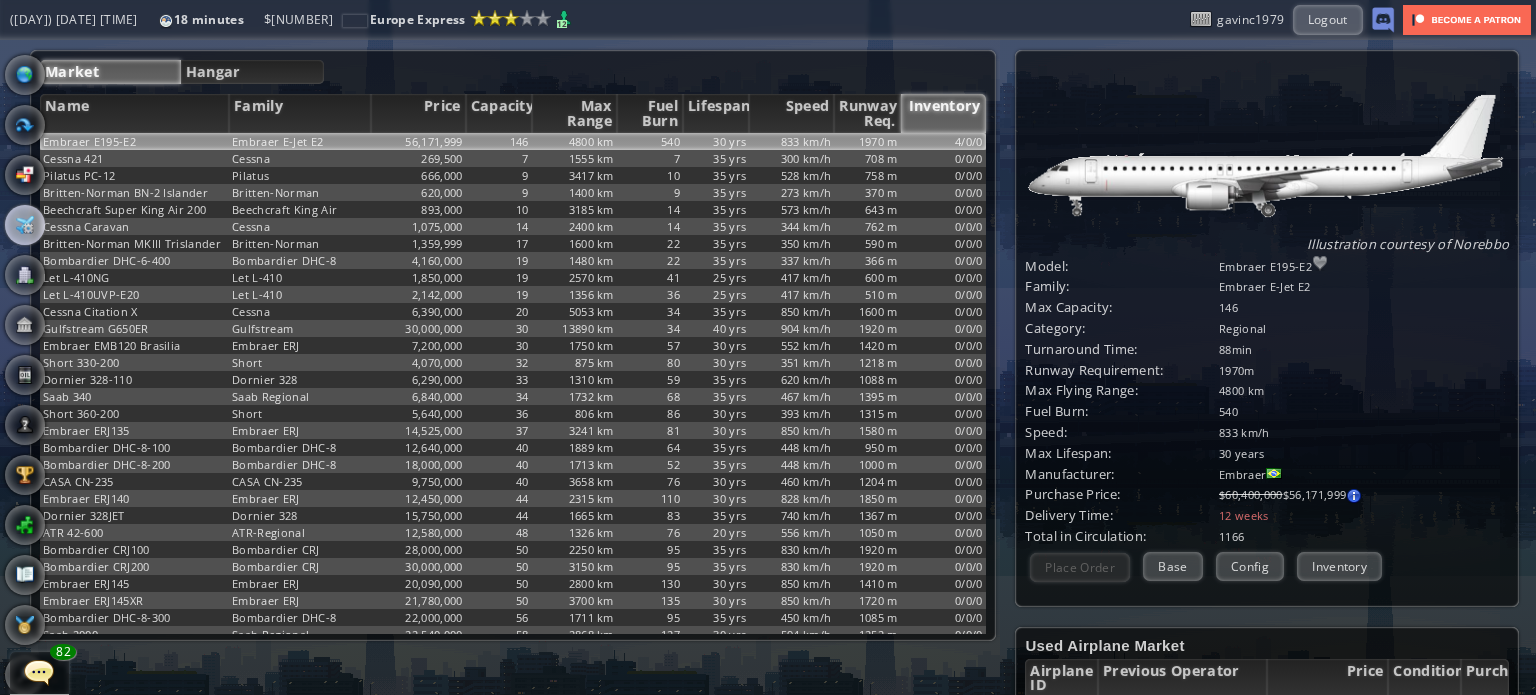 click on "Inventory" at bounding box center (1339, 566) 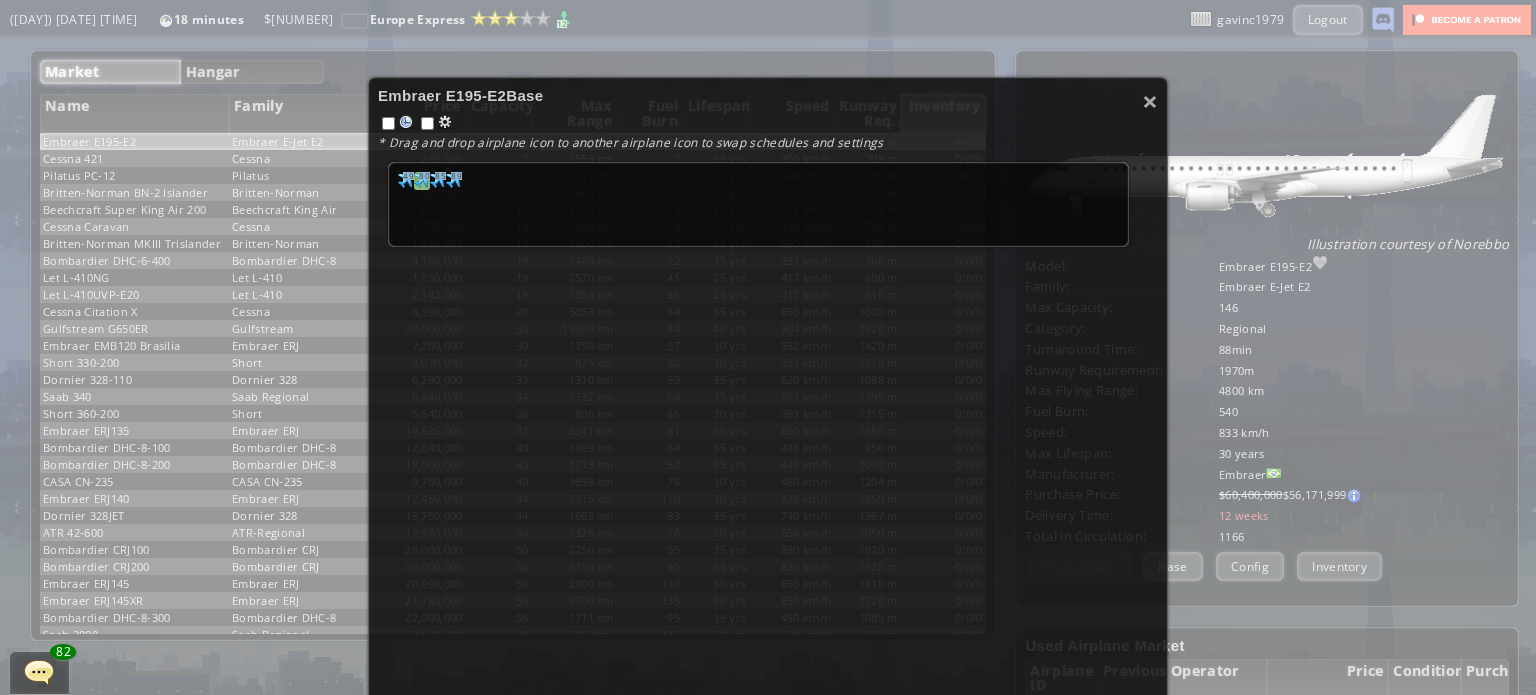 click at bounding box center (406, 180) 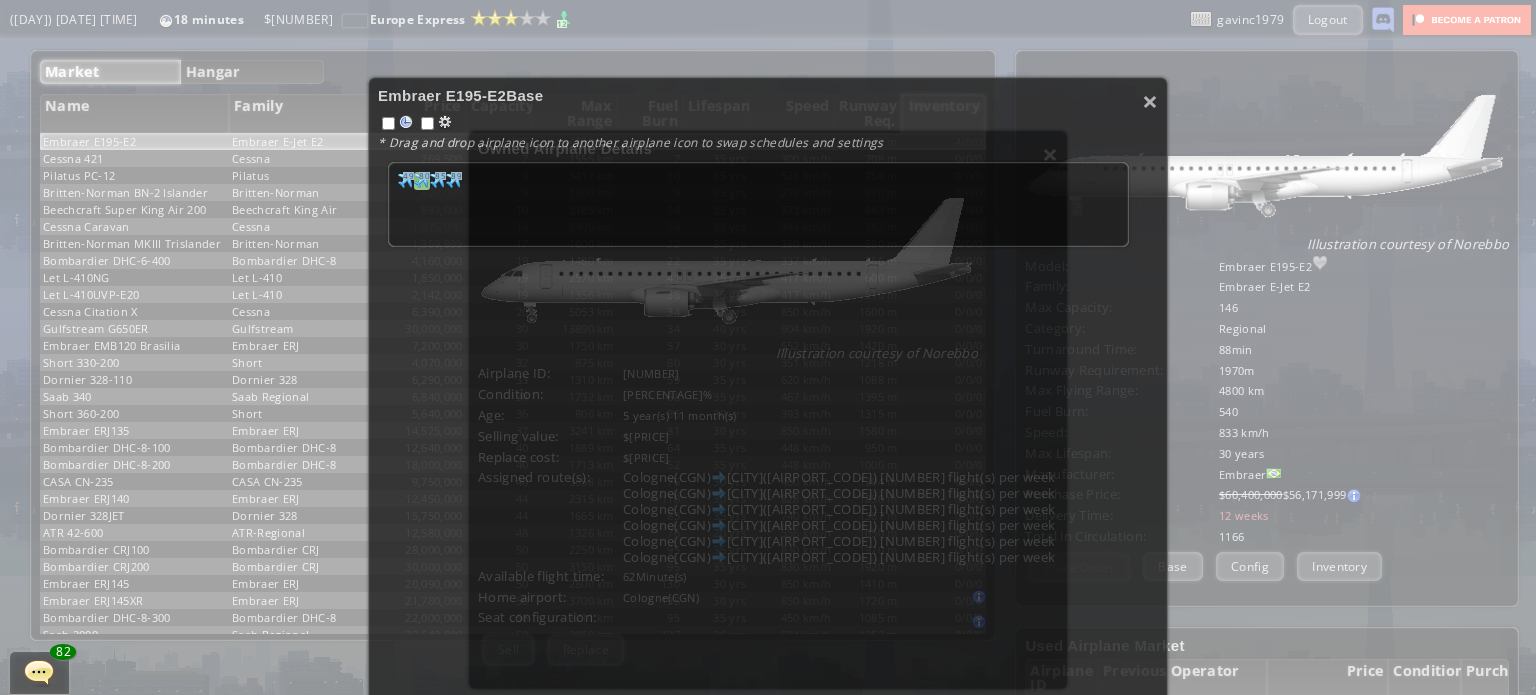 scroll, scrollTop: 100, scrollLeft: 0, axis: vertical 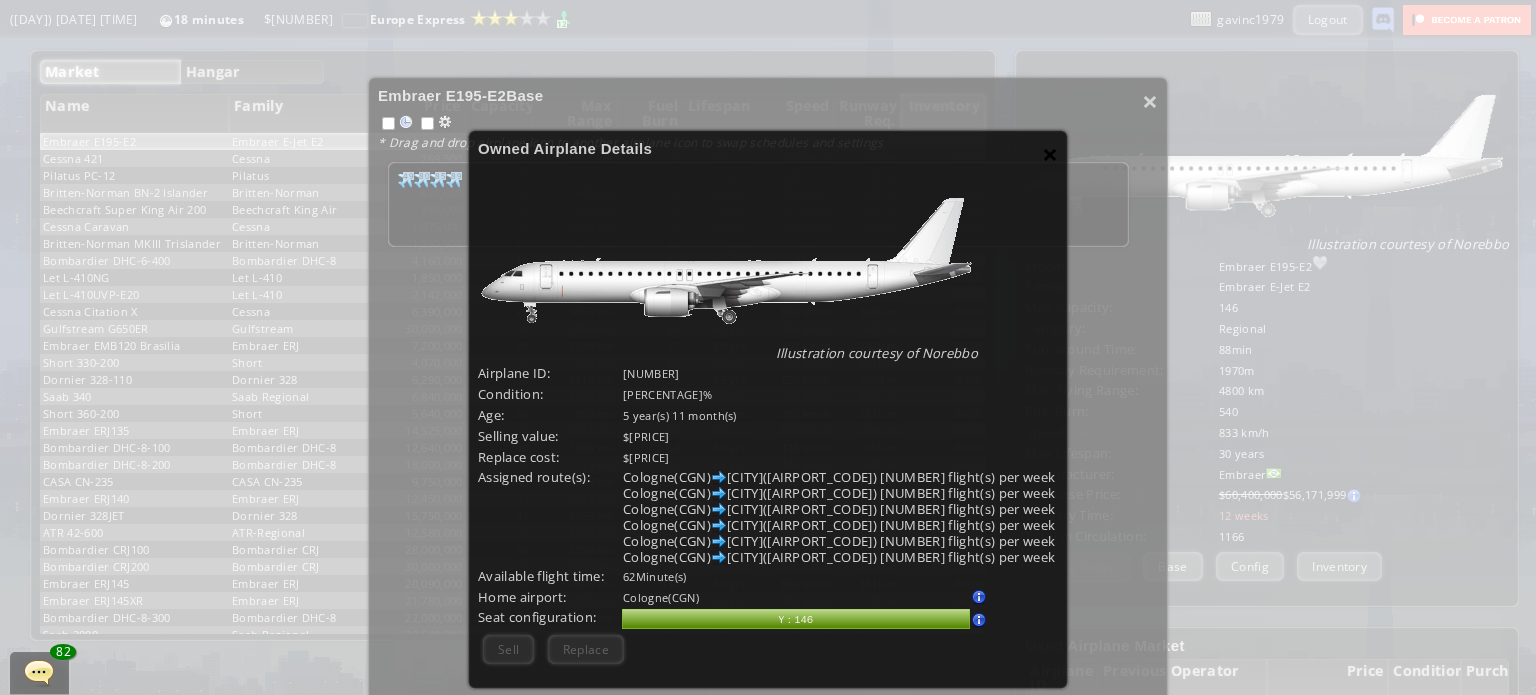 click on "×" at bounding box center (1050, 154) 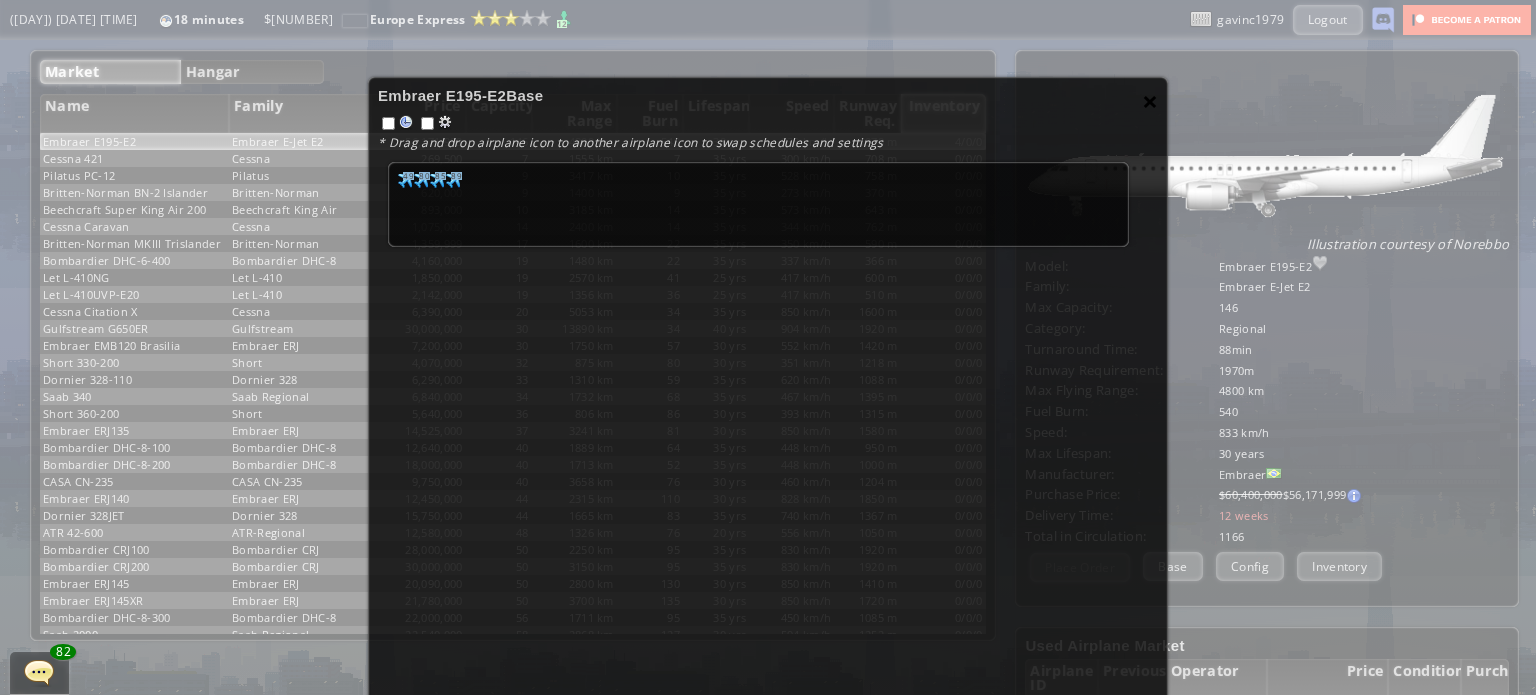 click on "×" at bounding box center (1150, 101) 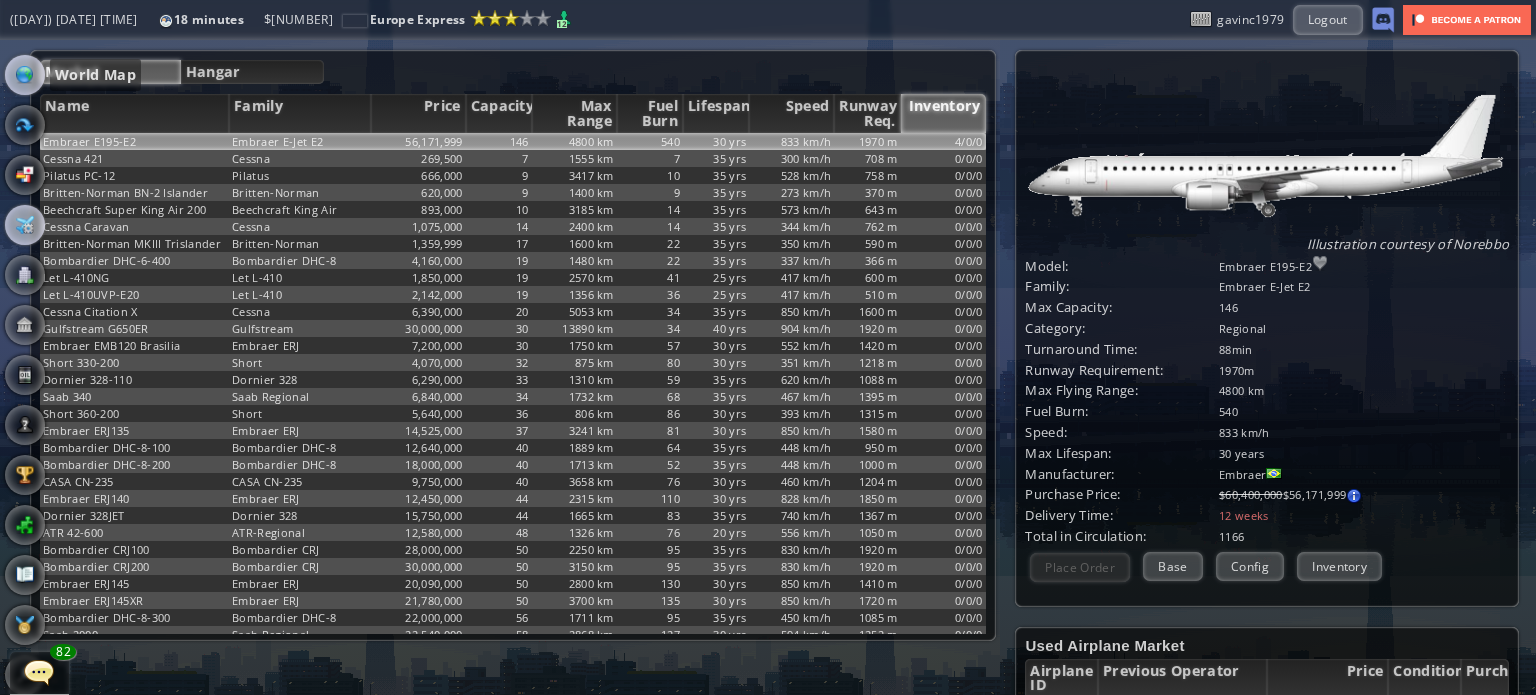 click at bounding box center [25, 75] 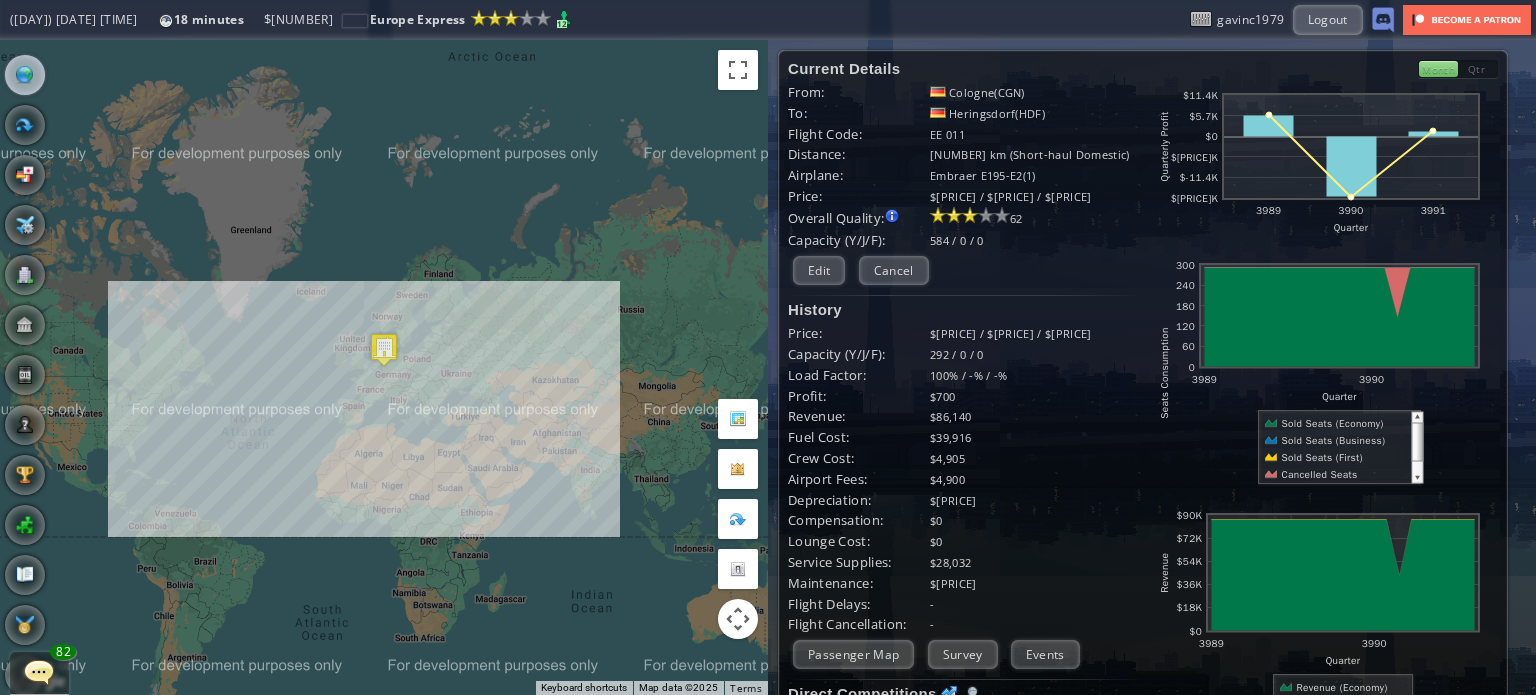 click on "Airplane" at bounding box center [25, 225] 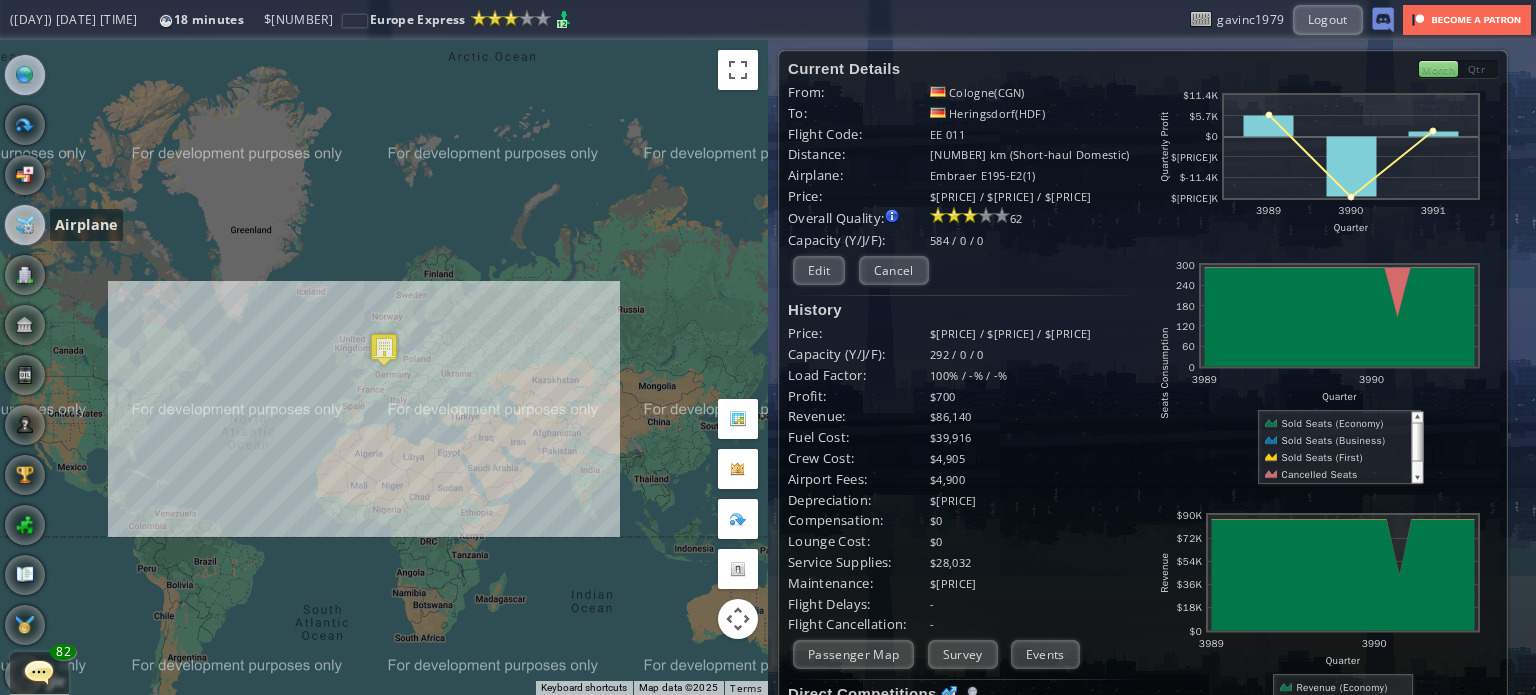 click at bounding box center [25, 225] 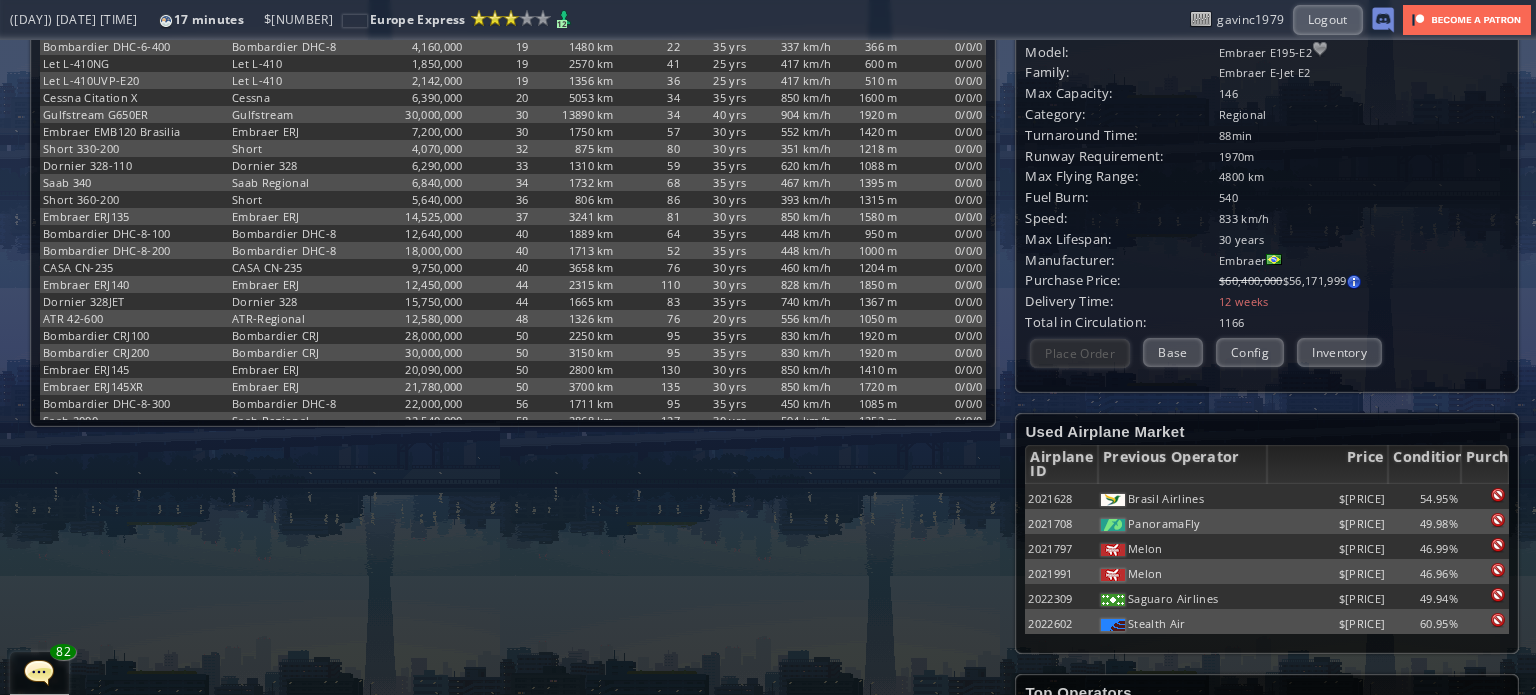 scroll, scrollTop: 300, scrollLeft: 0, axis: vertical 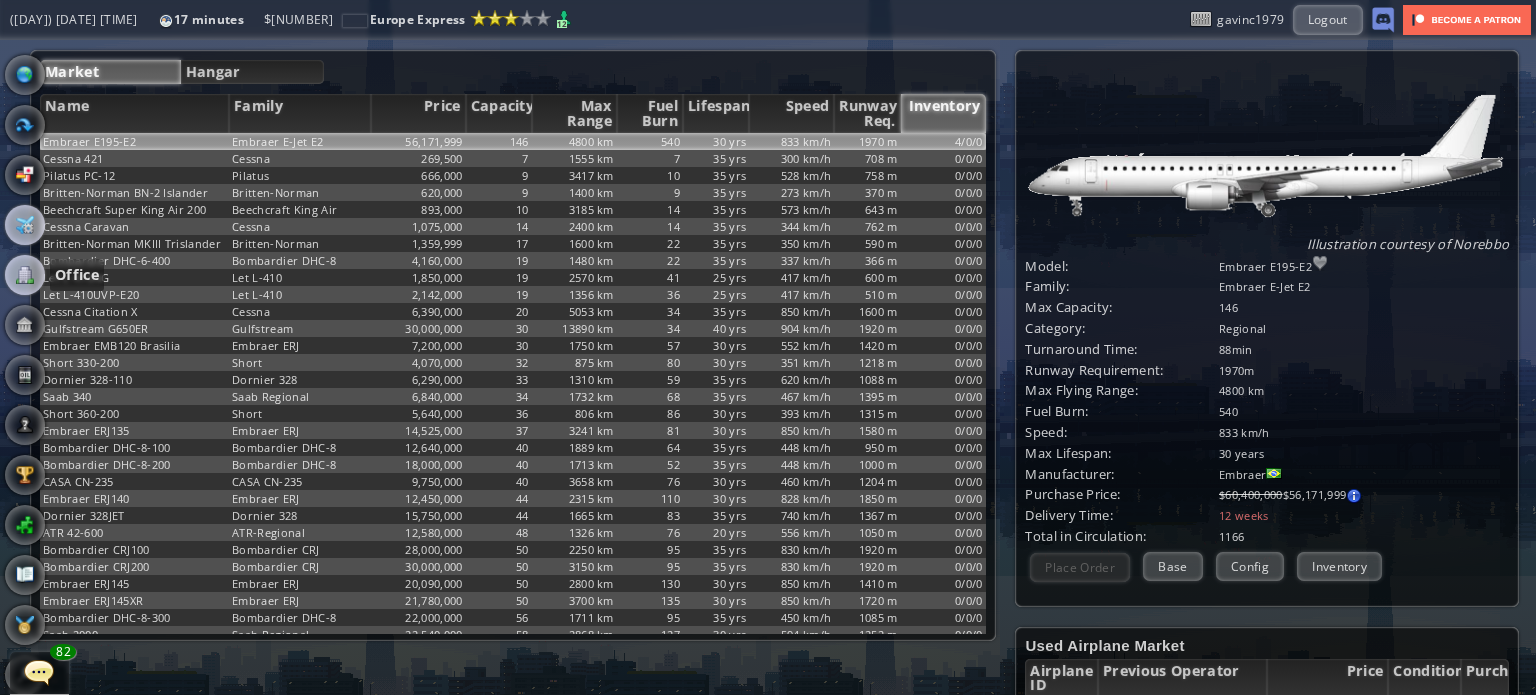 click at bounding box center (25, 275) 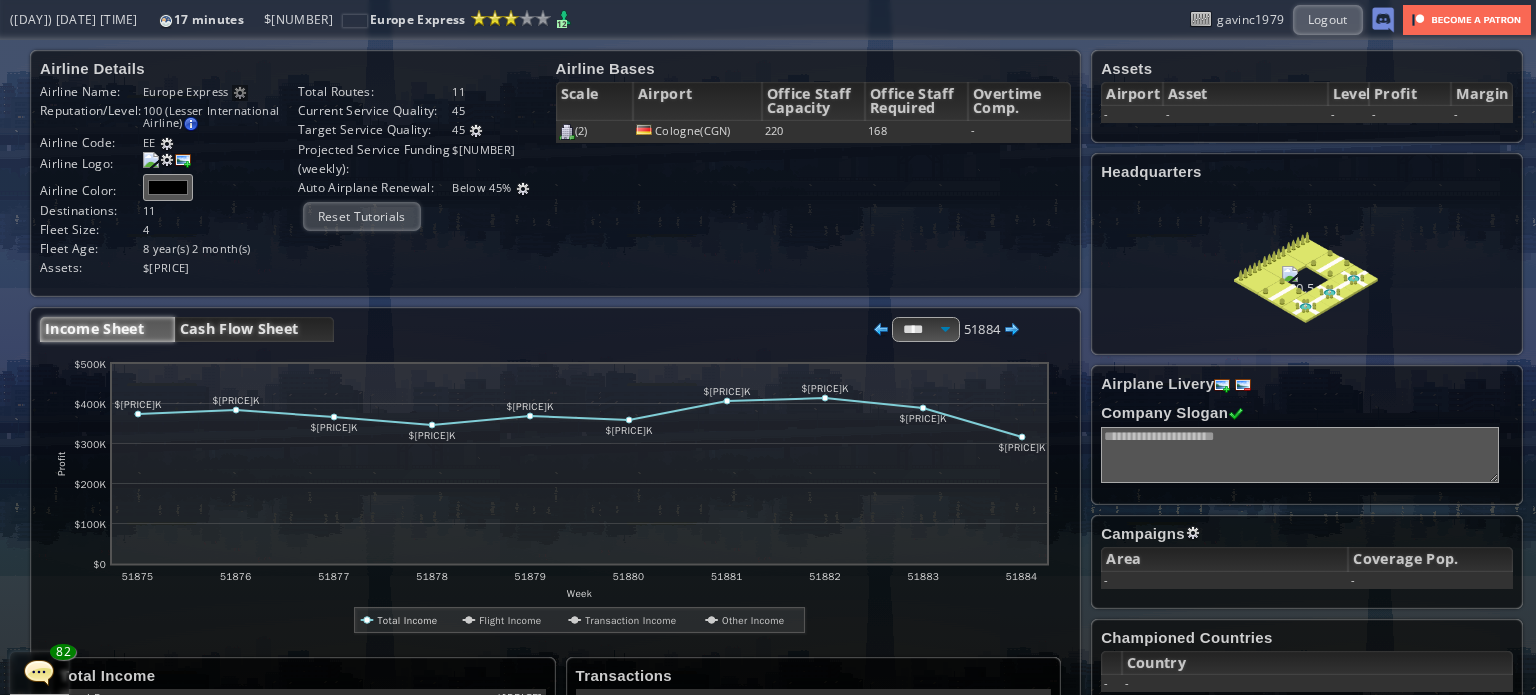 click on "Cash Flow Sheet" at bounding box center (254, 329) 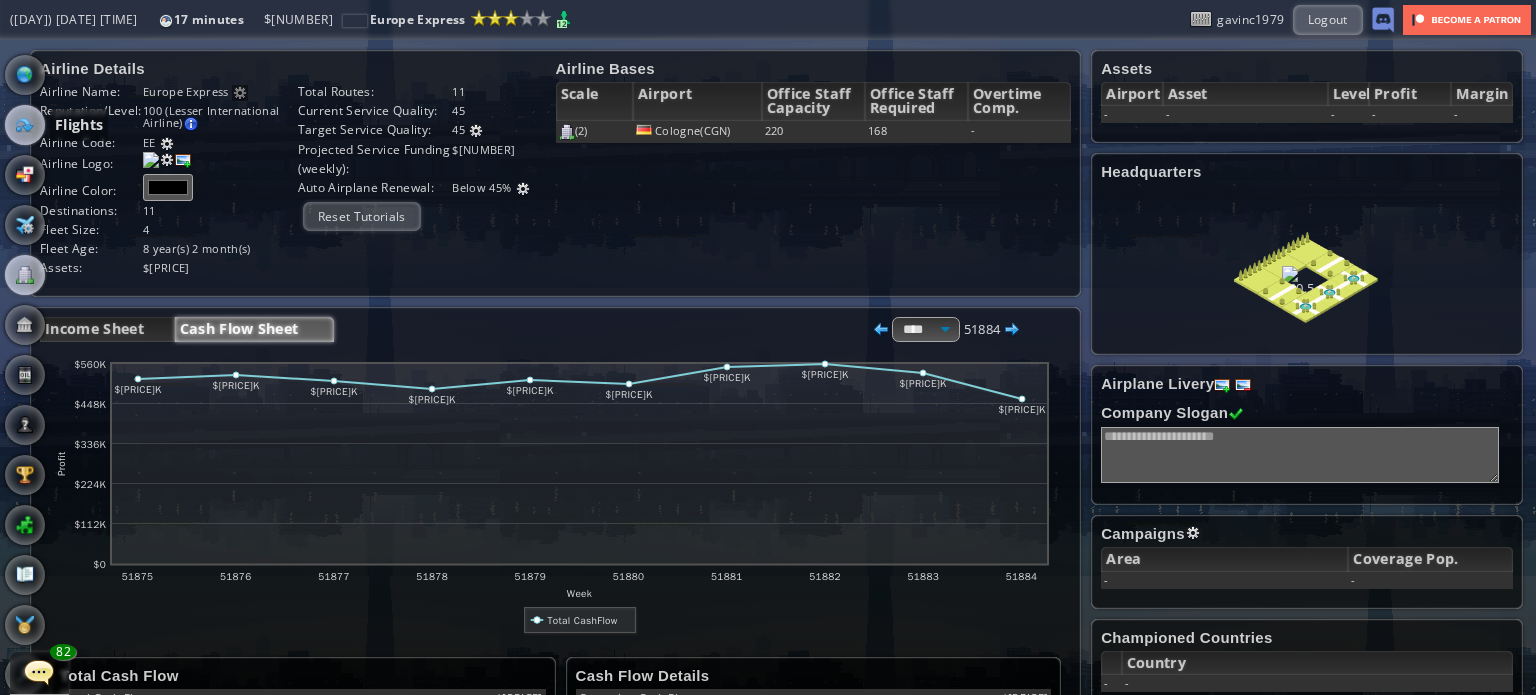 click at bounding box center (25, 125) 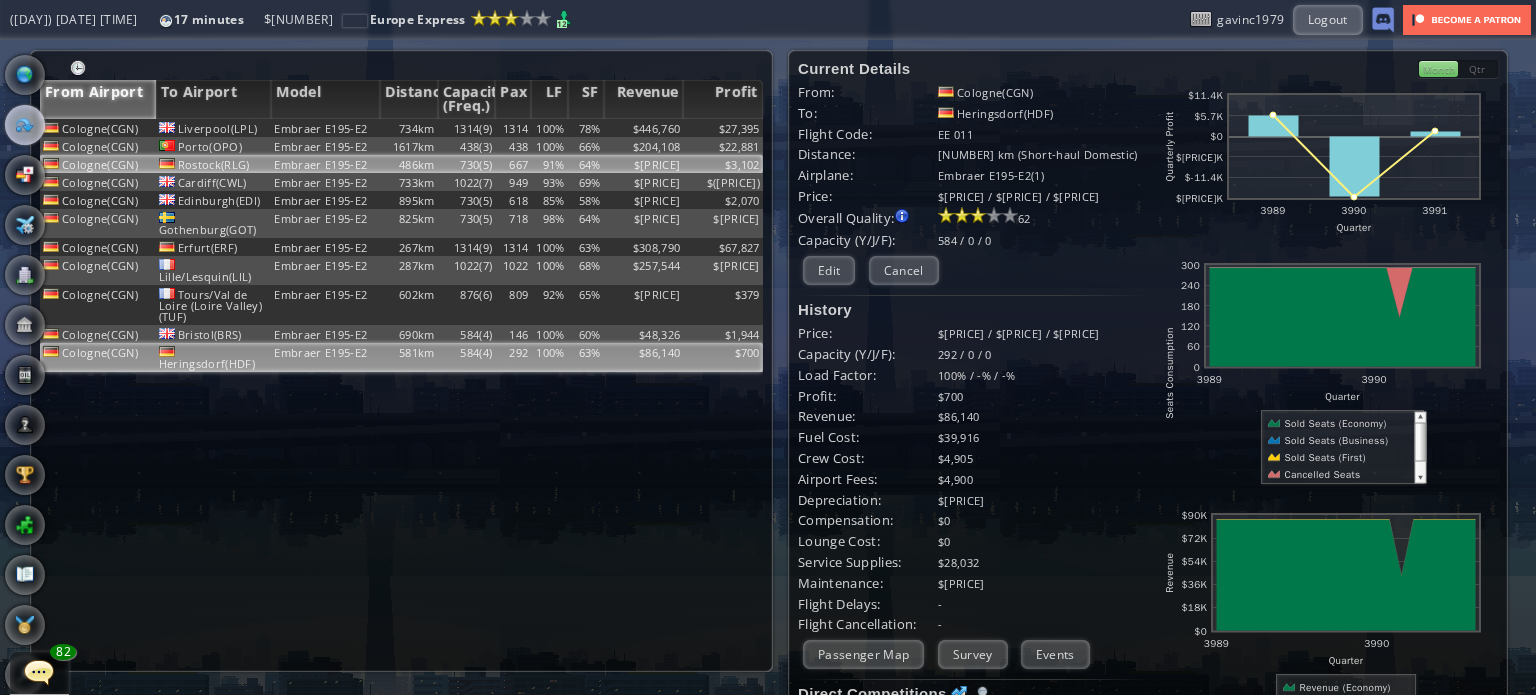 click on "Rostock(RLG)" at bounding box center (214, 128) 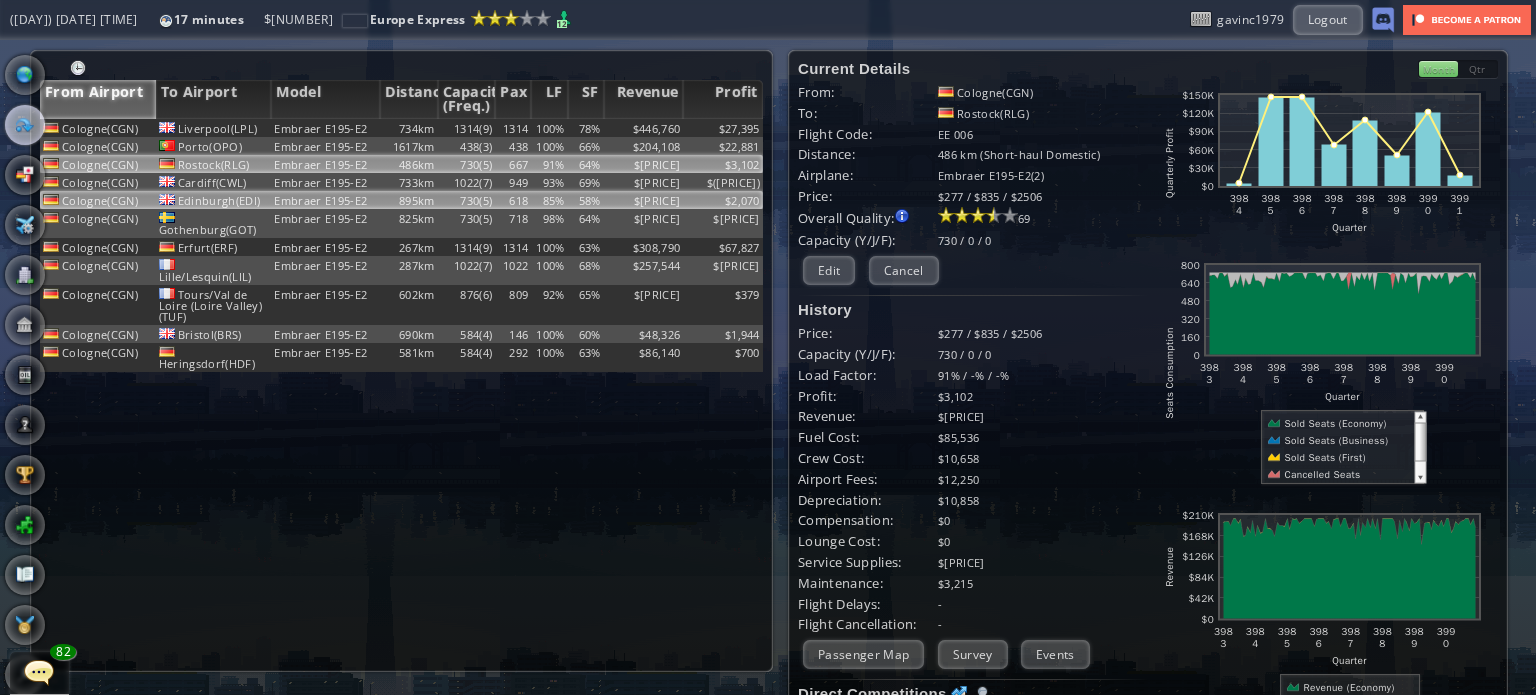 click on "Edinburgh(EDI)" at bounding box center (214, 128) 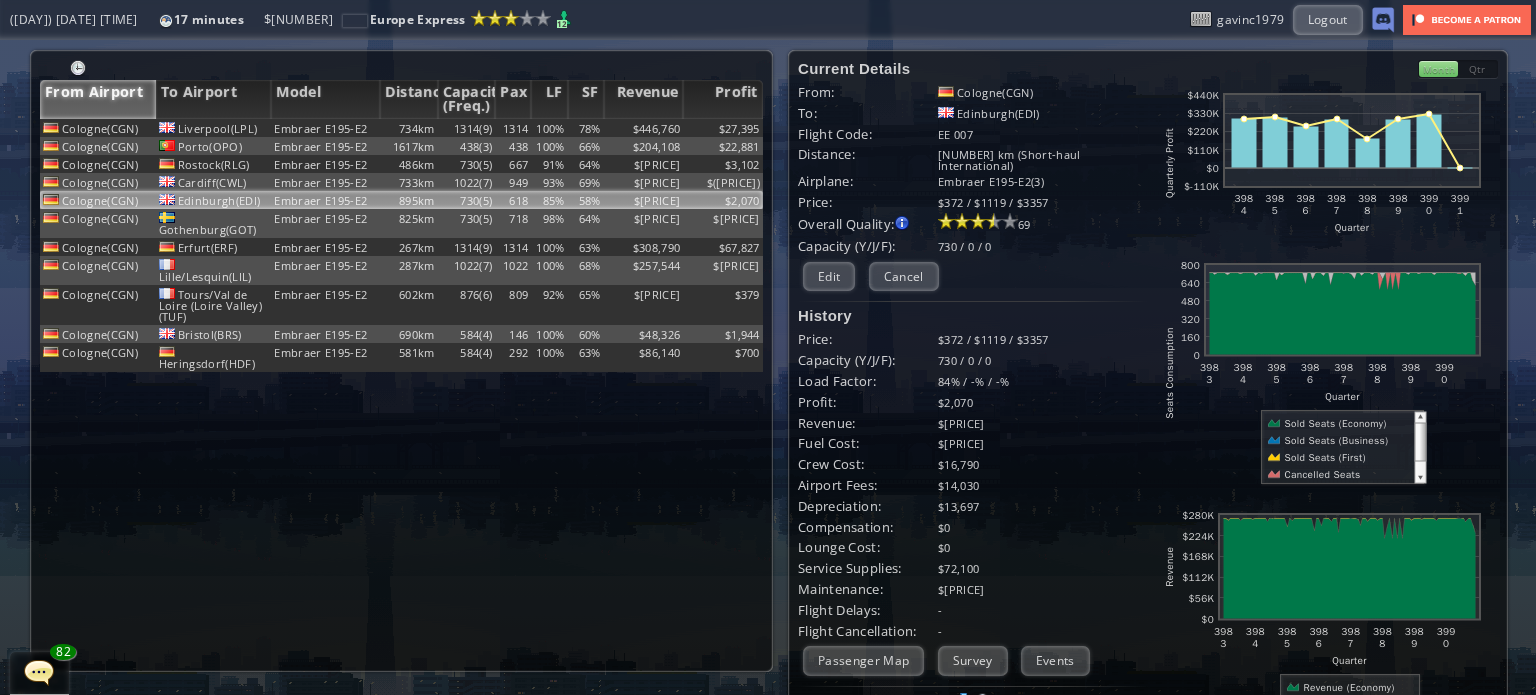 click on "Events" at bounding box center [1055, 660] 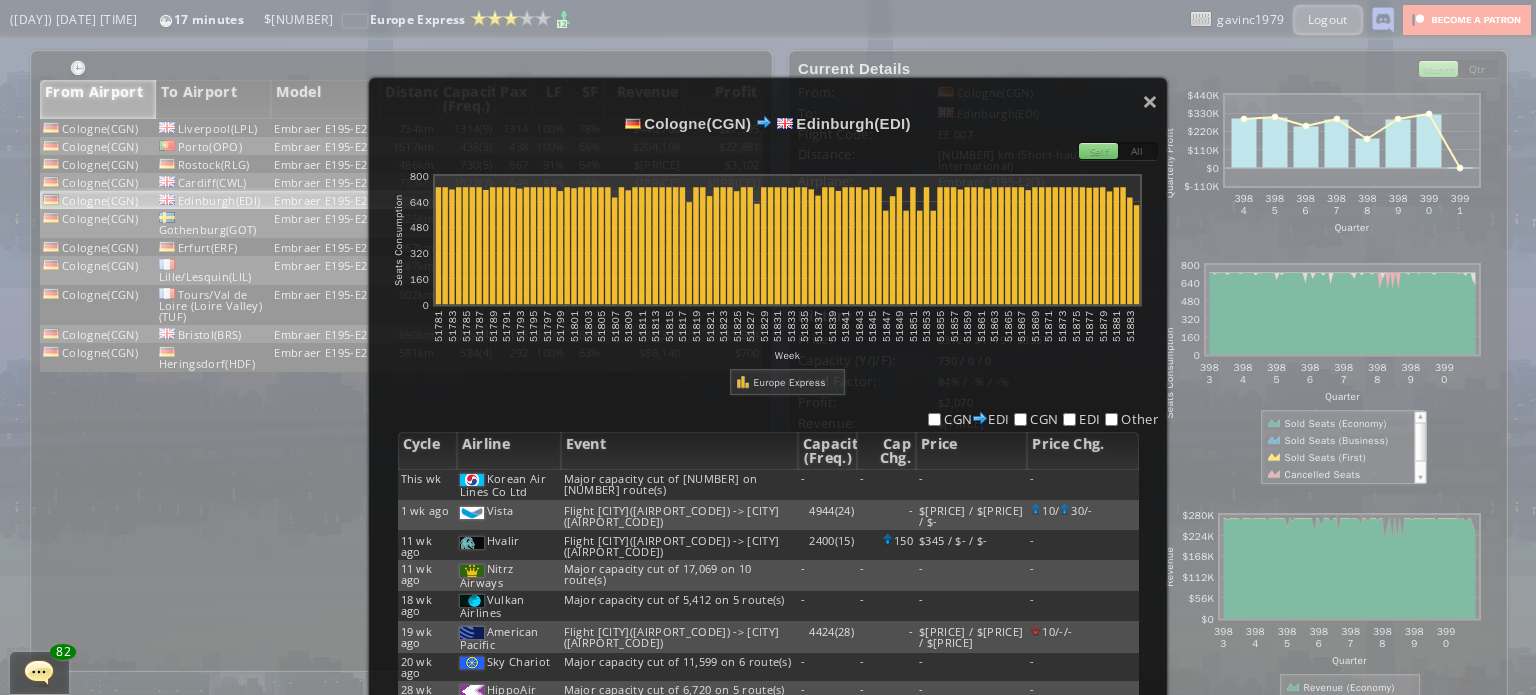 scroll, scrollTop: 0, scrollLeft: 0, axis: both 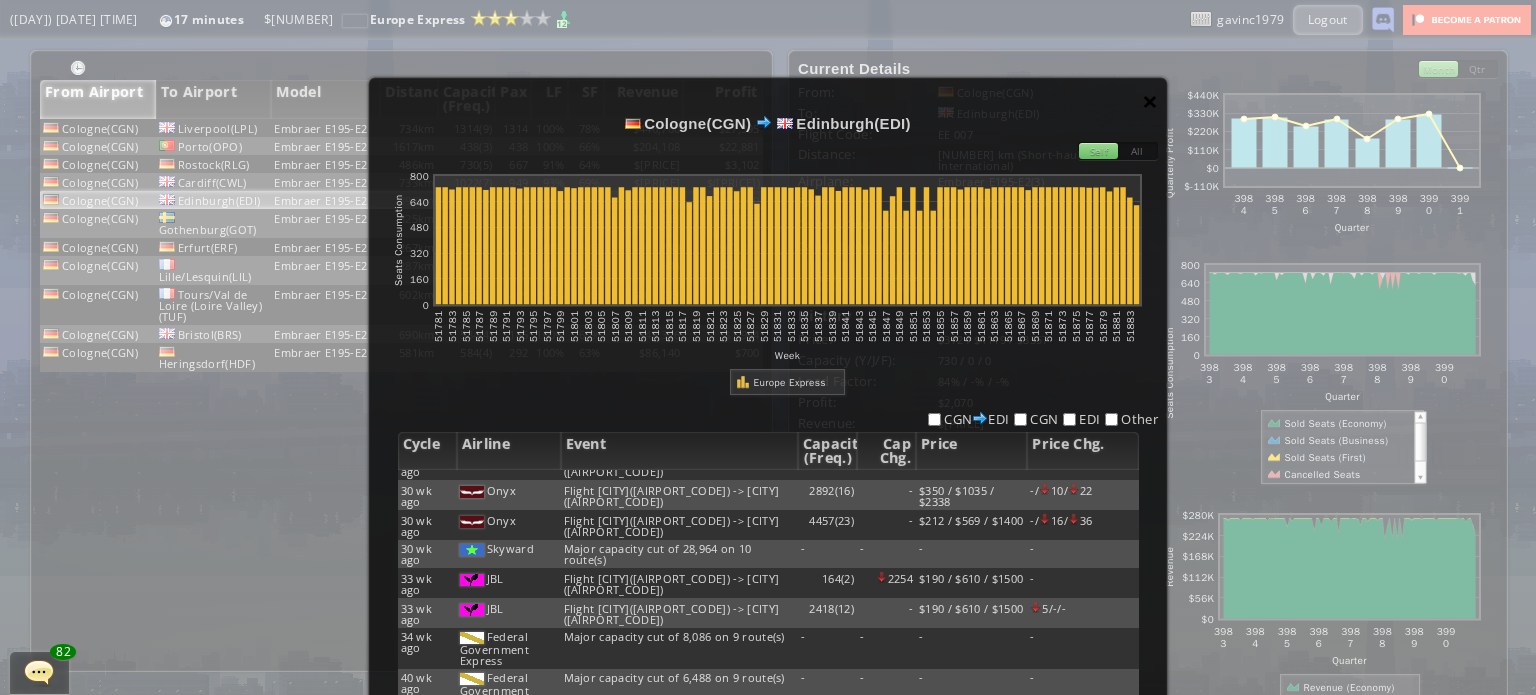 click on "×" at bounding box center (1150, 101) 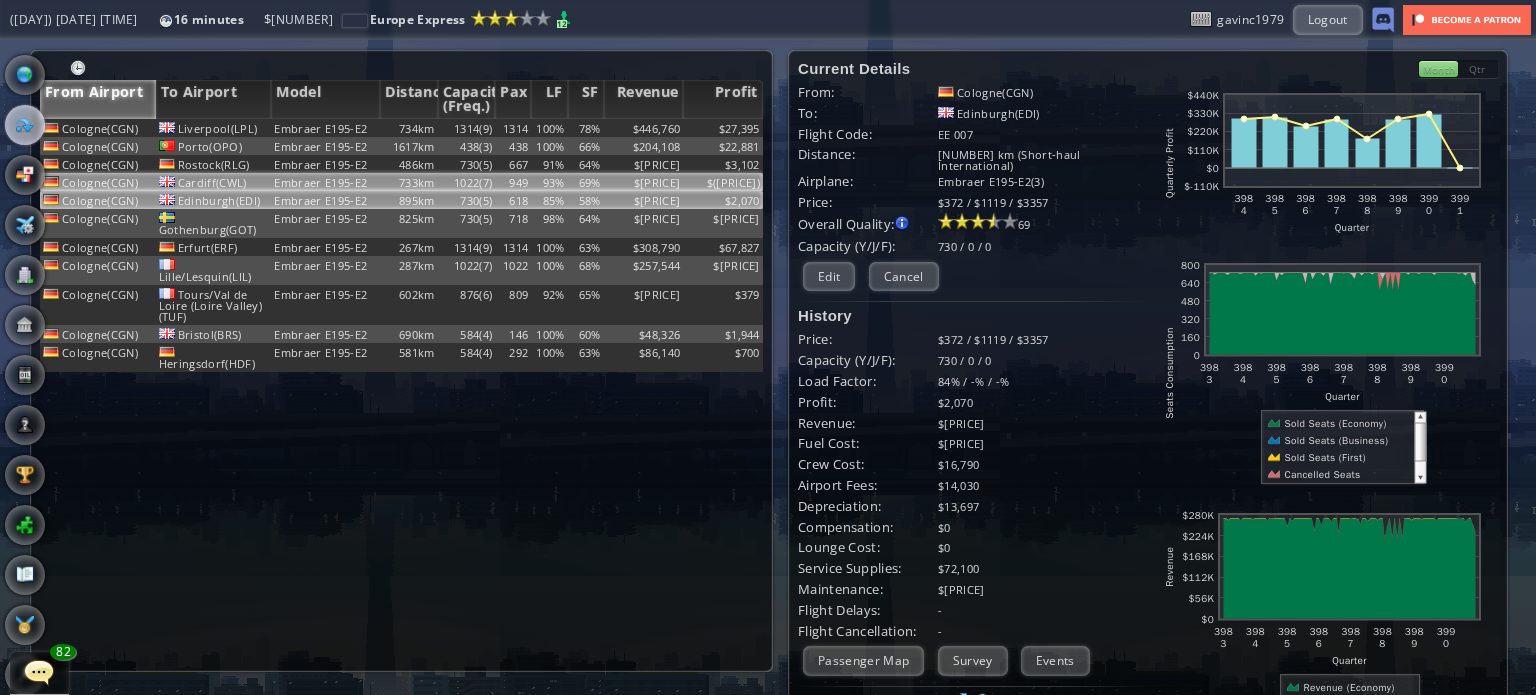 click on "Cardiff(CWL)" at bounding box center [214, 128] 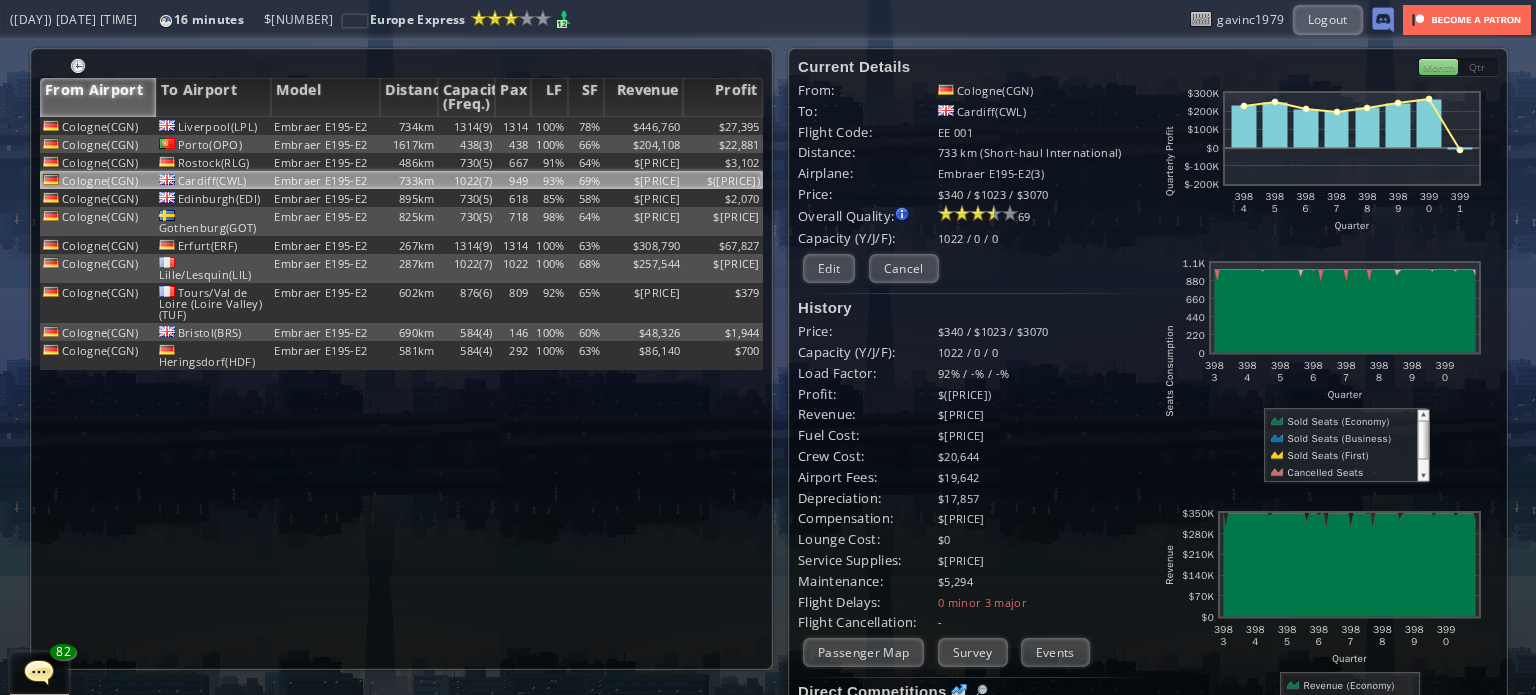 scroll, scrollTop: 0, scrollLeft: 0, axis: both 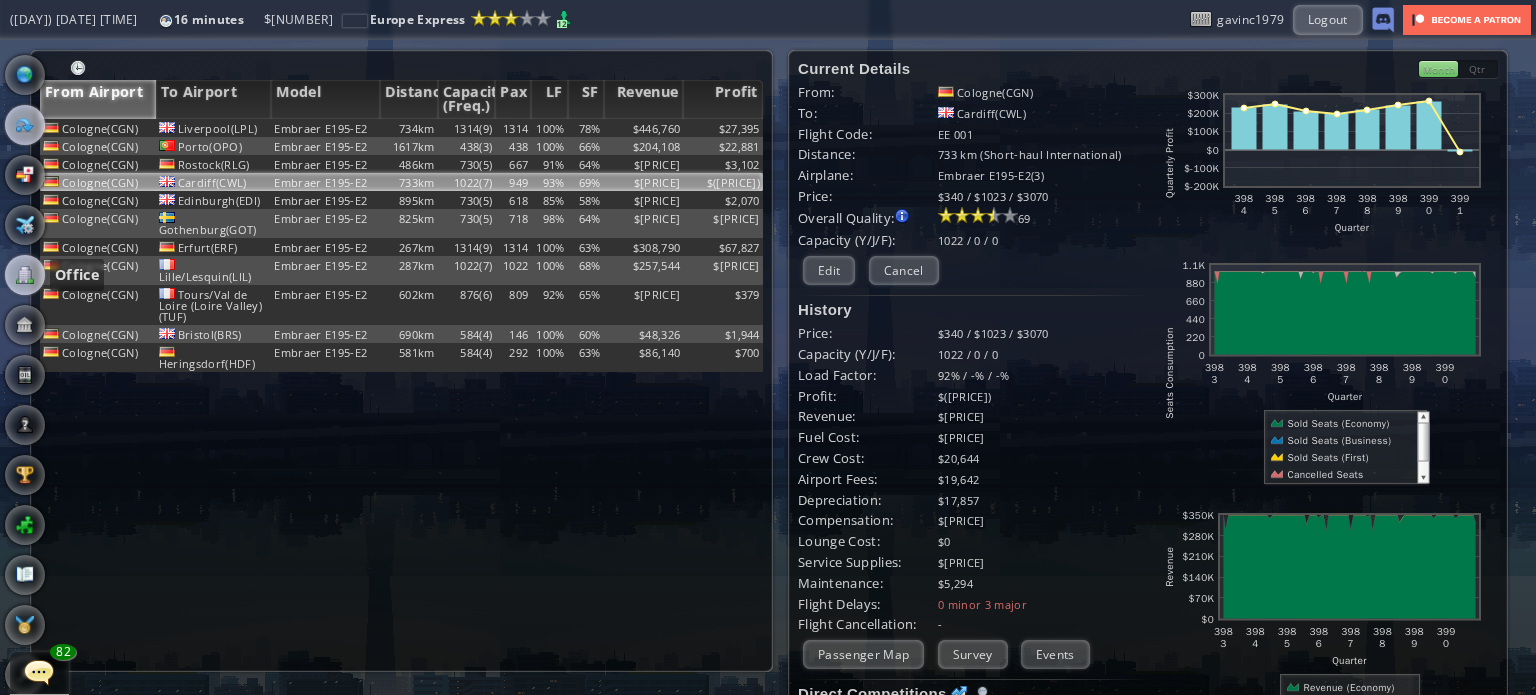 click at bounding box center [25, 275] 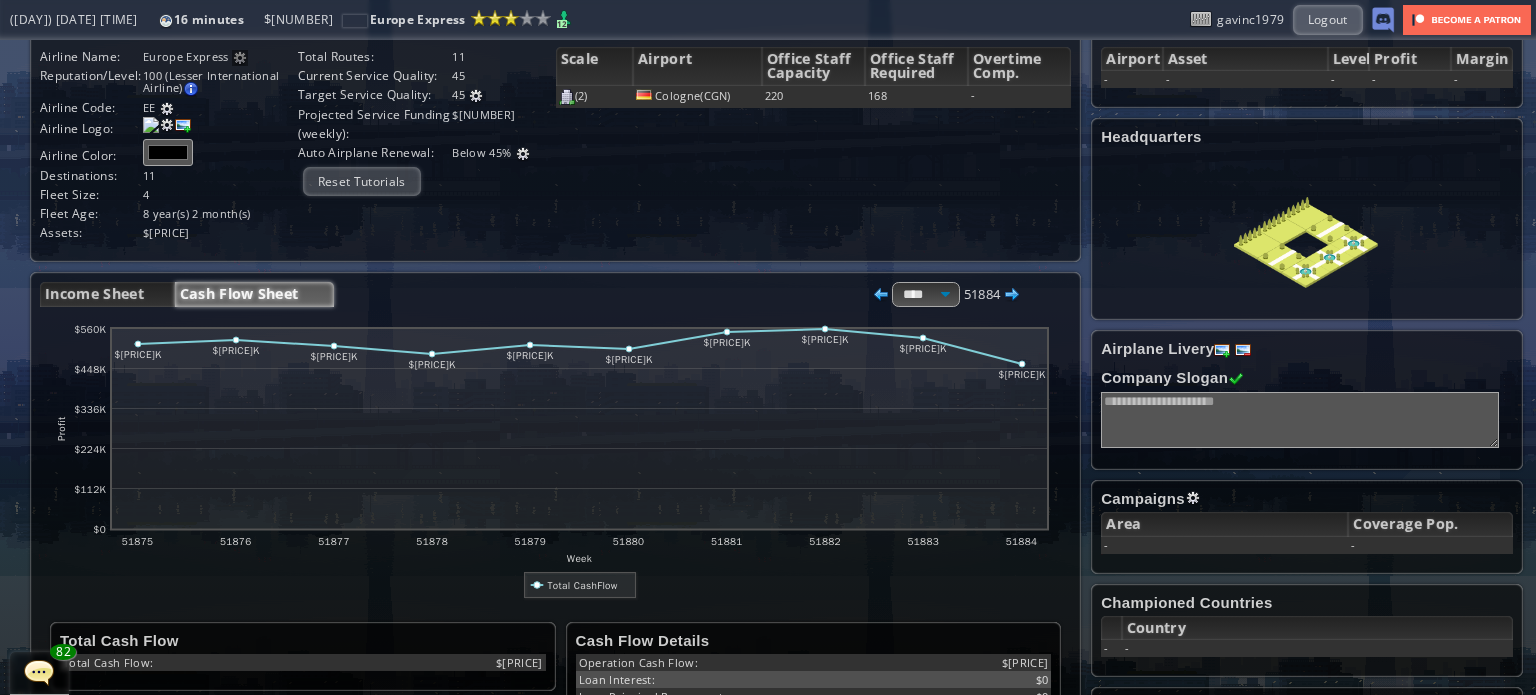 scroll, scrollTop: 0, scrollLeft: 0, axis: both 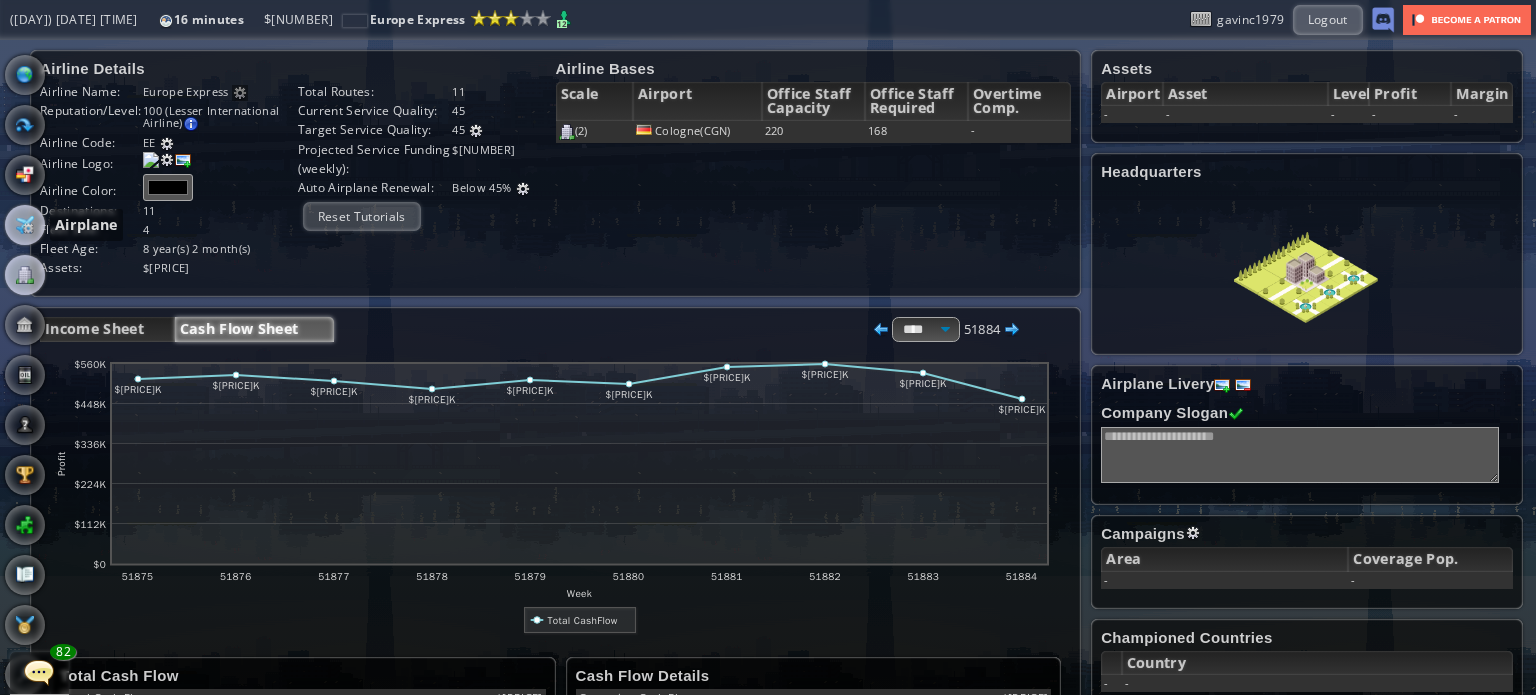 click at bounding box center (25, 225) 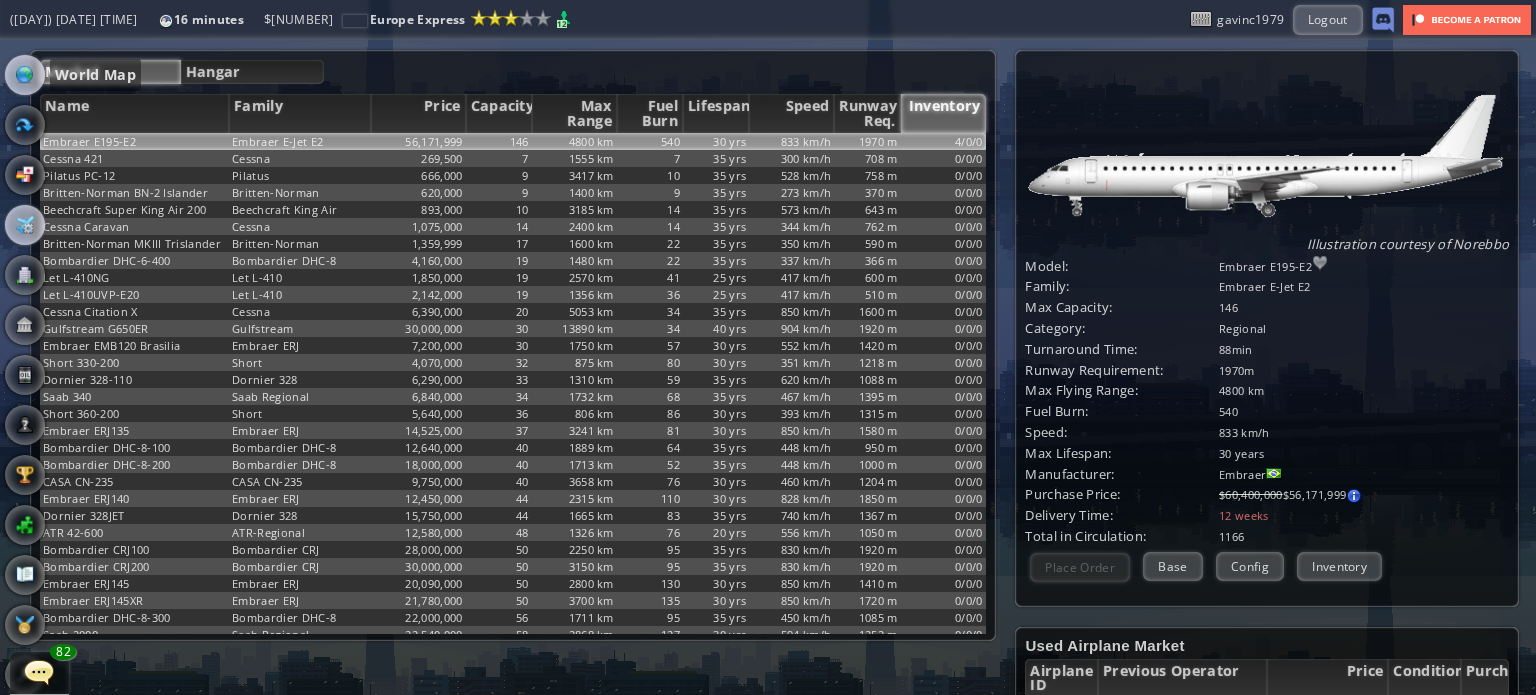 click at bounding box center [25, 75] 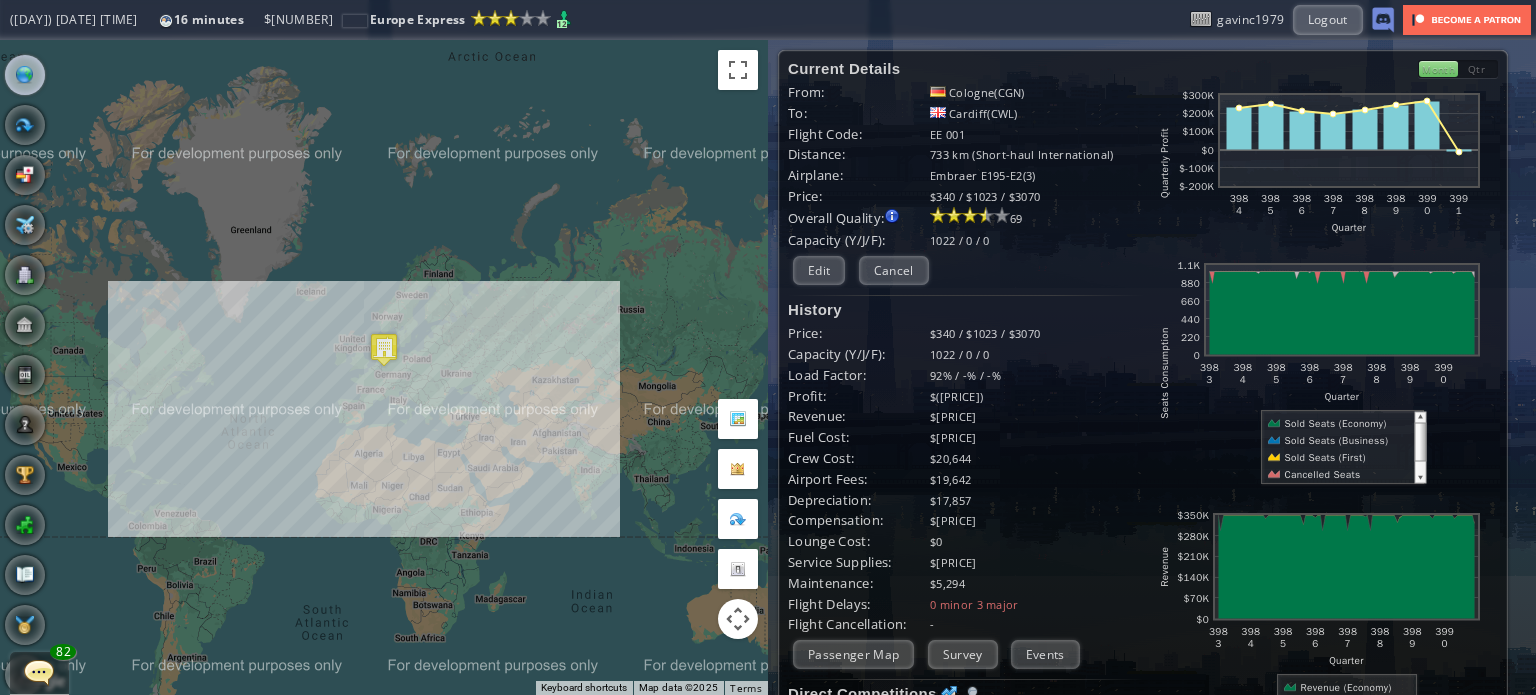 click at bounding box center [384, 349] 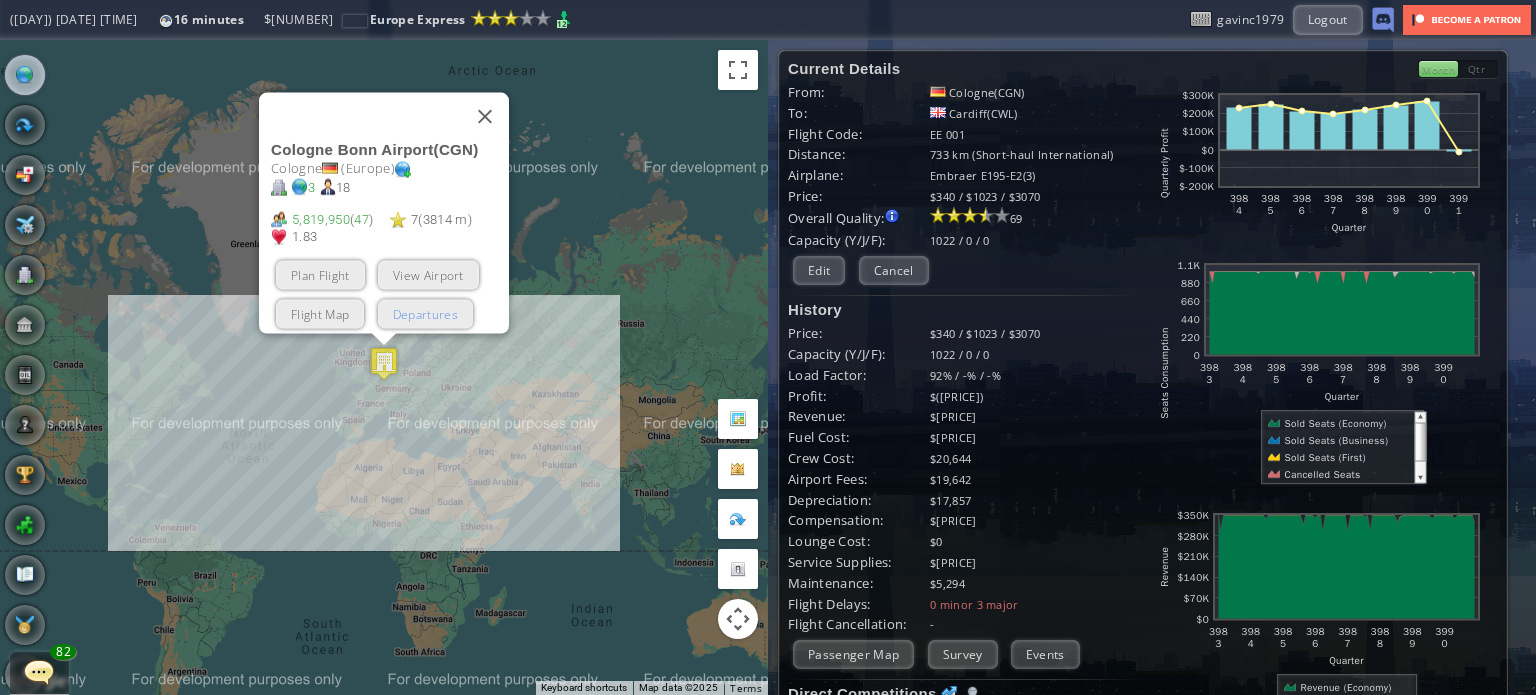 click on "Departures" at bounding box center [425, 313] 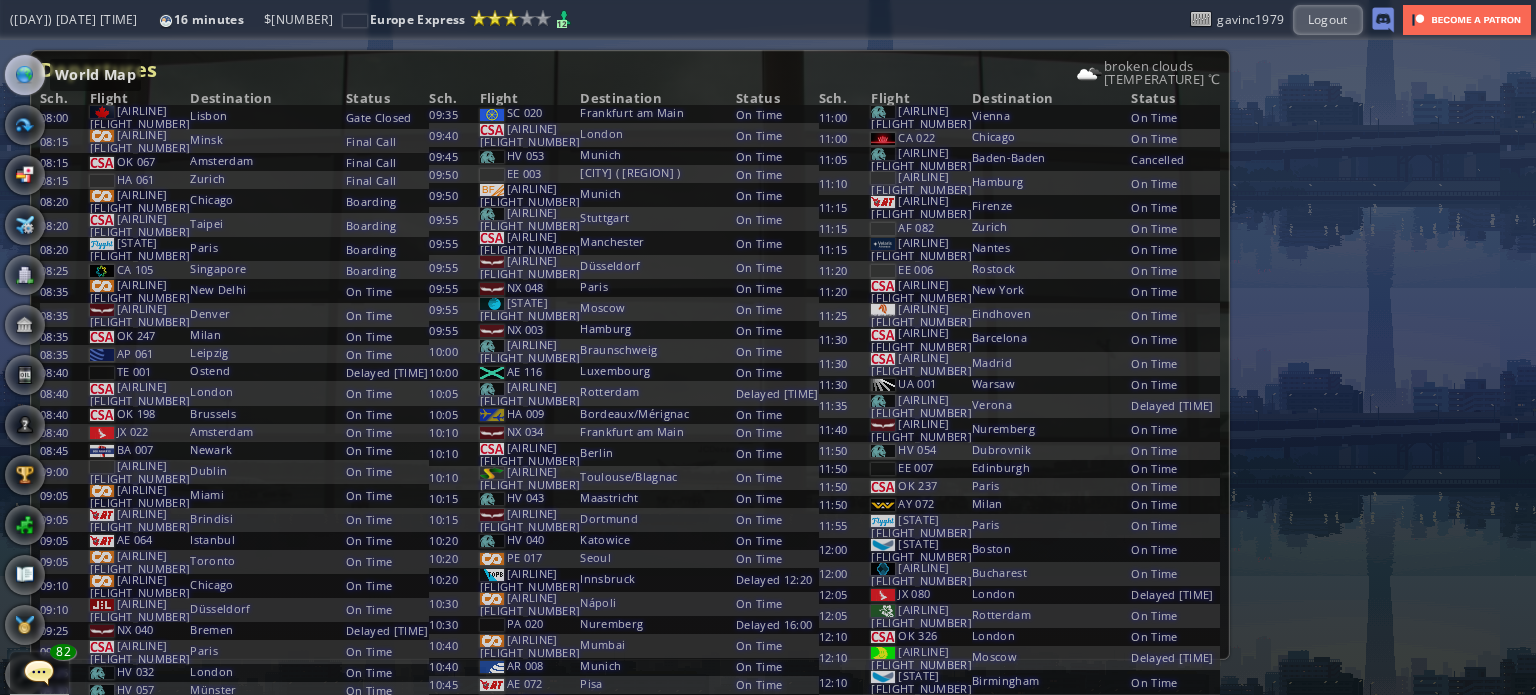 click at bounding box center (25, 75) 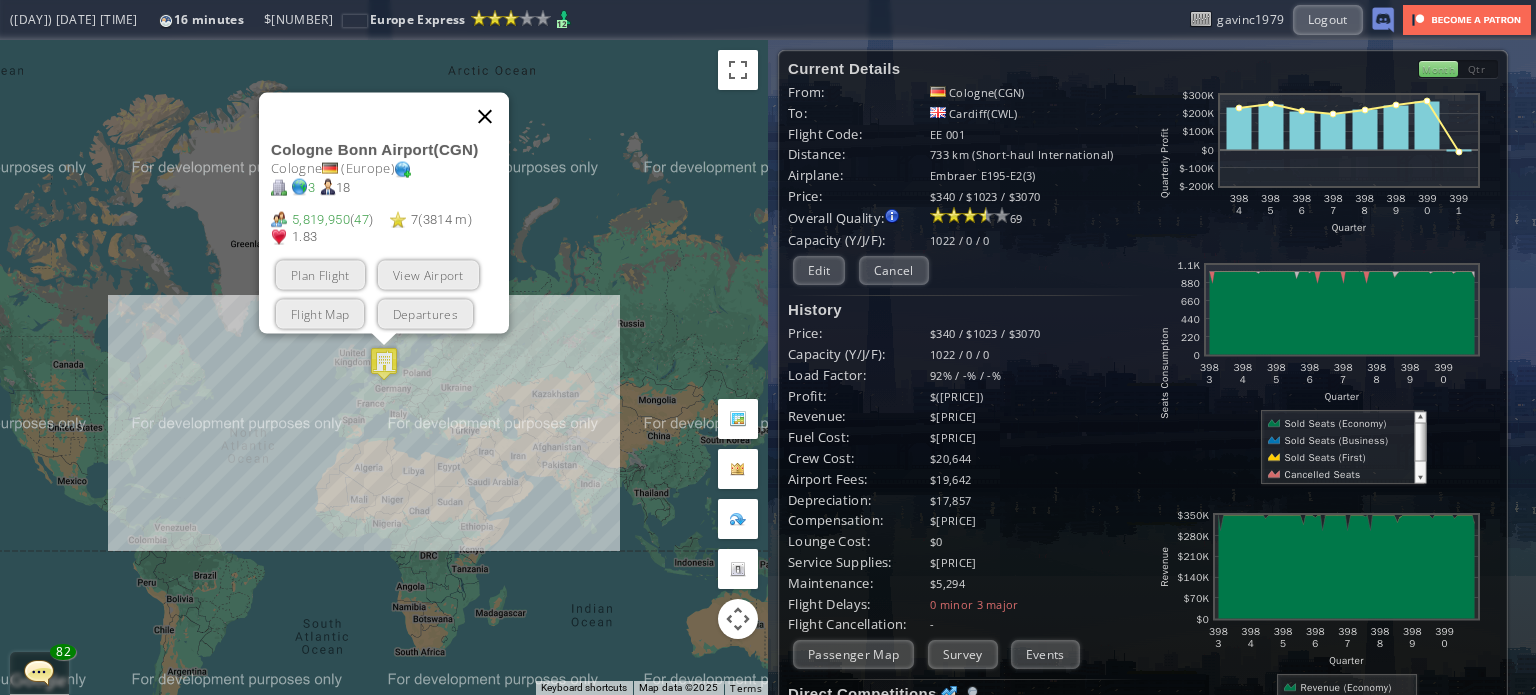 click at bounding box center (485, 116) 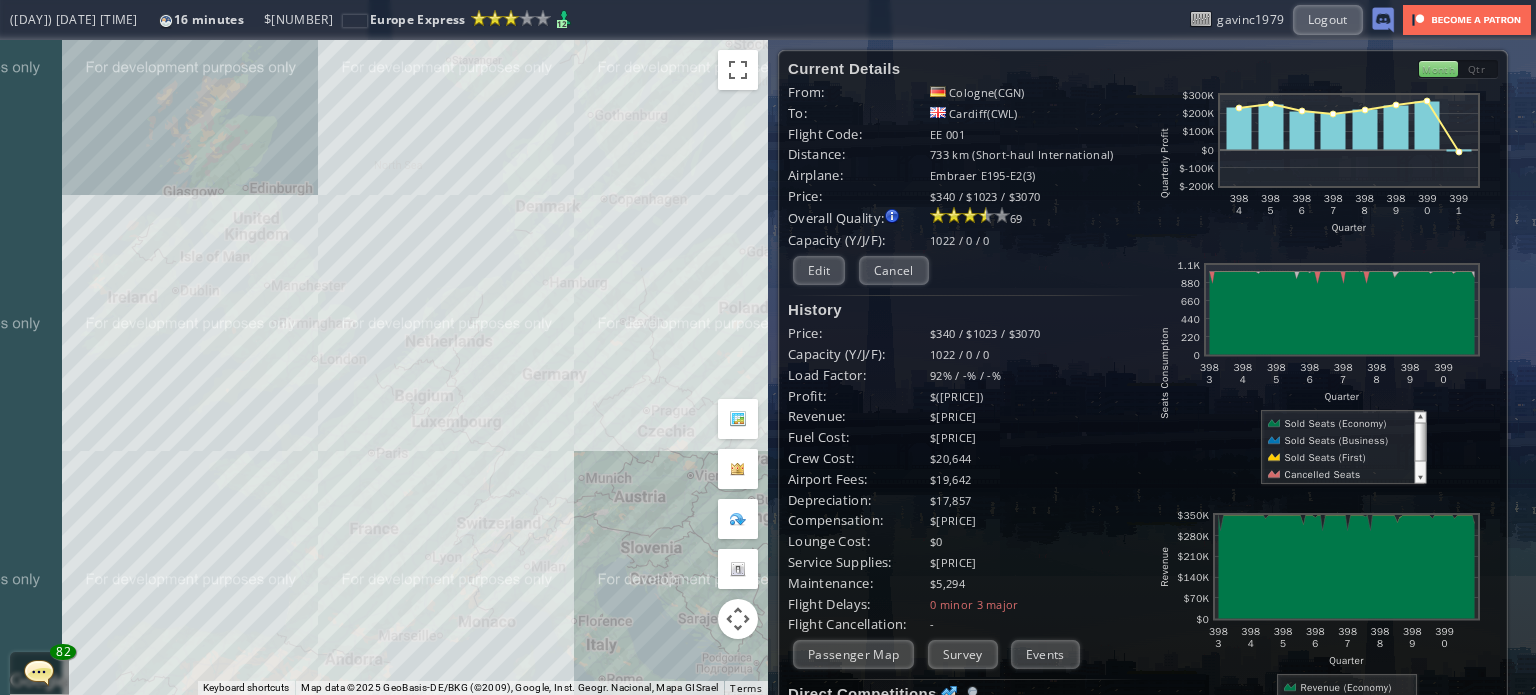 drag, startPoint x: 446, startPoint y: 425, endPoint x: 364, endPoint y: 159, distance: 278.3523 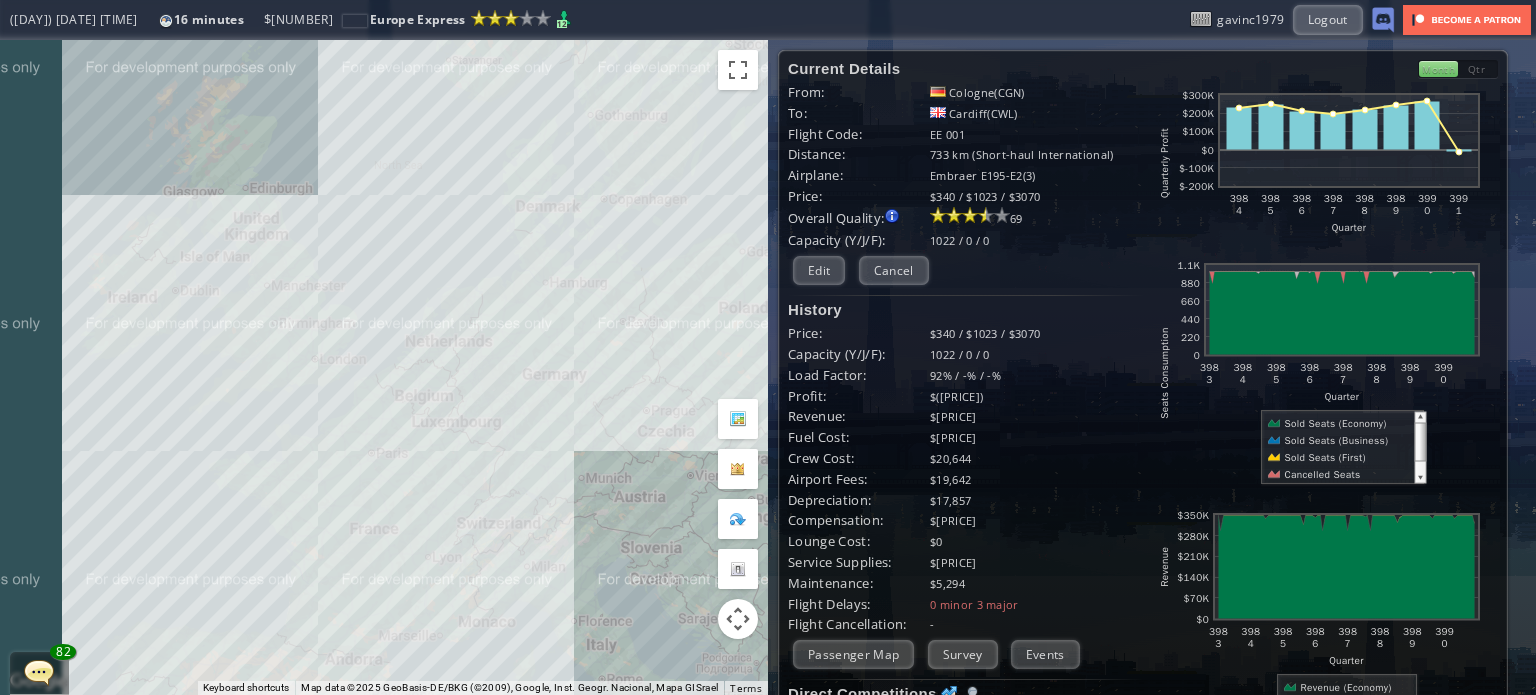 click on "To navigate, press the arrow keys." at bounding box center (384, 367) 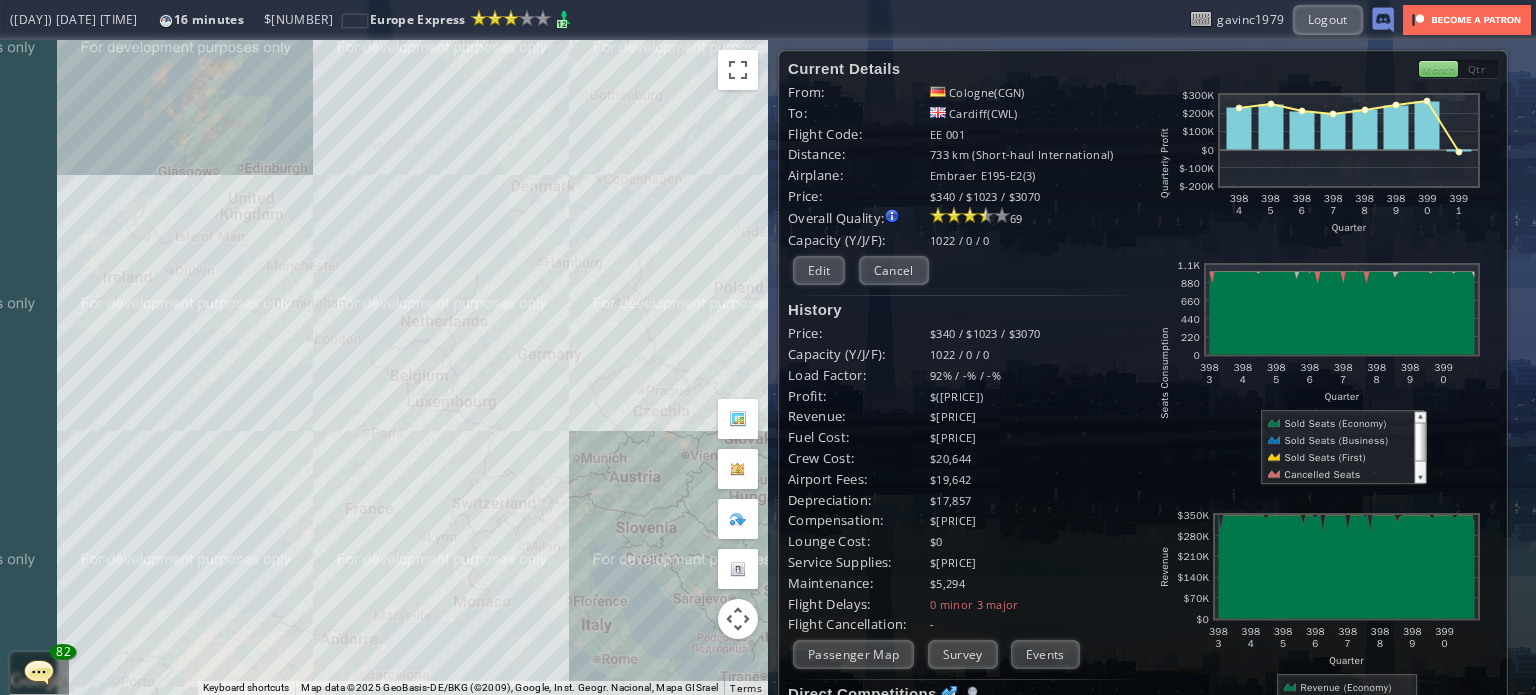 click on "To navigate, press the arrow keys." at bounding box center [384, 367] 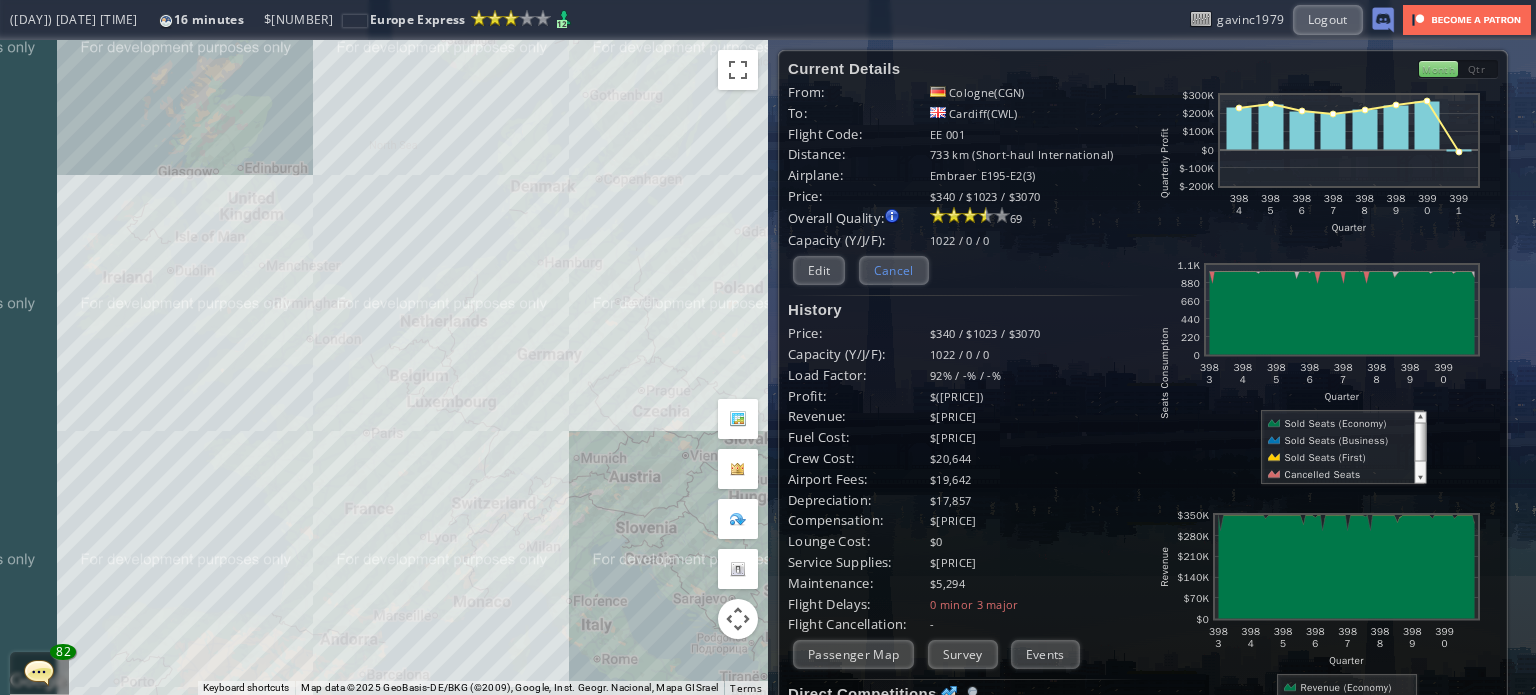 click on "Cancel" at bounding box center (894, 270) 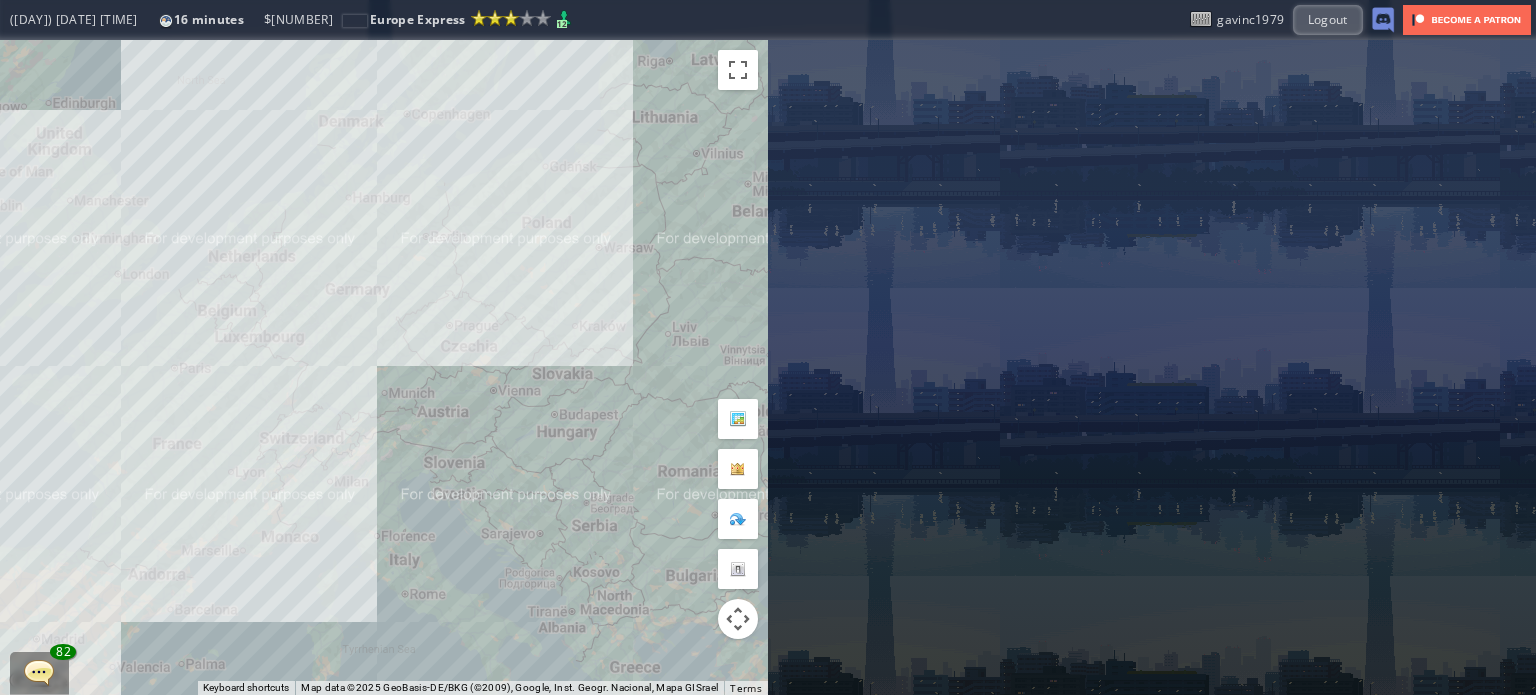 drag, startPoint x: 548, startPoint y: 352, endPoint x: 377, endPoint y: 319, distance: 174.1551 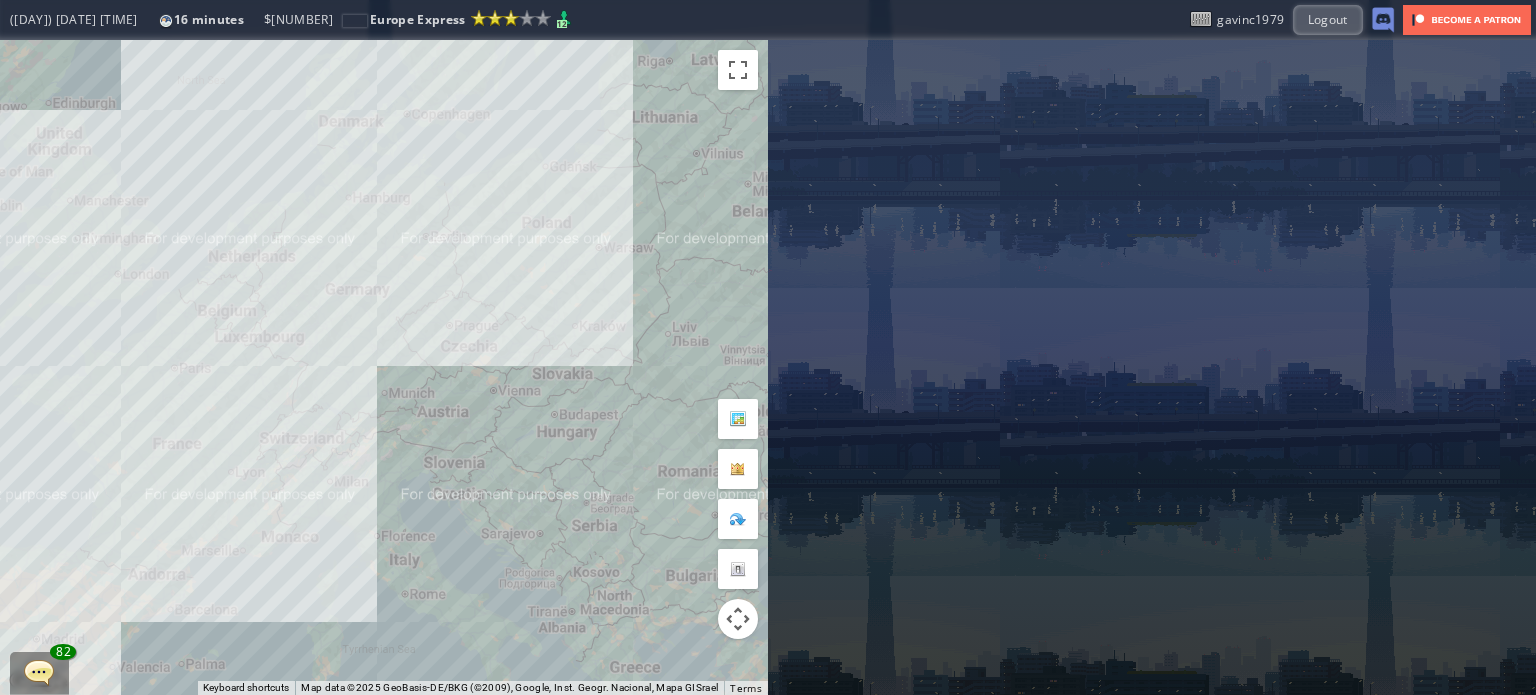 click on "To navigate, press the arrow keys." at bounding box center [384, 367] 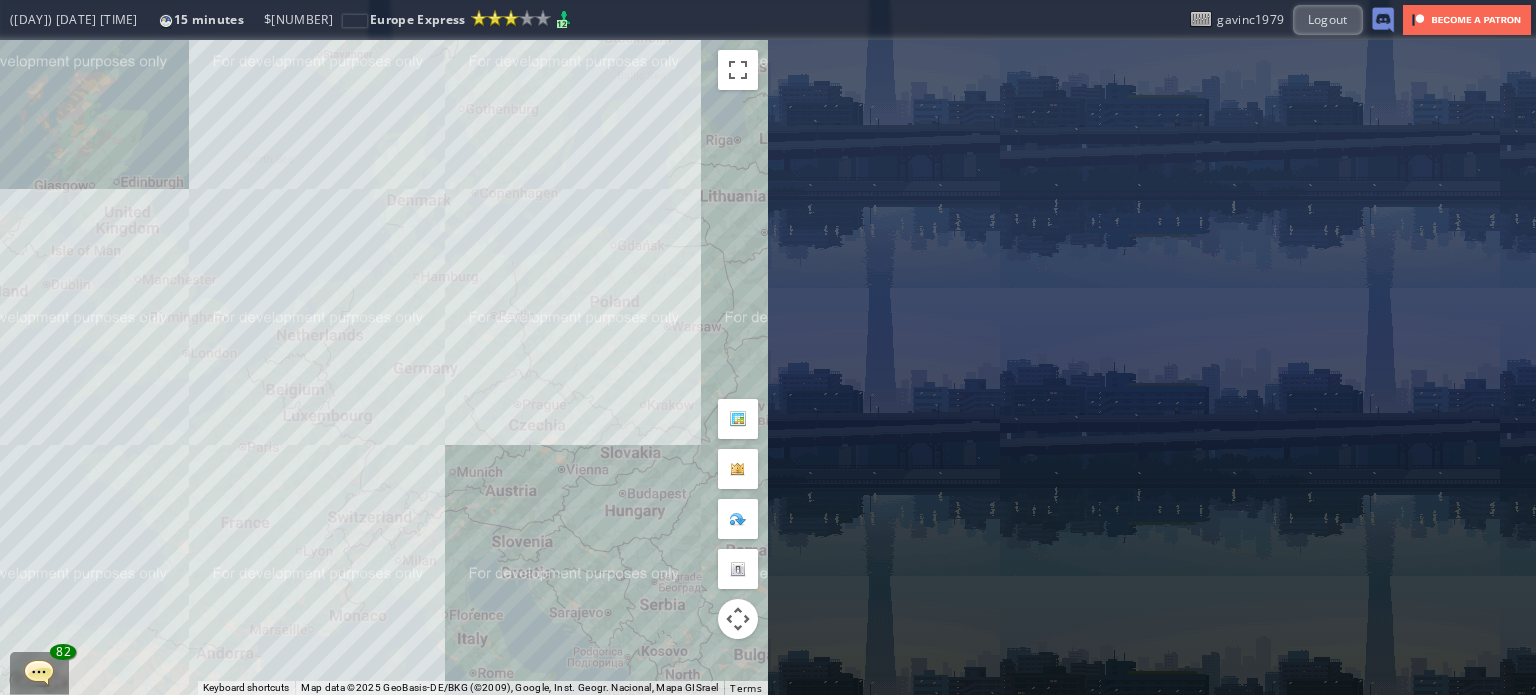 drag, startPoint x: 423, startPoint y: 303, endPoint x: 512, endPoint y: 359, distance: 105.15227 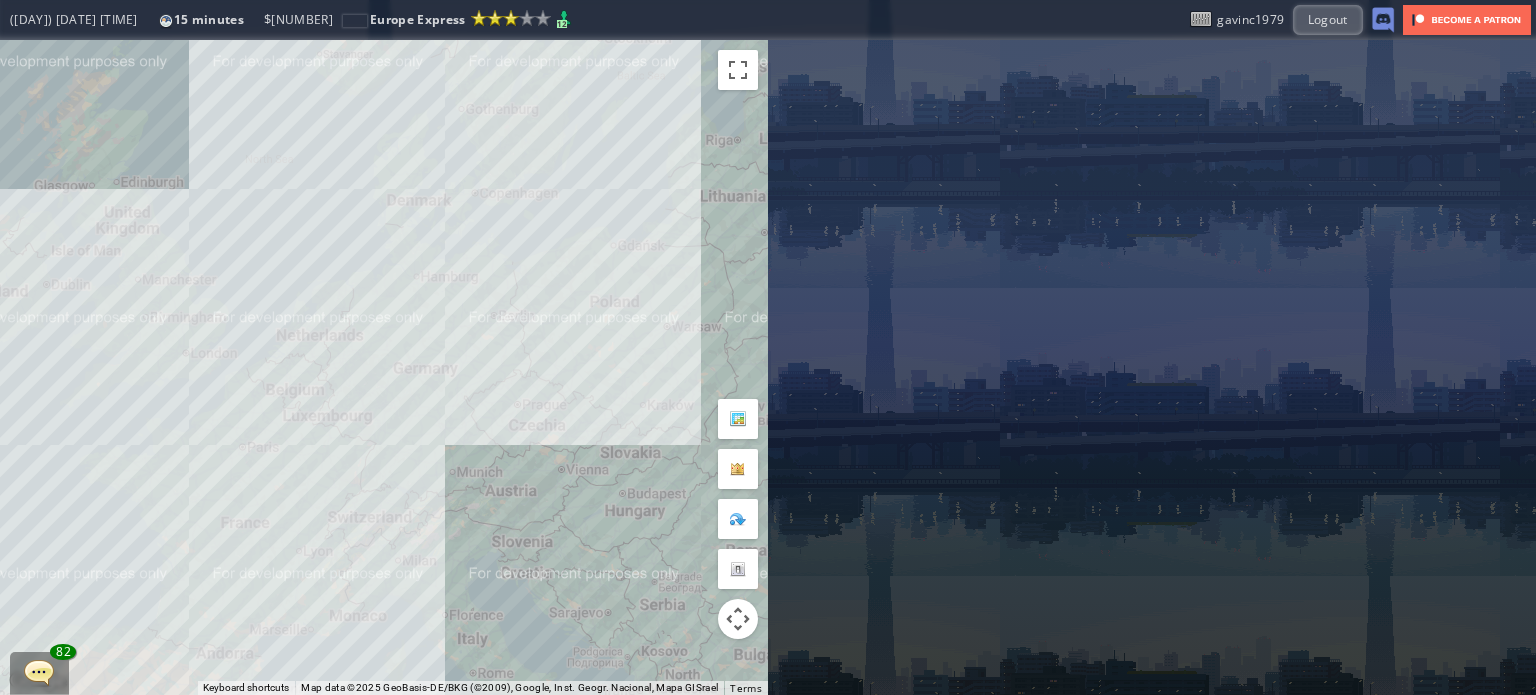 click on "To navigate, press the arrow keys." at bounding box center (384, 367) 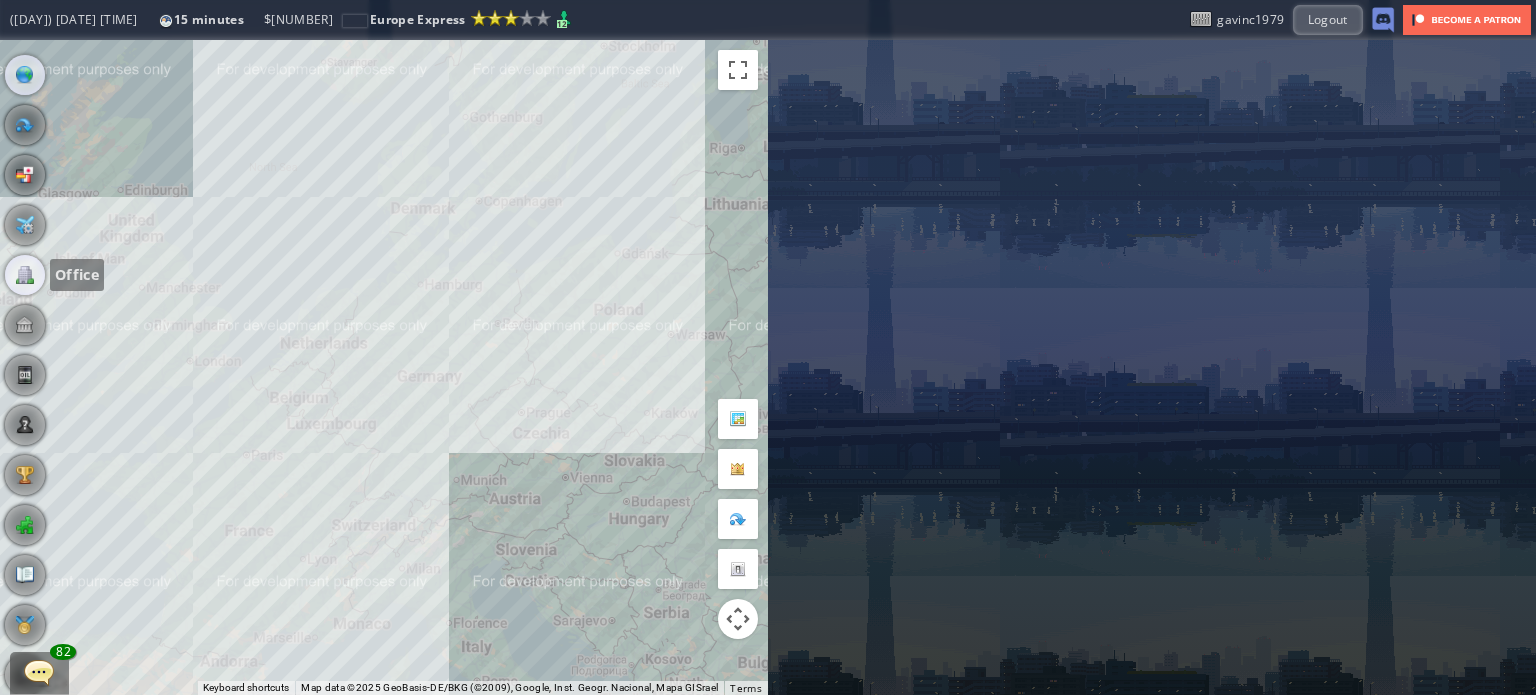 click at bounding box center [25, 275] 